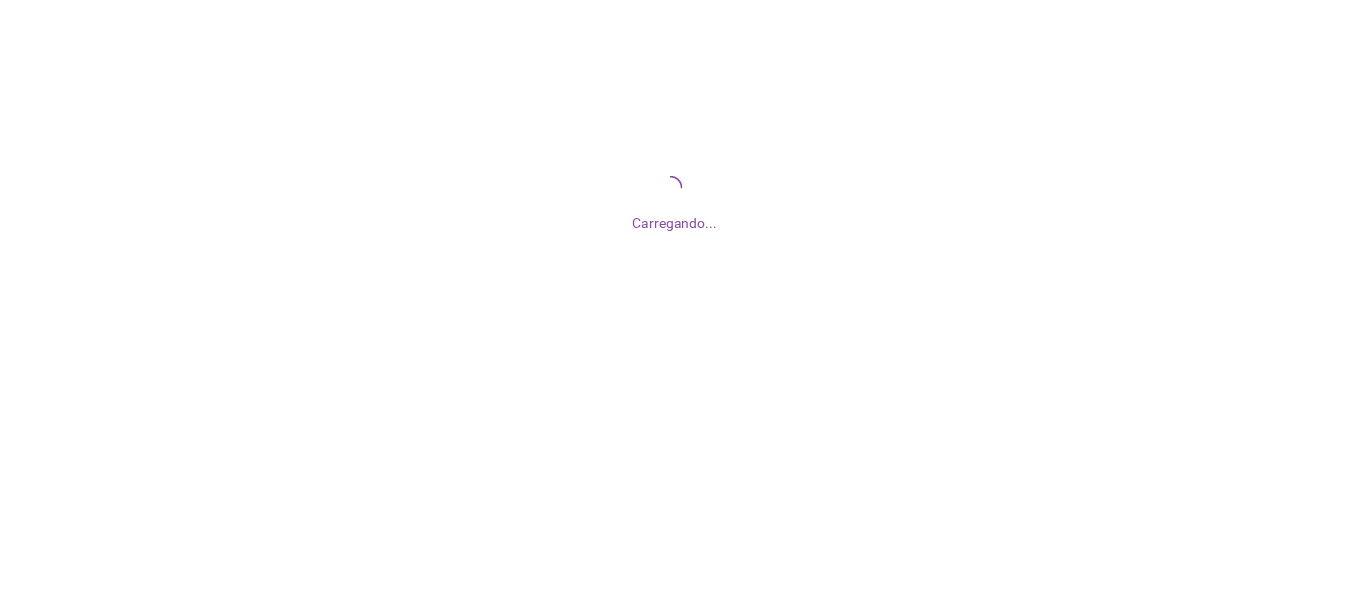 scroll, scrollTop: 0, scrollLeft: 0, axis: both 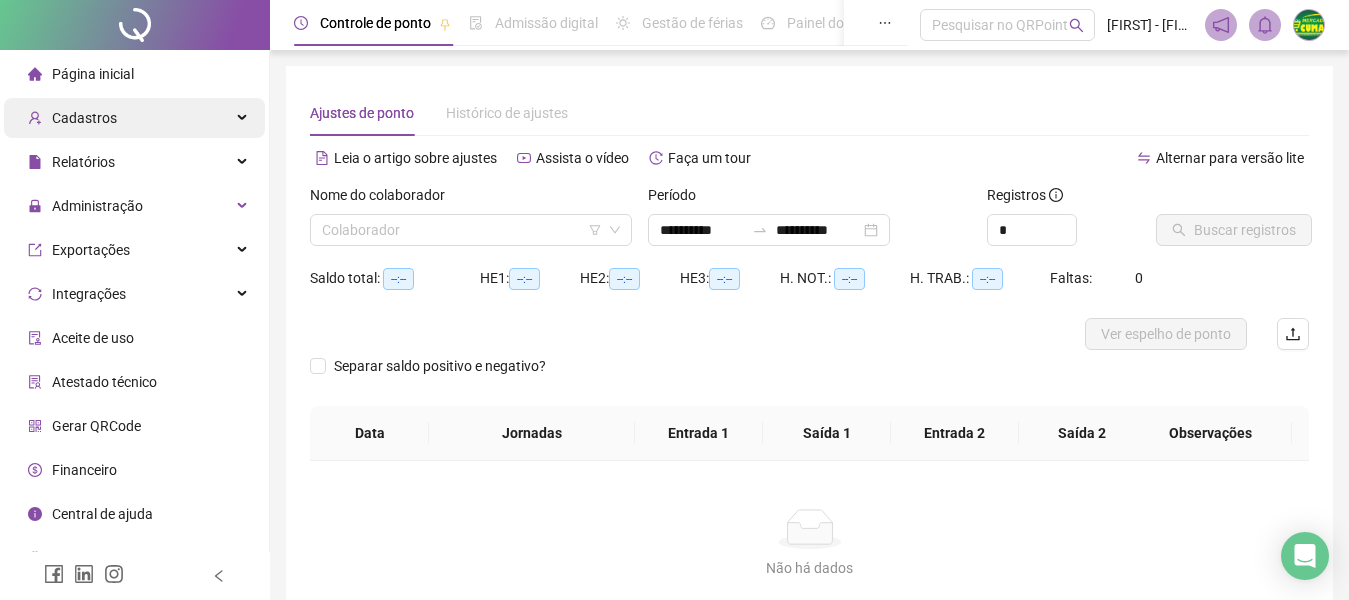 click on "Cadastros" at bounding box center [84, 118] 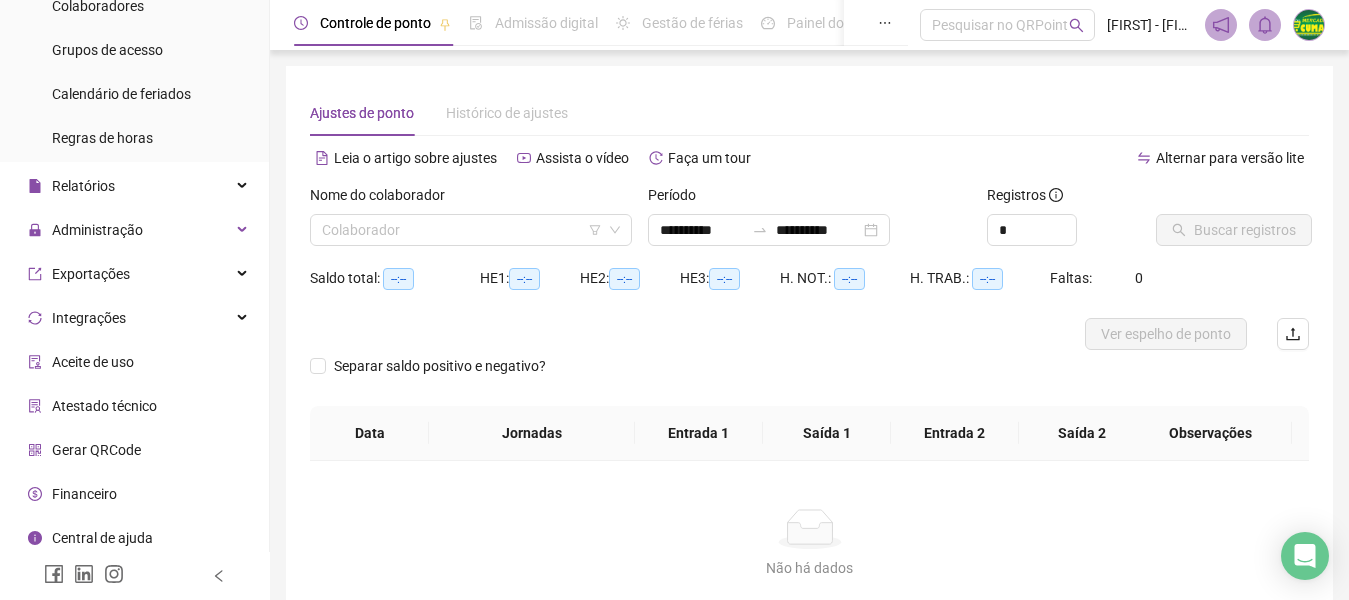 scroll, scrollTop: 298, scrollLeft: 0, axis: vertical 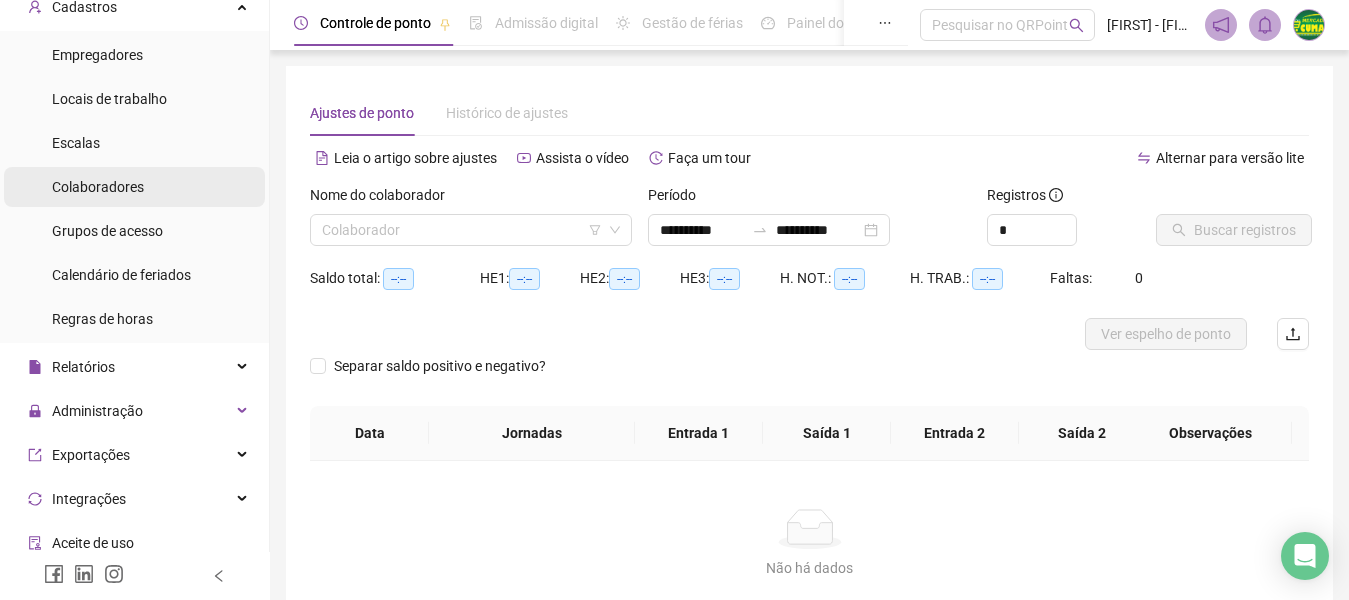 click on "Colaboradores" at bounding box center (98, 187) 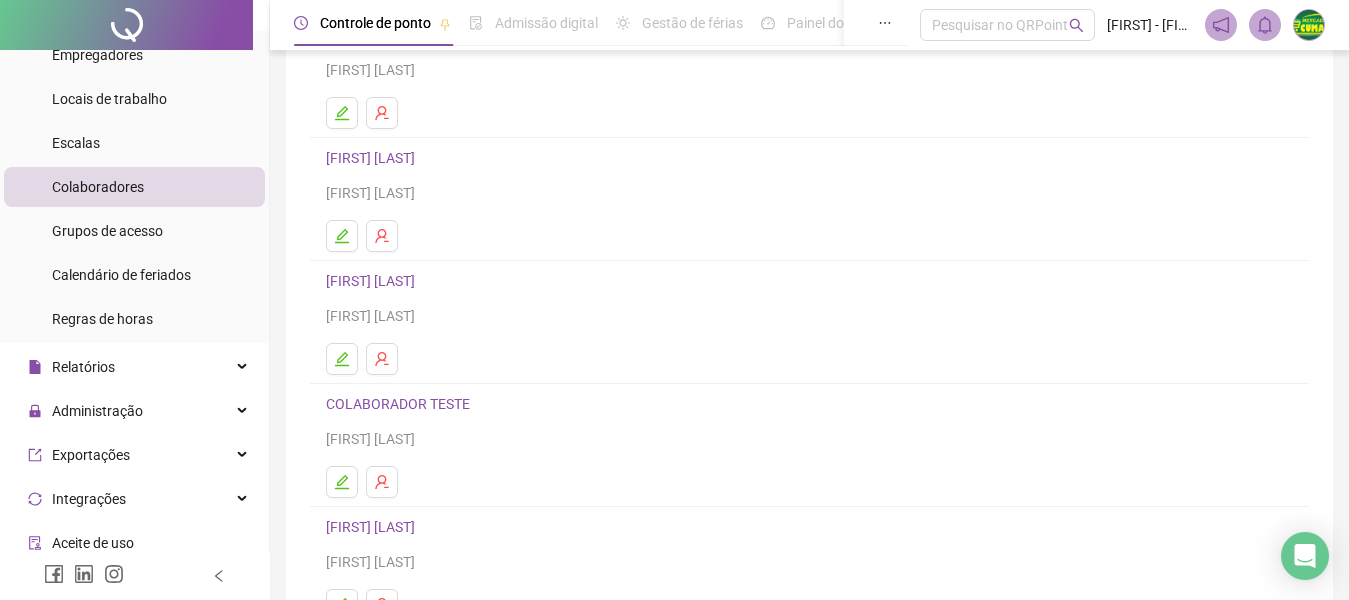 scroll, scrollTop: 367, scrollLeft: 0, axis: vertical 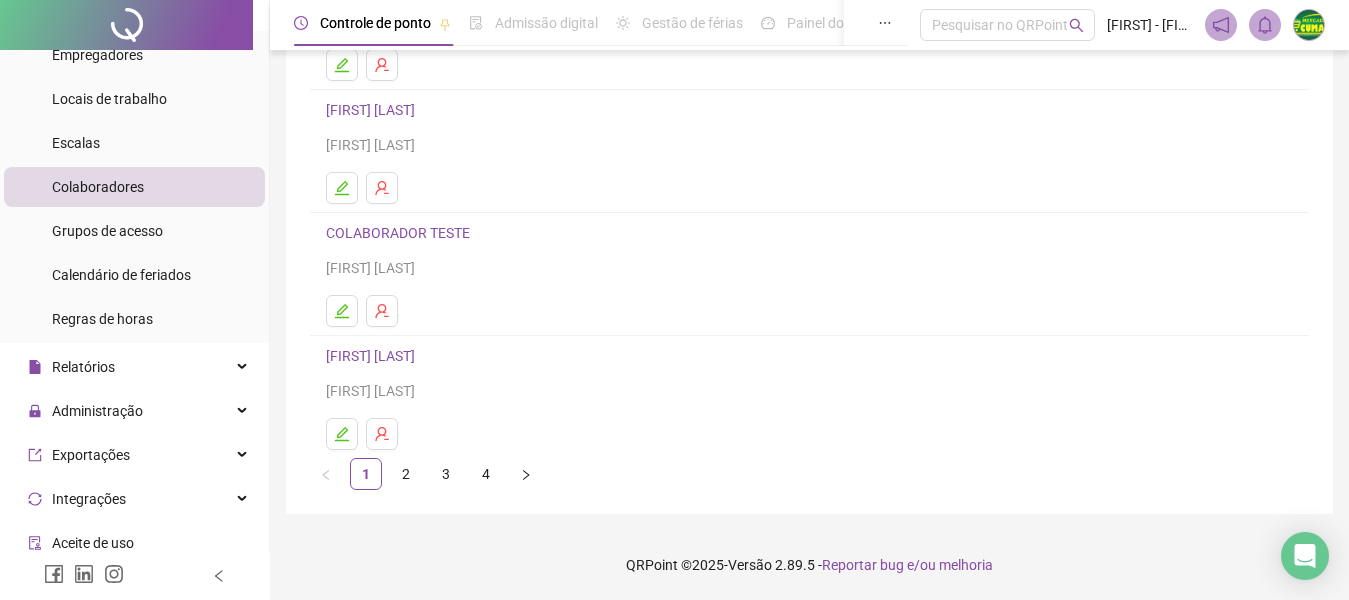 click on "[FIRST] [LAST]" at bounding box center [373, 356] 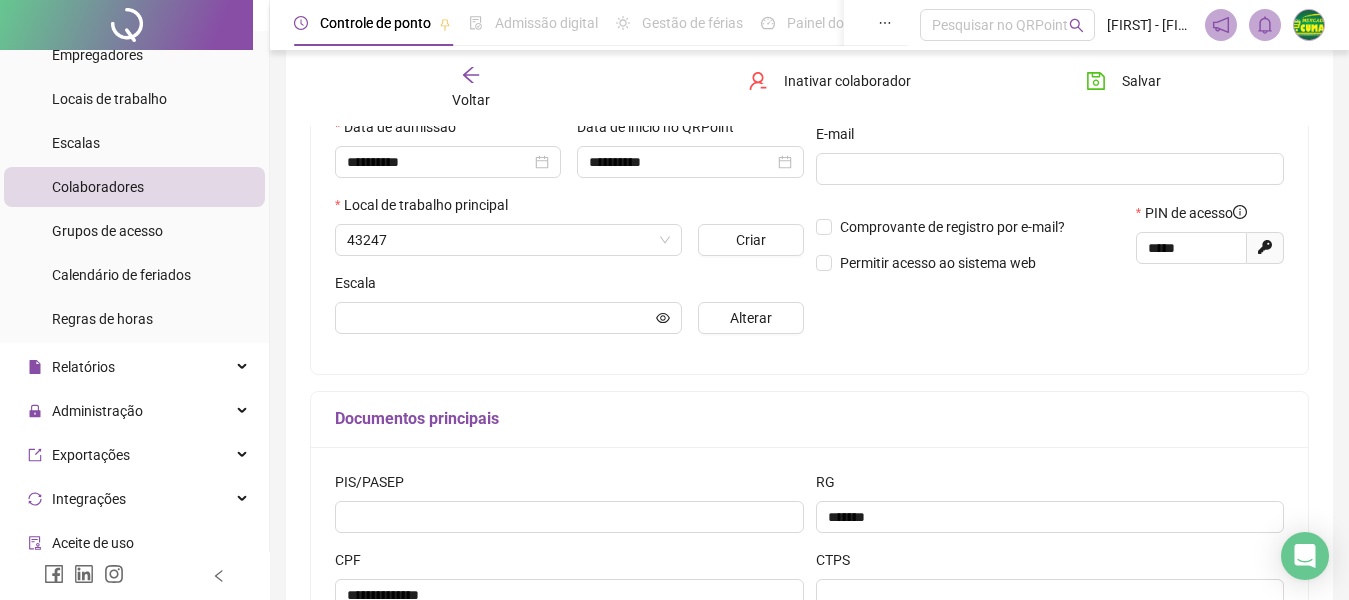 scroll, scrollTop: 377, scrollLeft: 0, axis: vertical 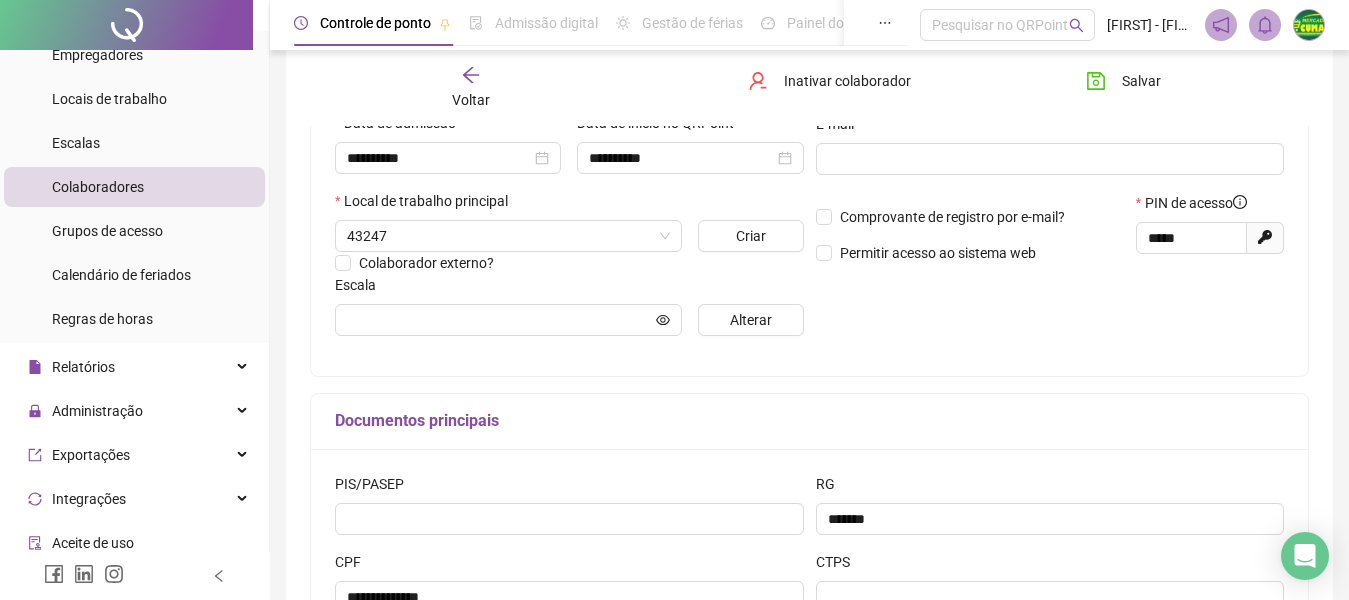 type on "********" 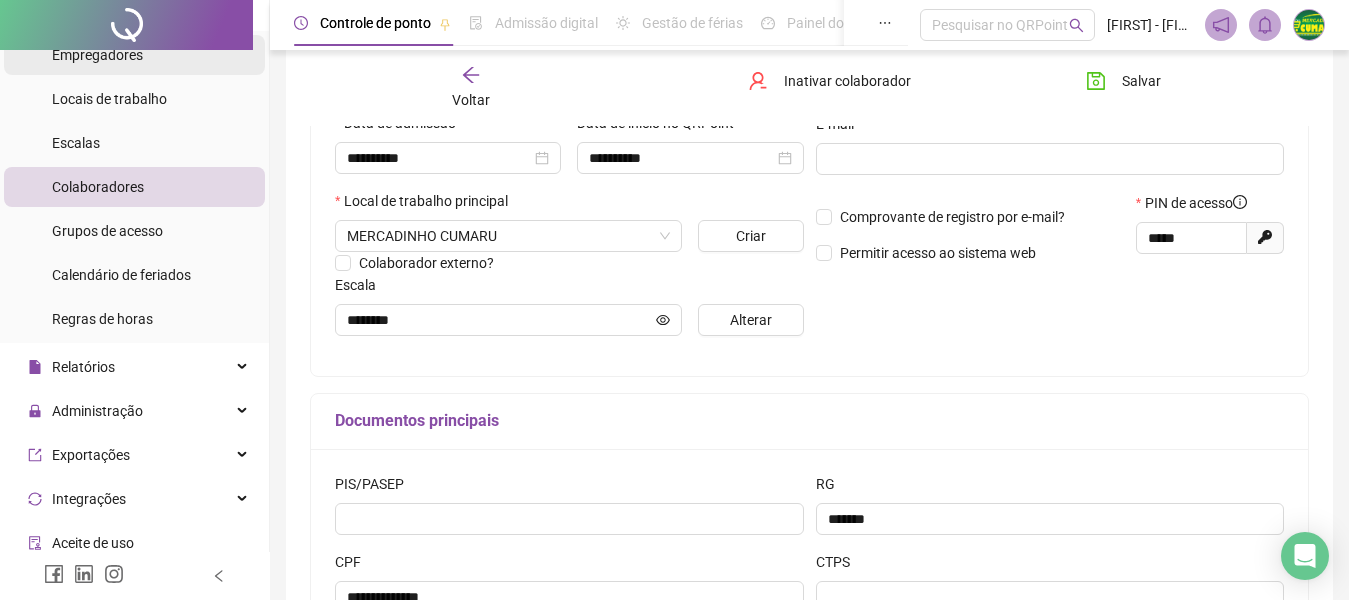 click on "Empregadores" at bounding box center (134, 55) 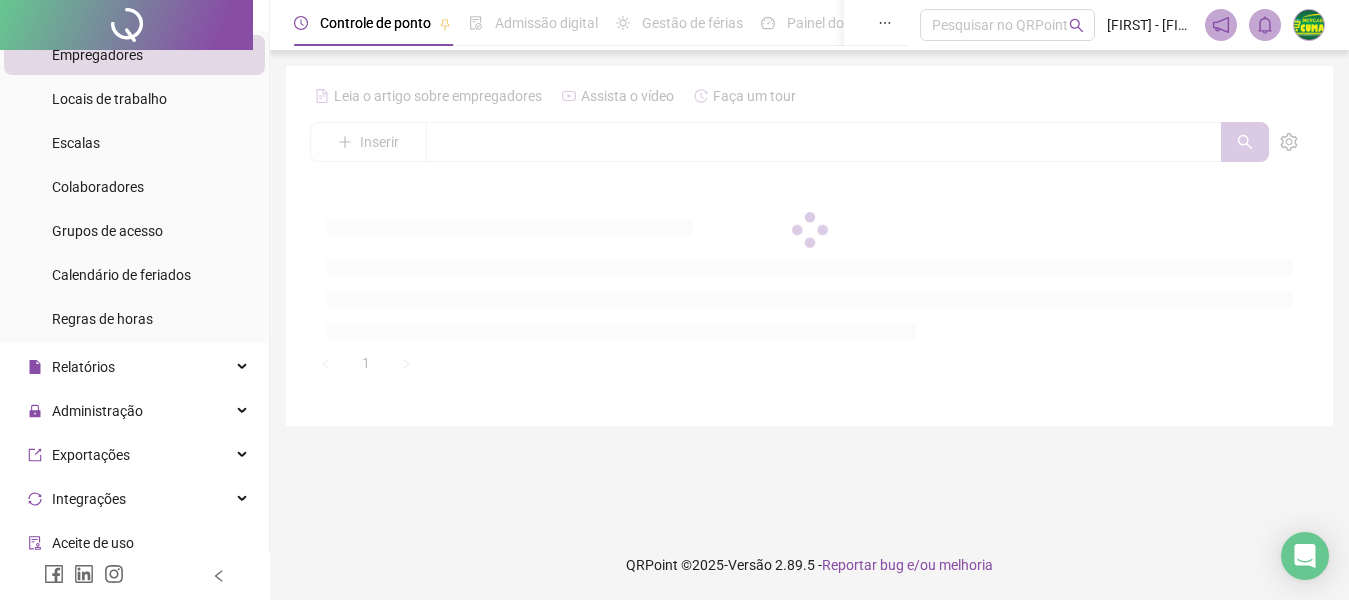 scroll, scrollTop: 0, scrollLeft: 0, axis: both 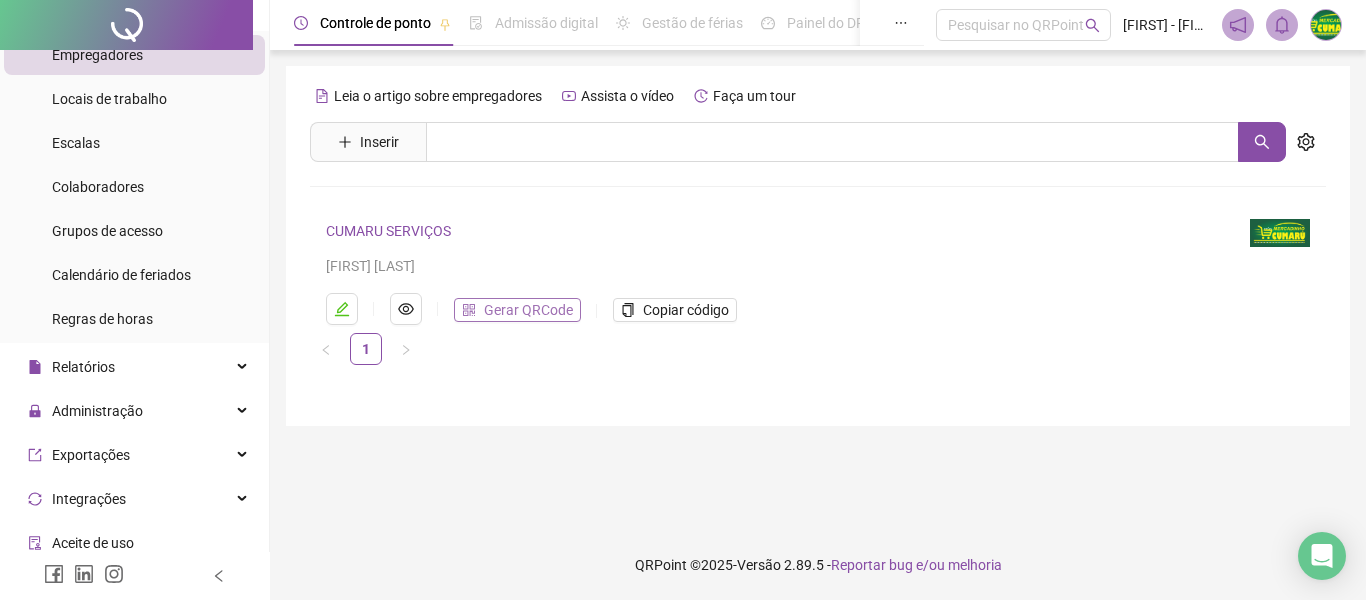 click on "Gerar QRCode" at bounding box center [528, 310] 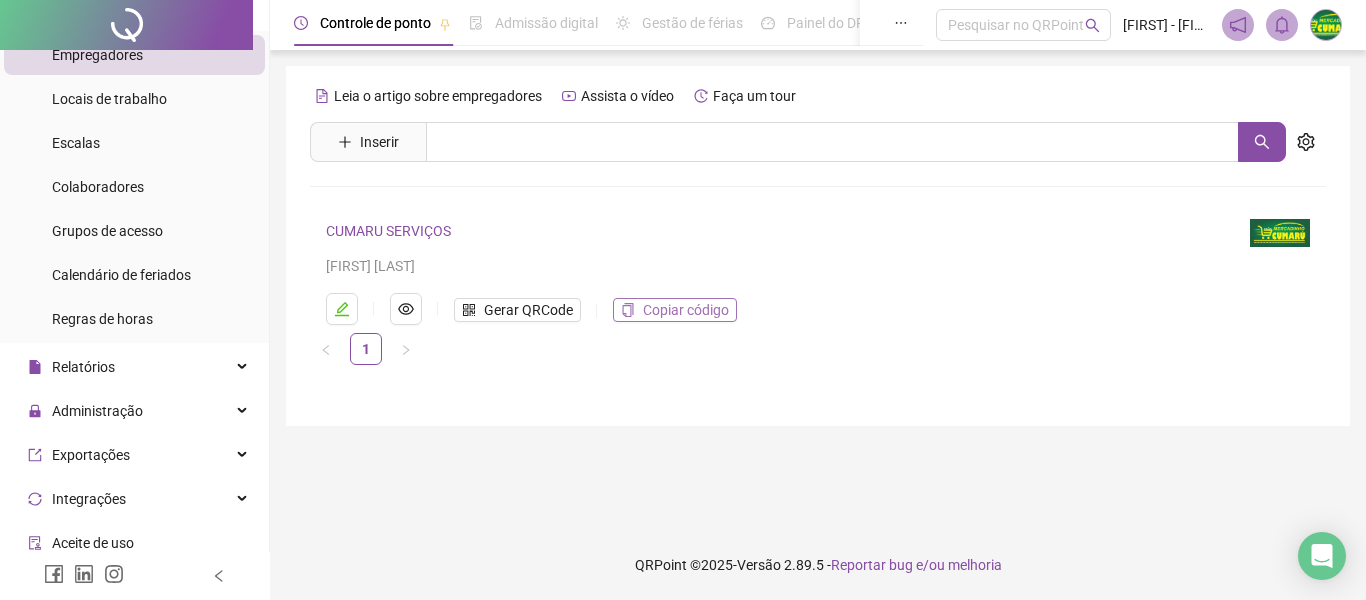 click on "Copiar código" at bounding box center (686, 310) 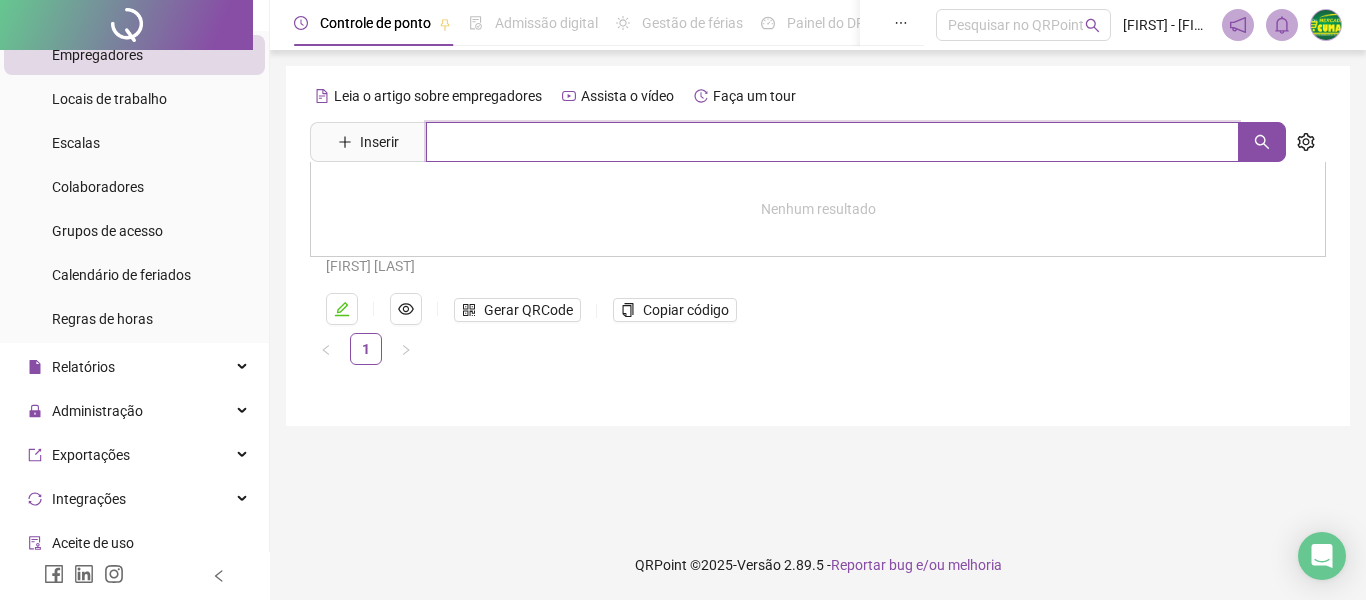drag, startPoint x: 450, startPoint y: 145, endPoint x: 310, endPoint y: 179, distance: 144.06943 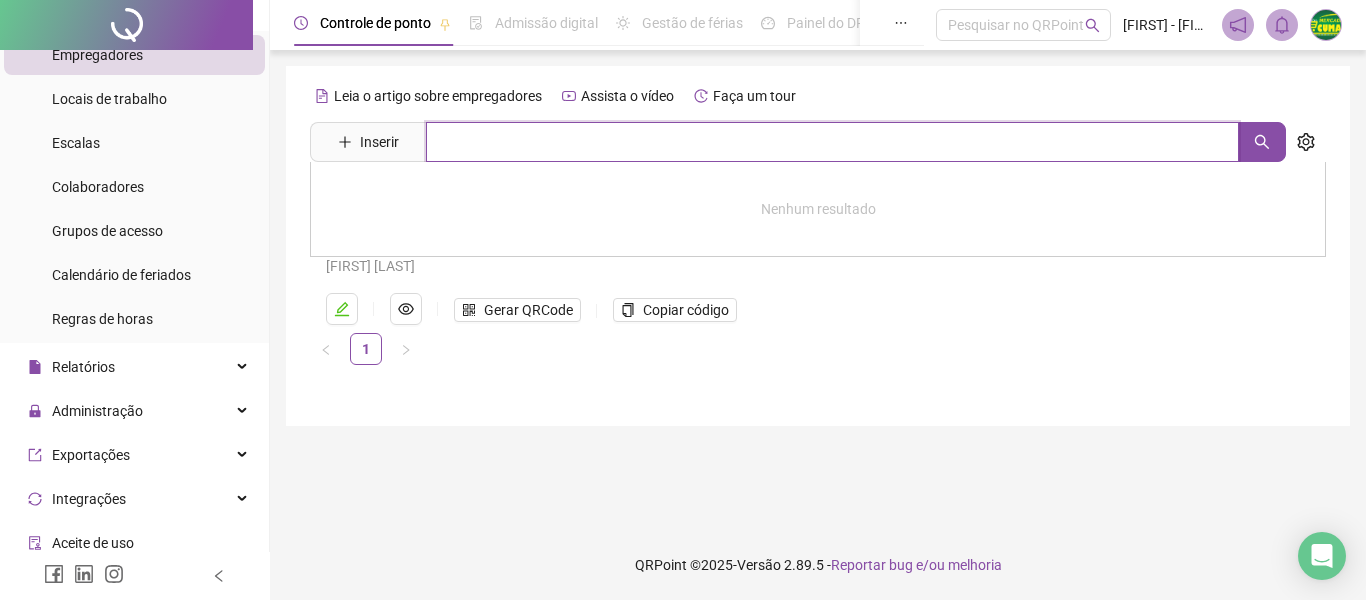 click at bounding box center (832, 142) 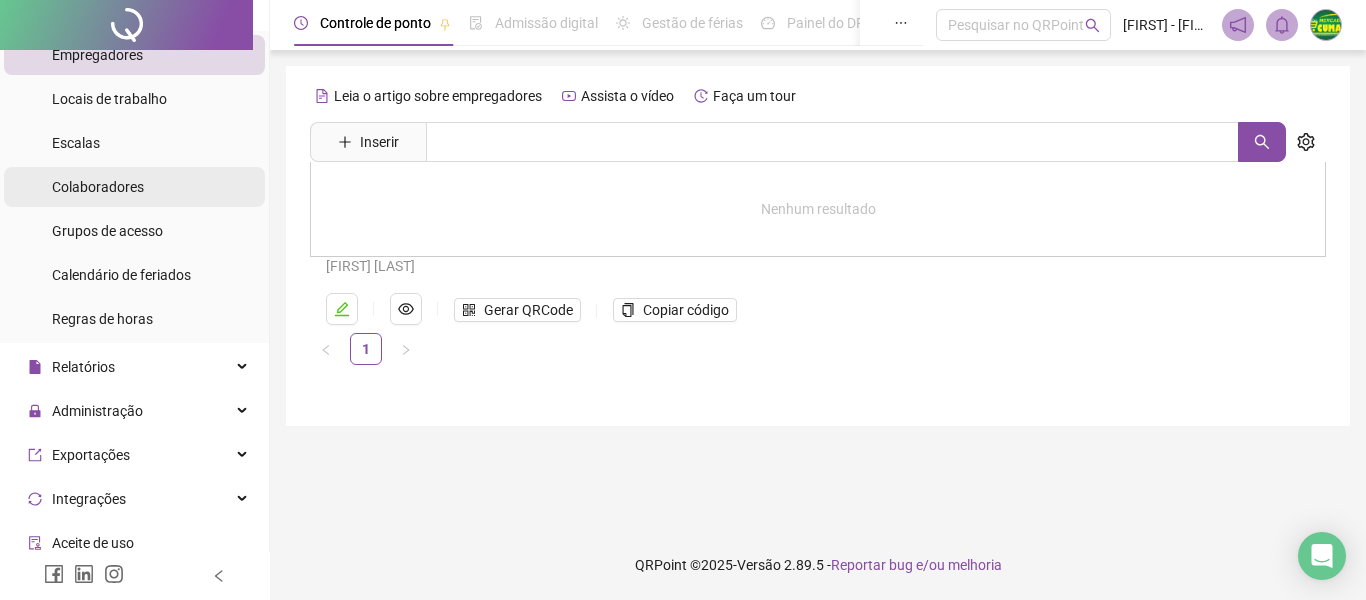 click on "Colaboradores" at bounding box center (98, 187) 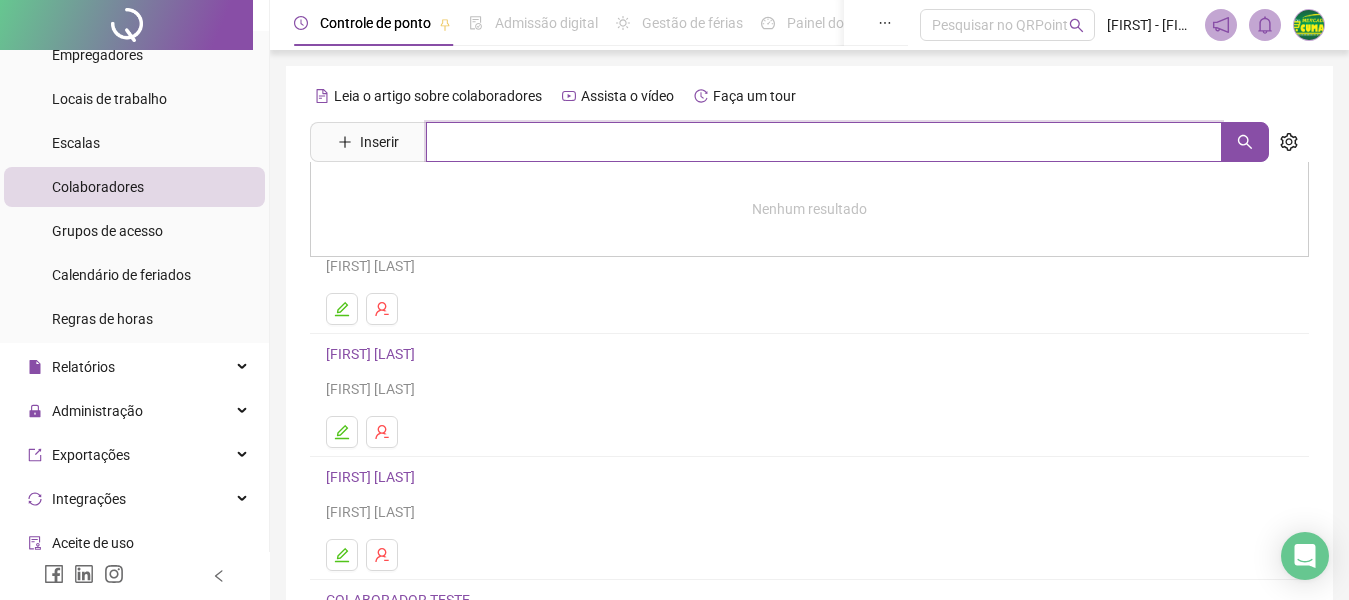 click at bounding box center (824, 142) 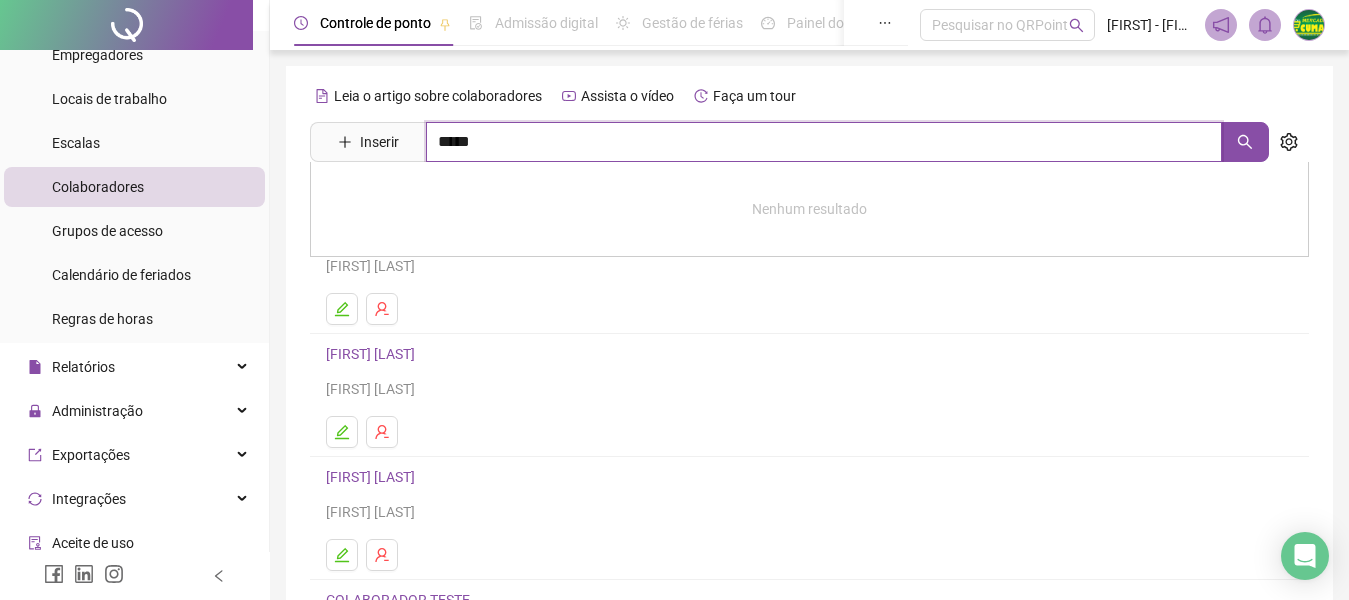 scroll, scrollTop: 367, scrollLeft: 0, axis: vertical 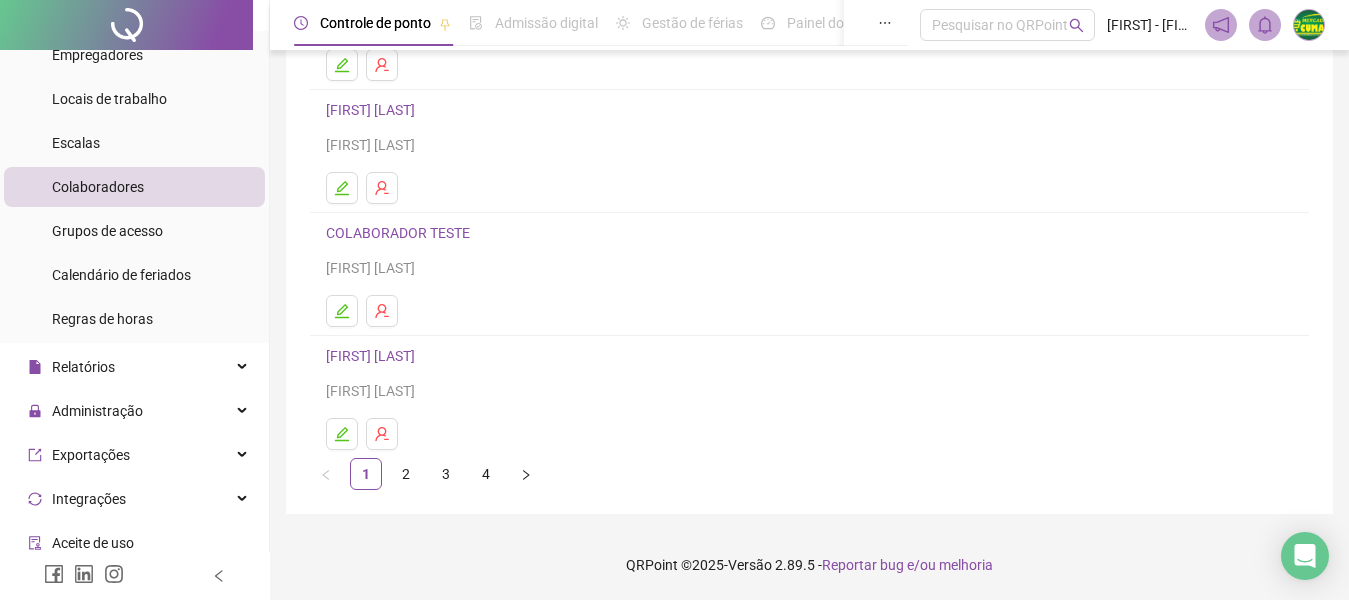 type on "*****" 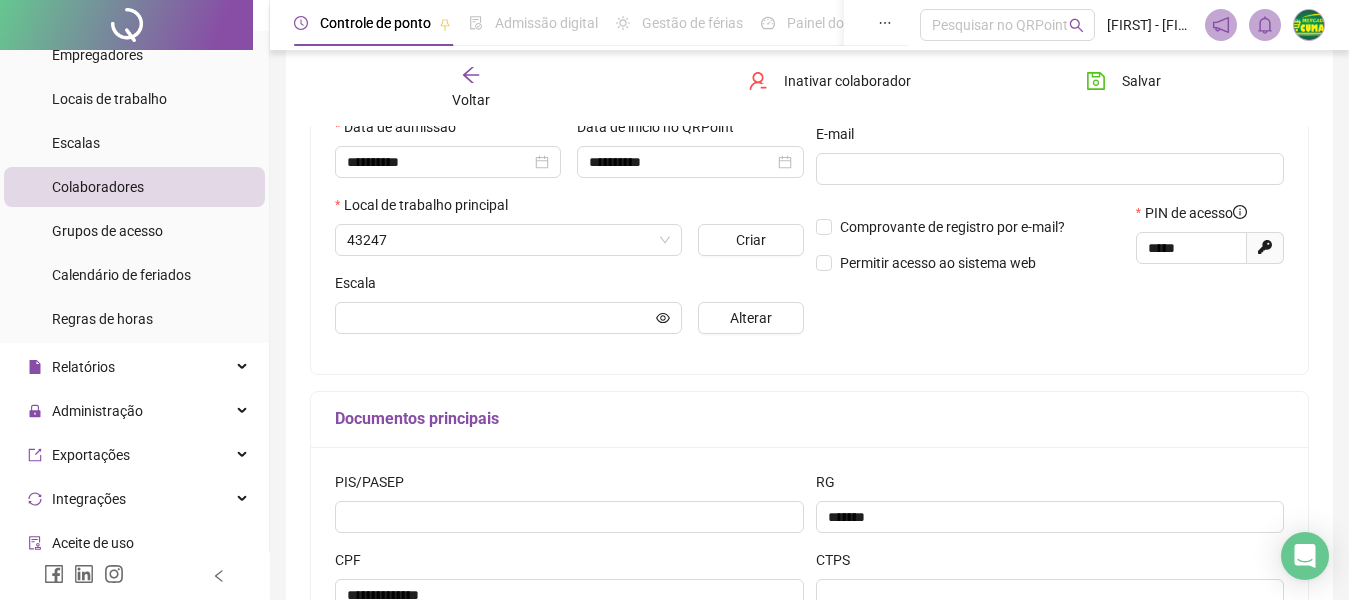 scroll, scrollTop: 377, scrollLeft: 0, axis: vertical 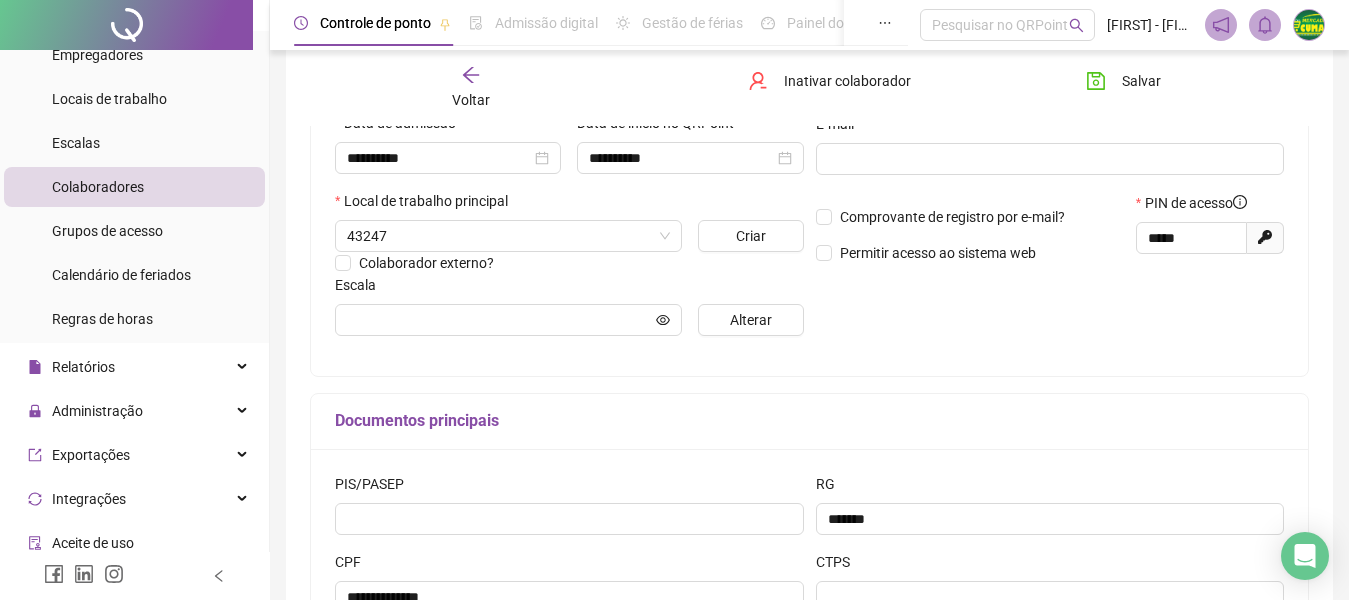 type on "********" 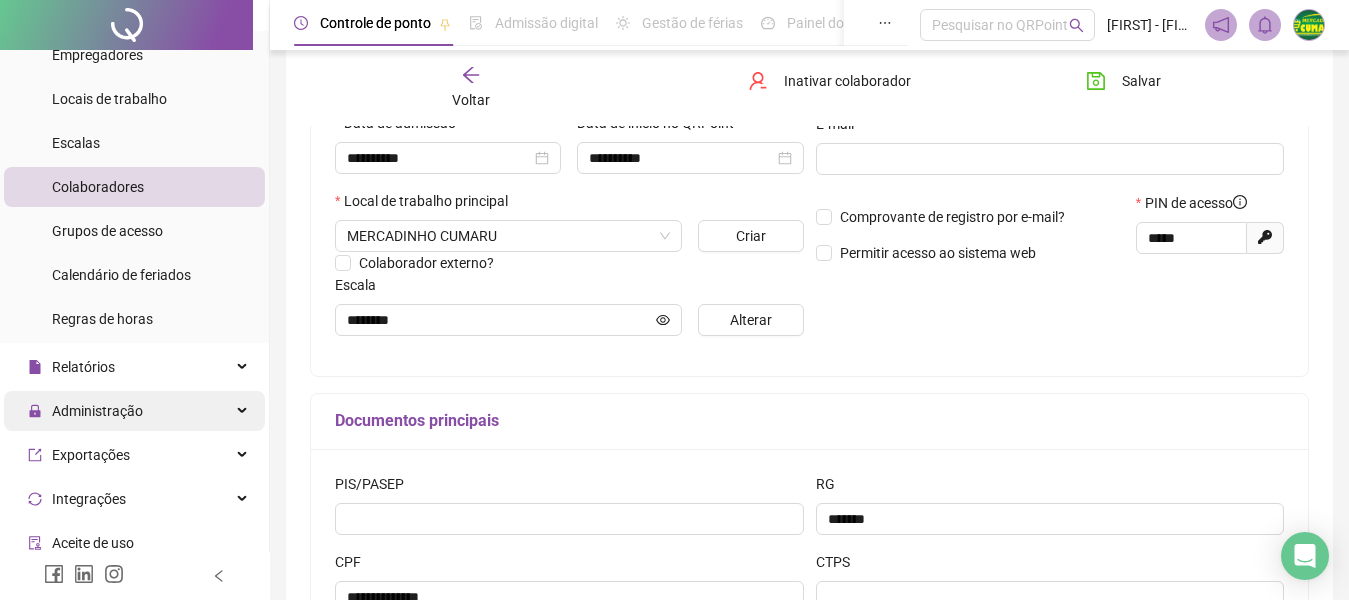 click on "Administração" at bounding box center [97, 411] 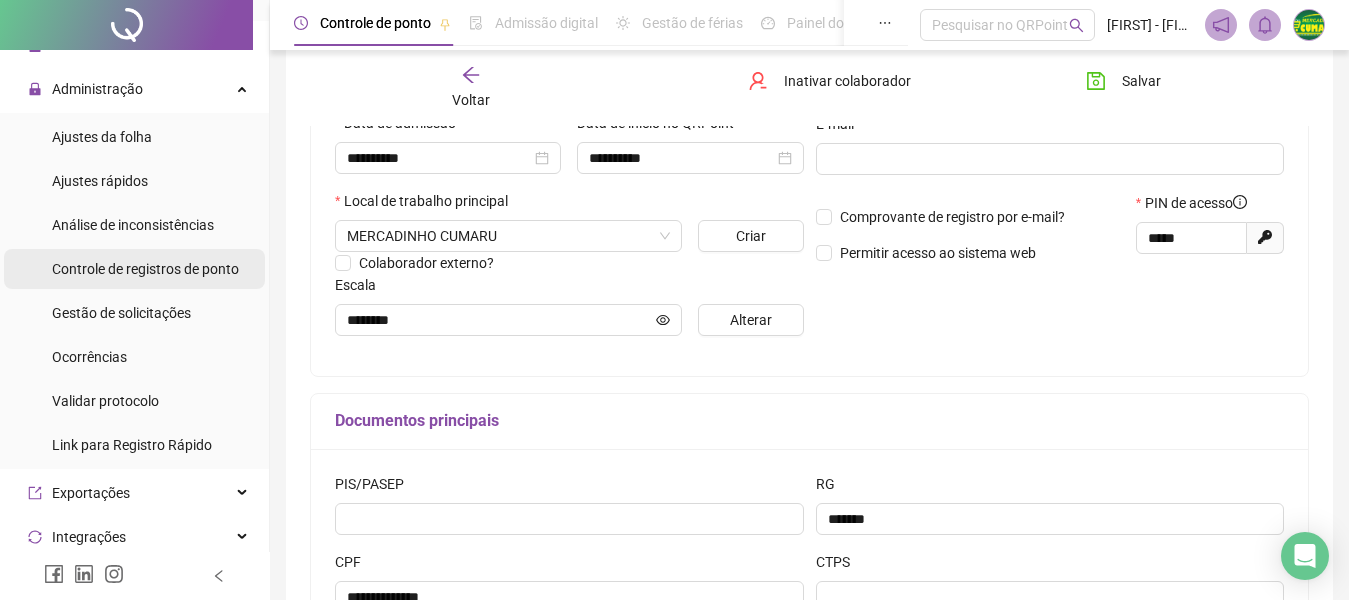 scroll, scrollTop: 409, scrollLeft: 0, axis: vertical 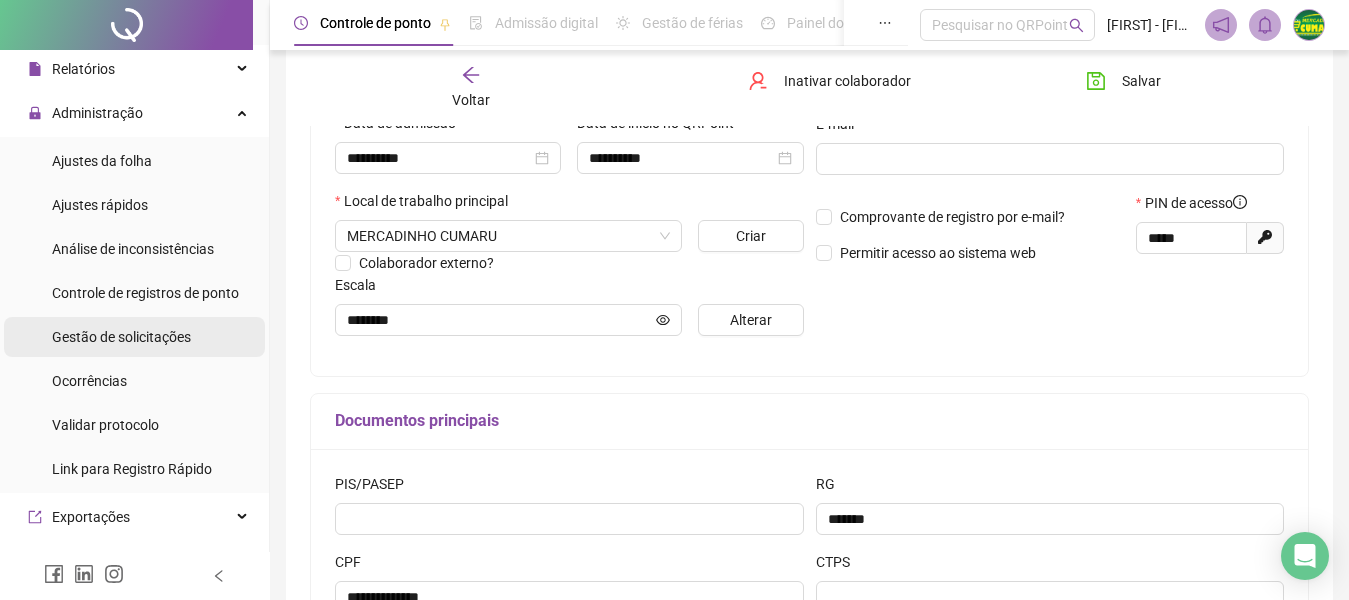 click on "Gestão de solicitações" at bounding box center (121, 337) 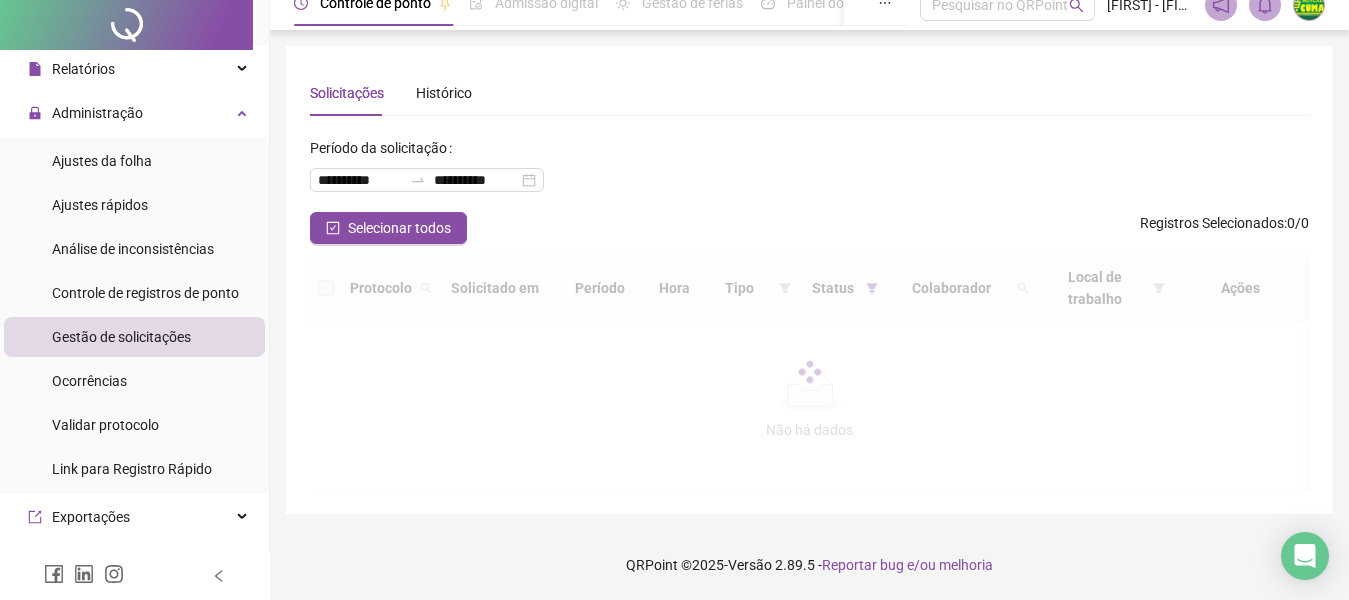 scroll, scrollTop: 0, scrollLeft: 0, axis: both 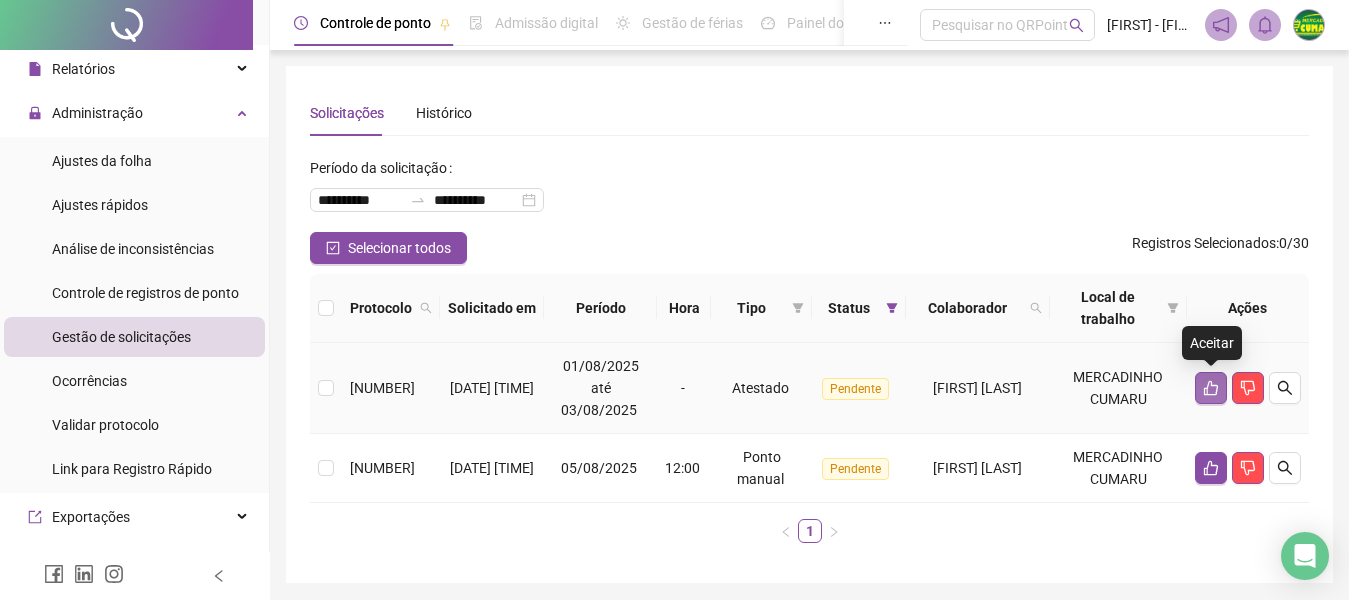click 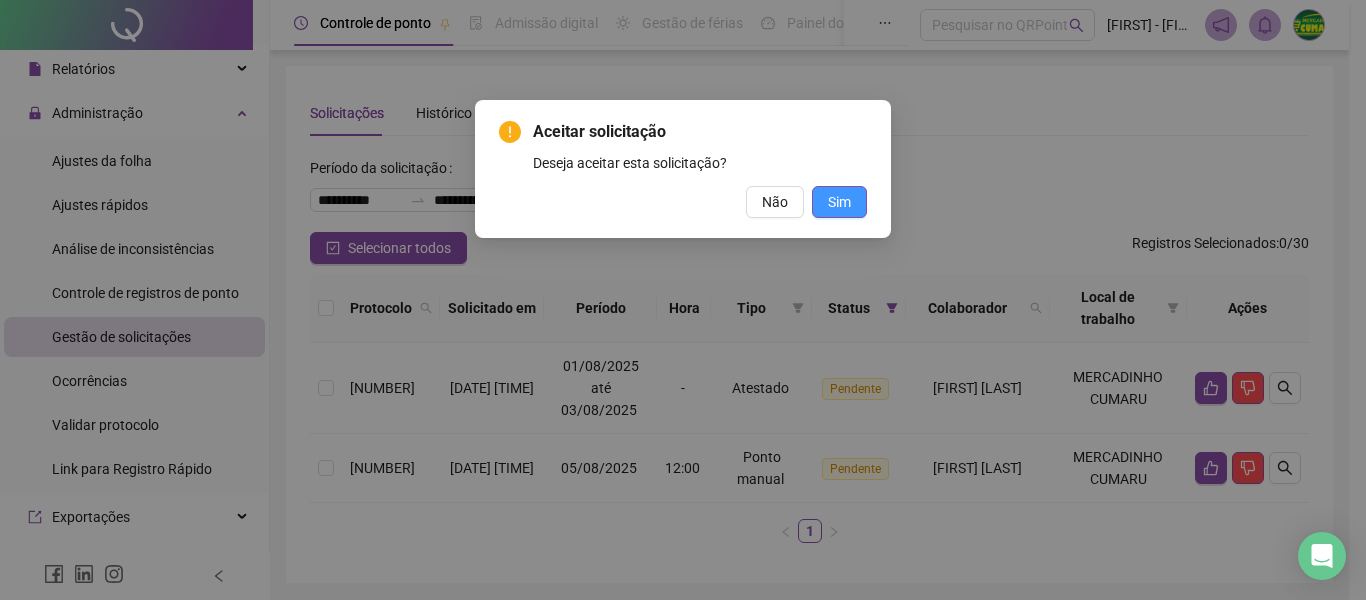 click on "Sim" at bounding box center [839, 202] 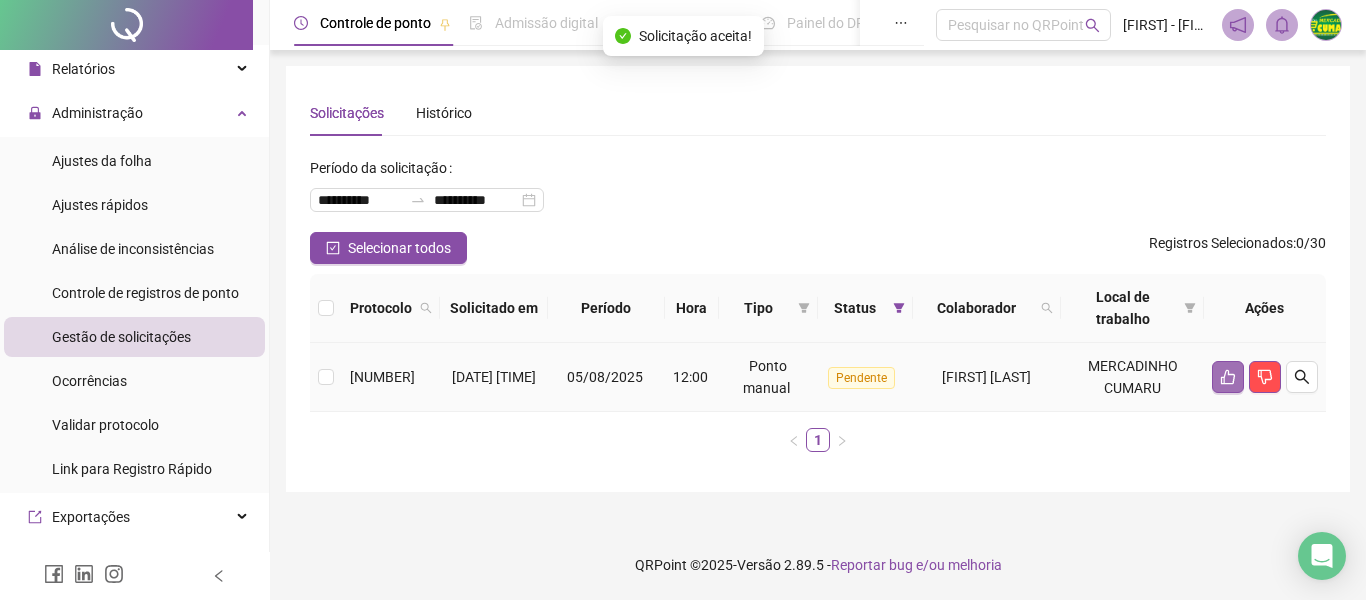 click 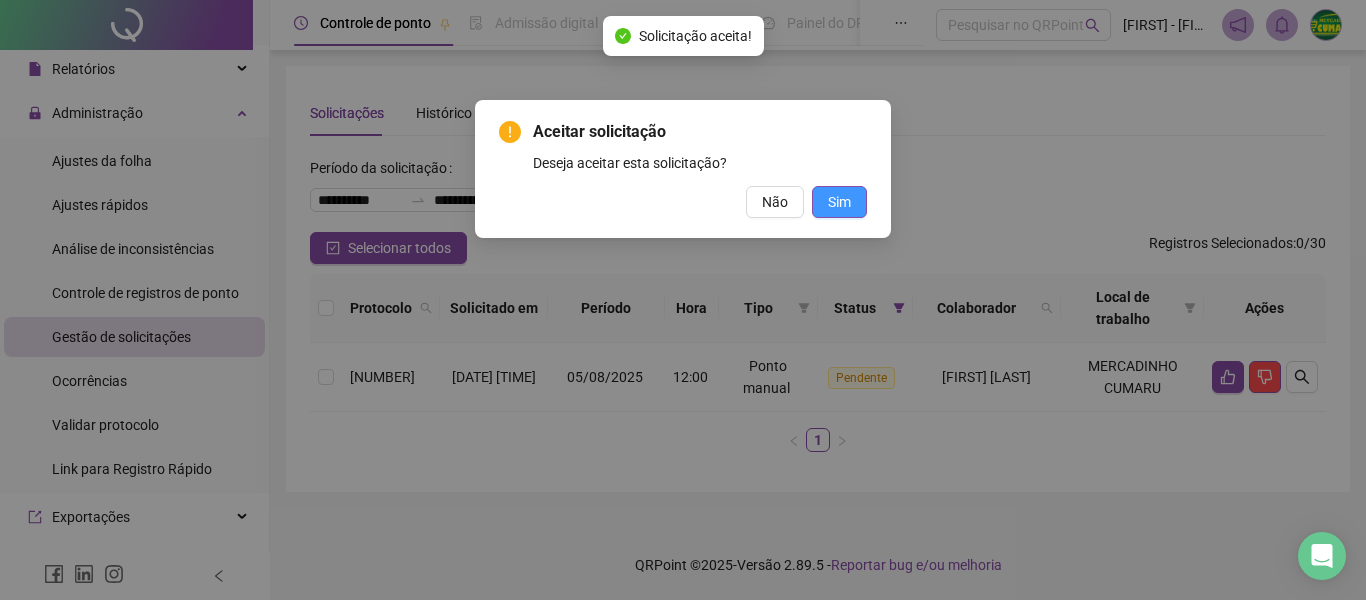click on "Sim" at bounding box center (839, 202) 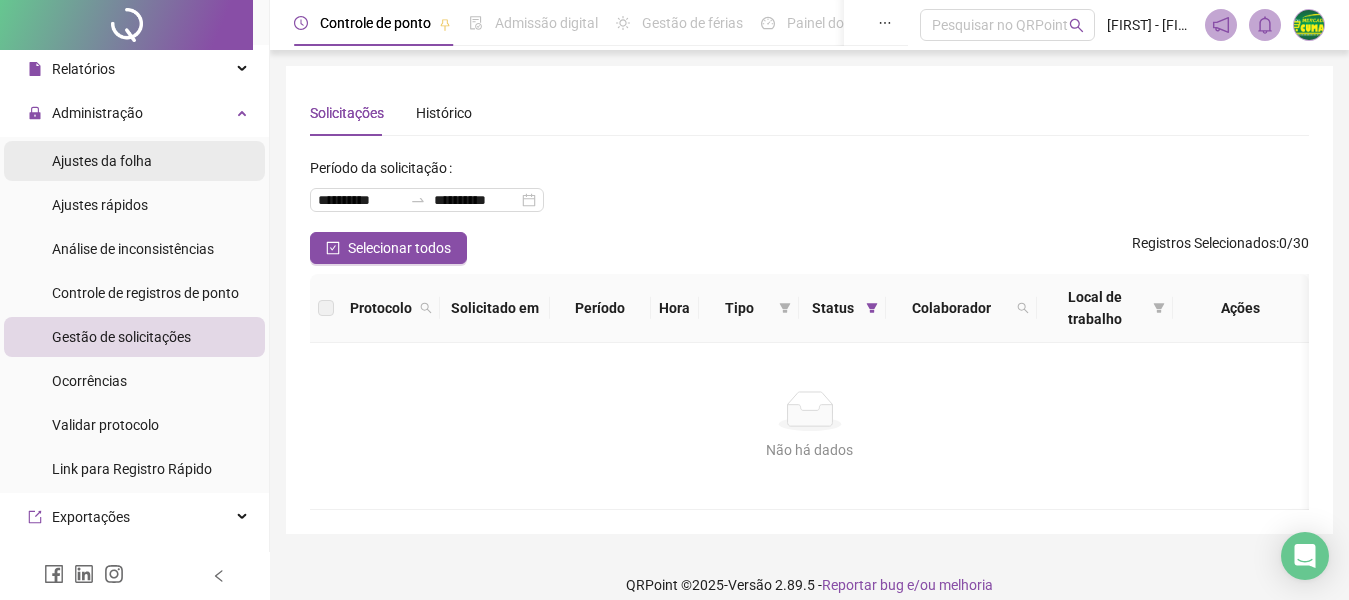 click on "Ajustes da folha" at bounding box center [134, 161] 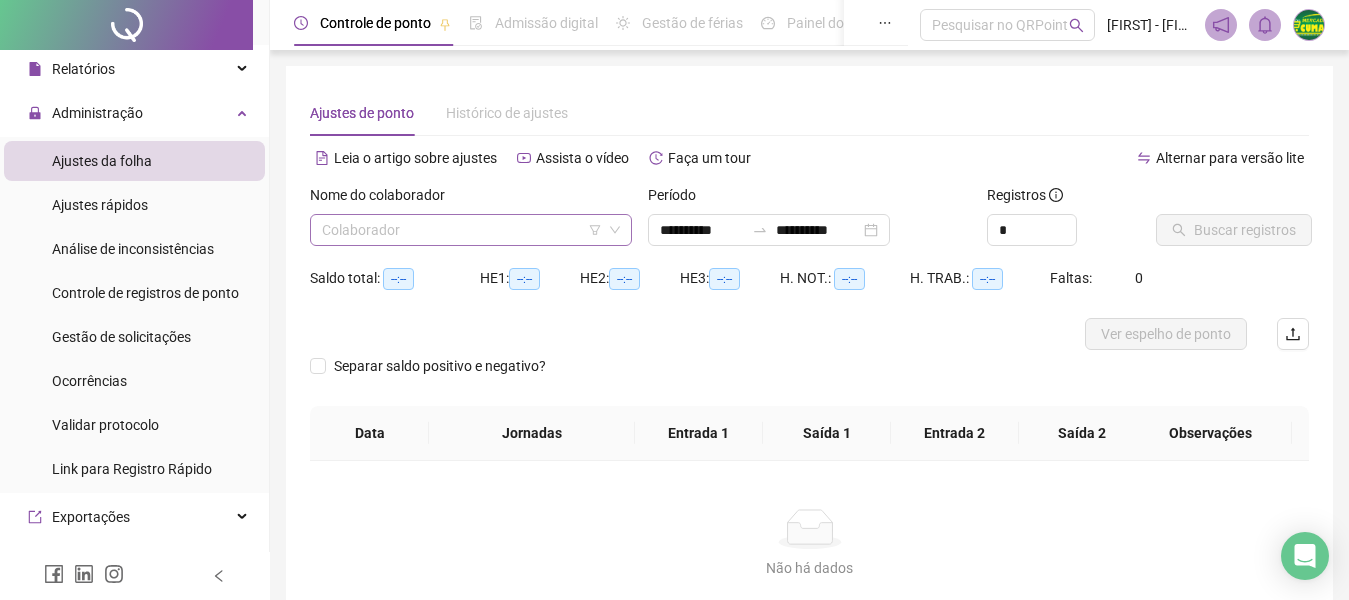 click at bounding box center (462, 230) 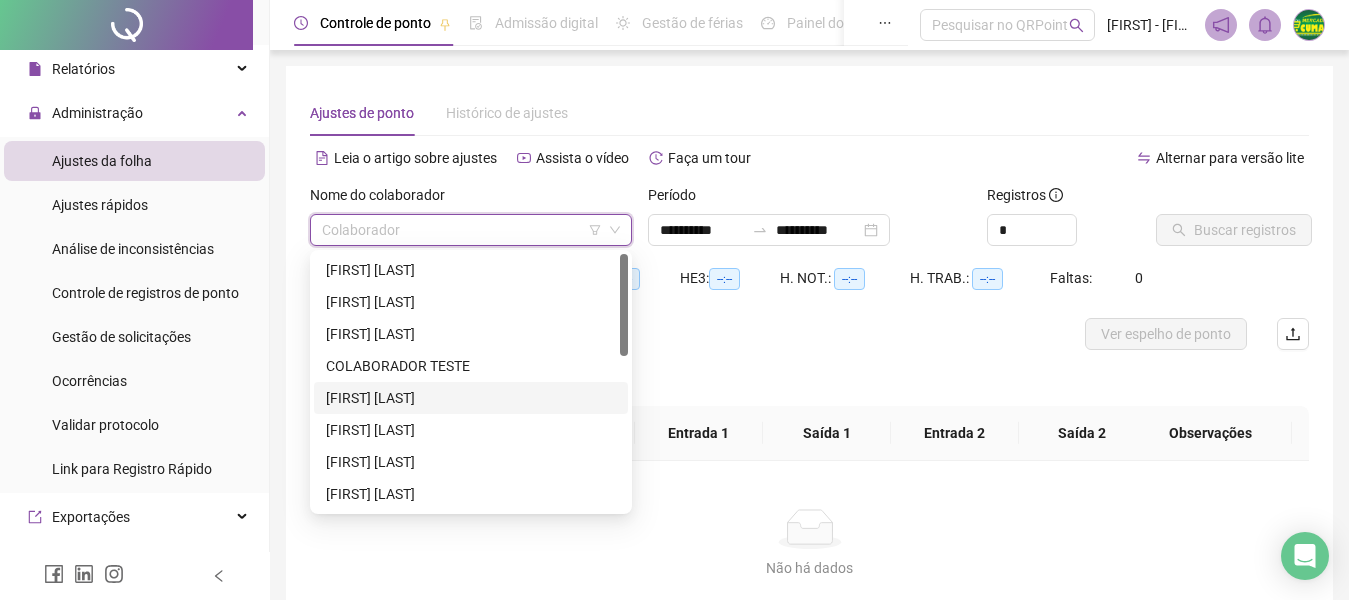 click on "[FIRST] [LAST]" at bounding box center [471, 398] 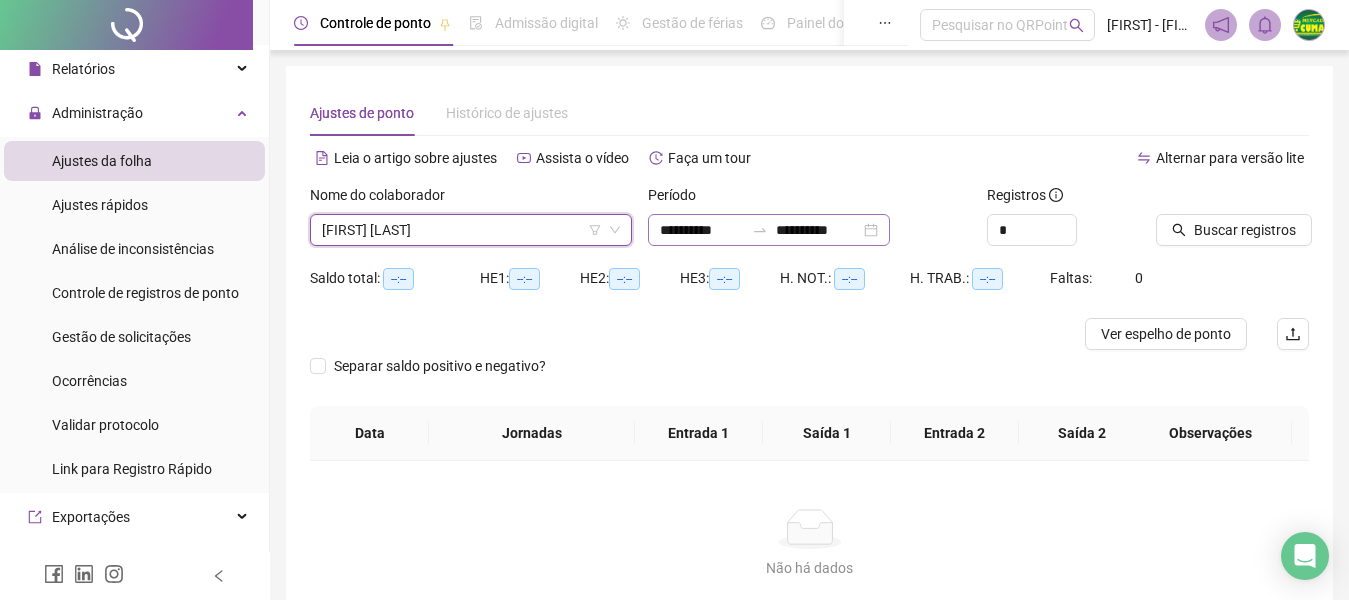 click at bounding box center [760, 230] 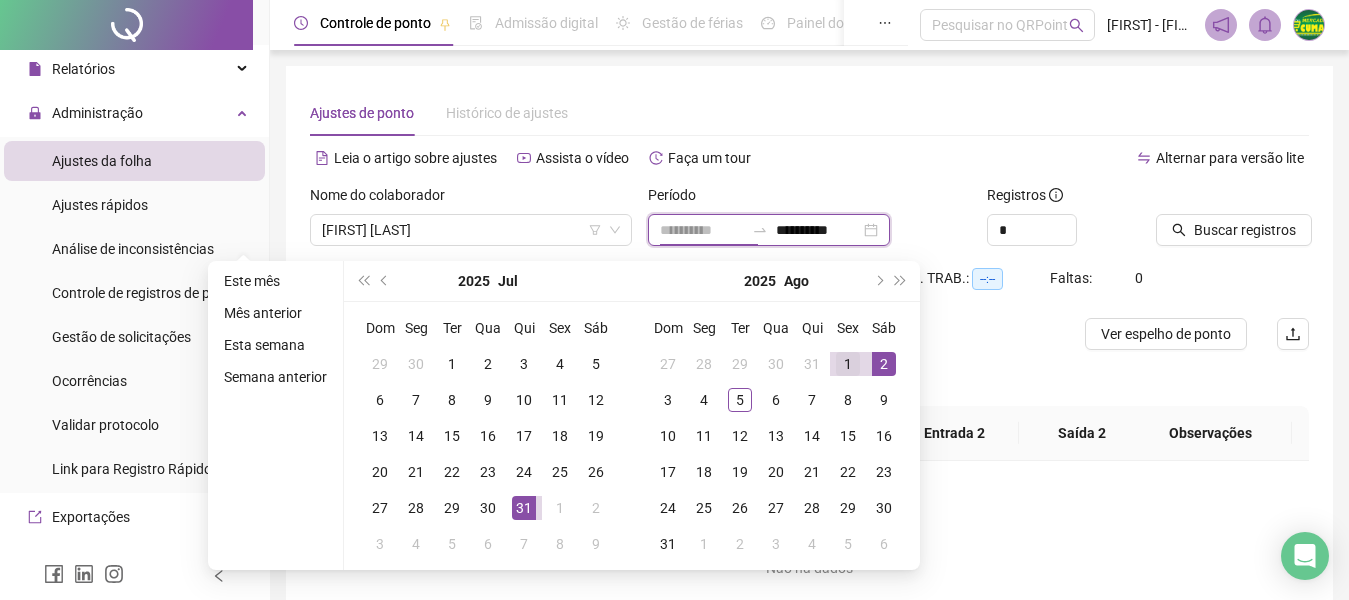 type on "**********" 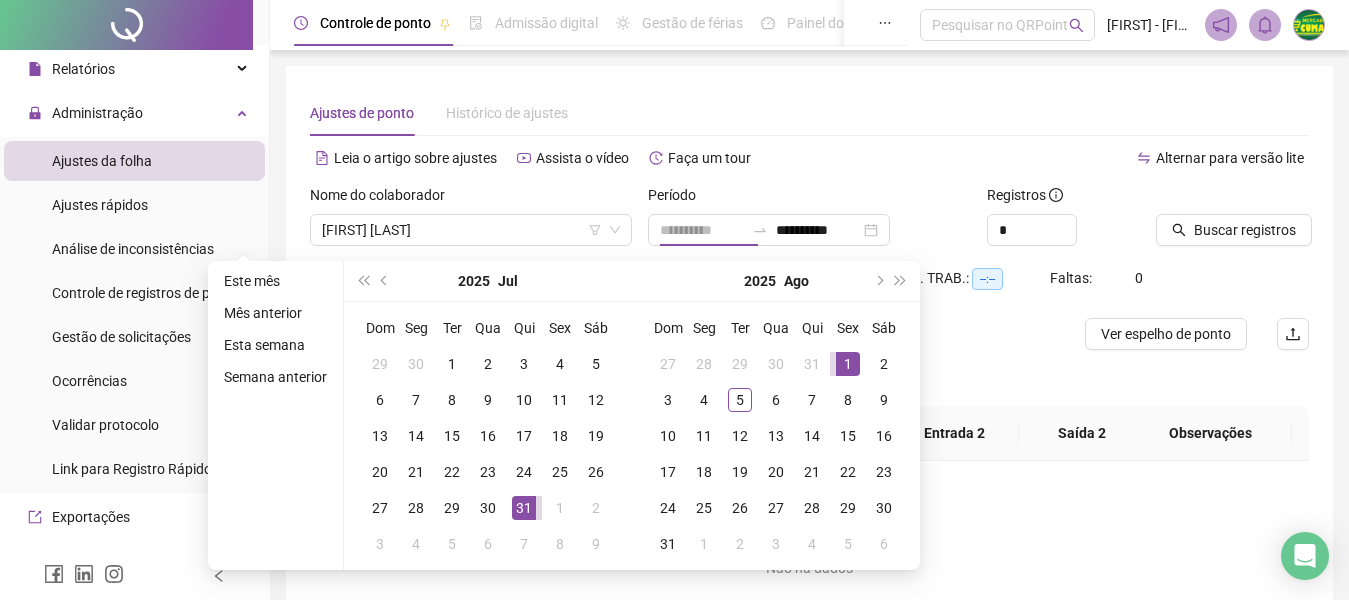 click on "1" at bounding box center (848, 364) 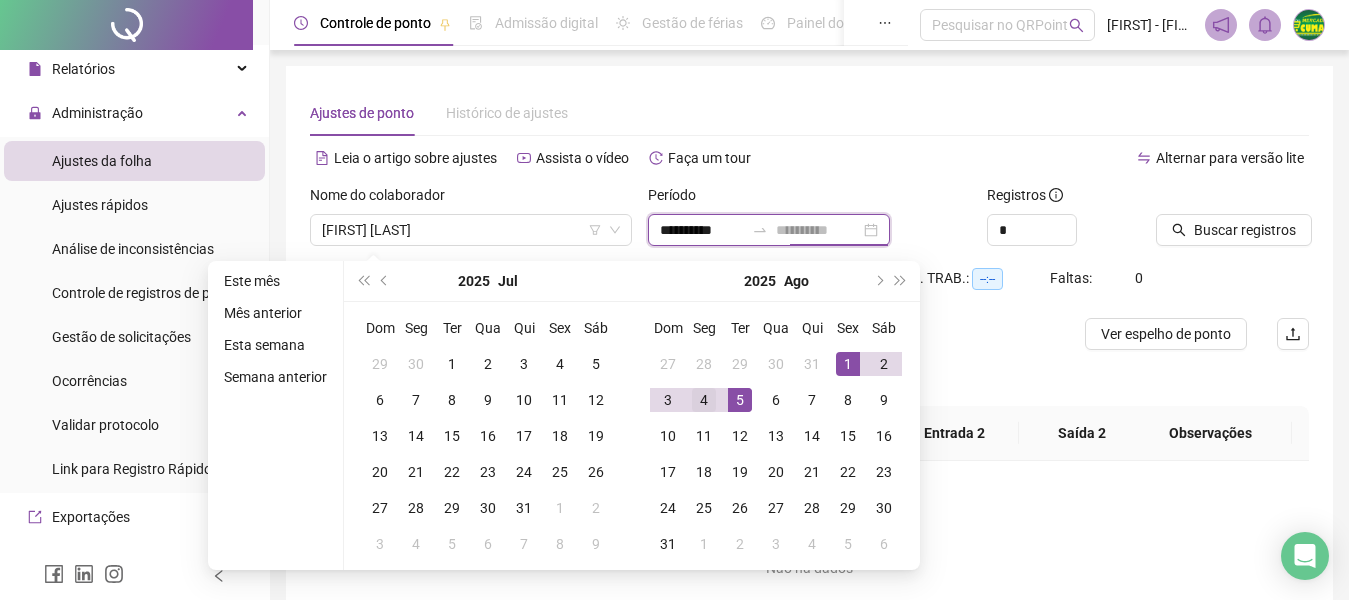 type on "**********" 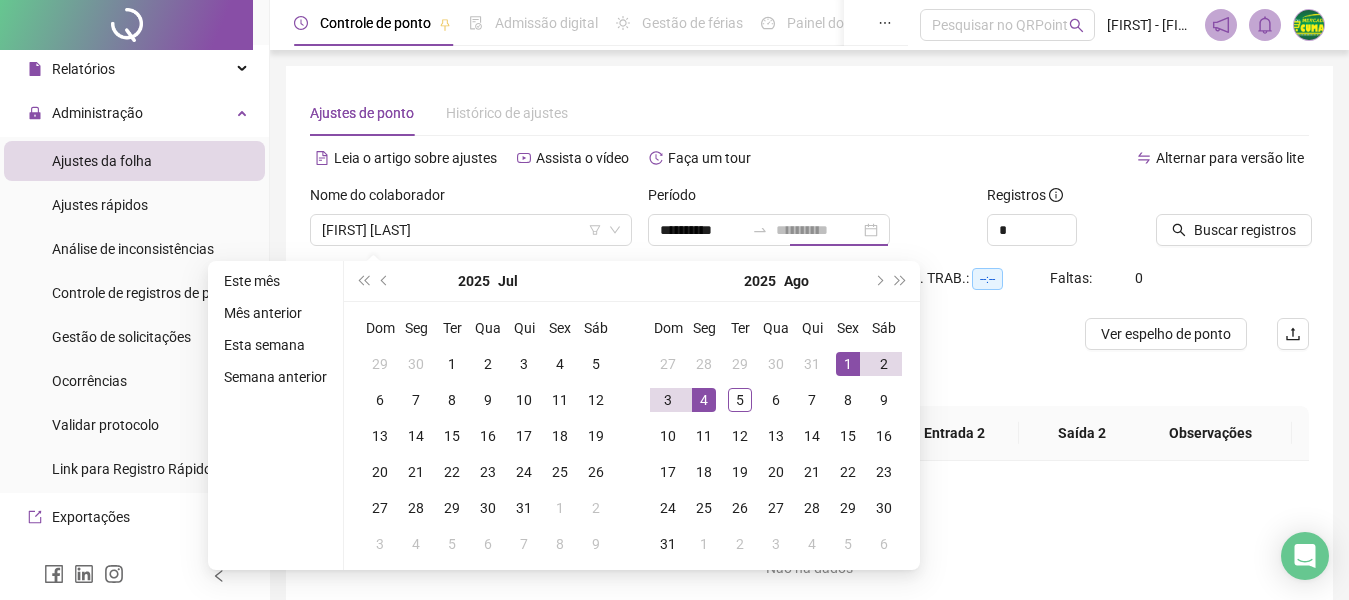 click on "4" at bounding box center [704, 400] 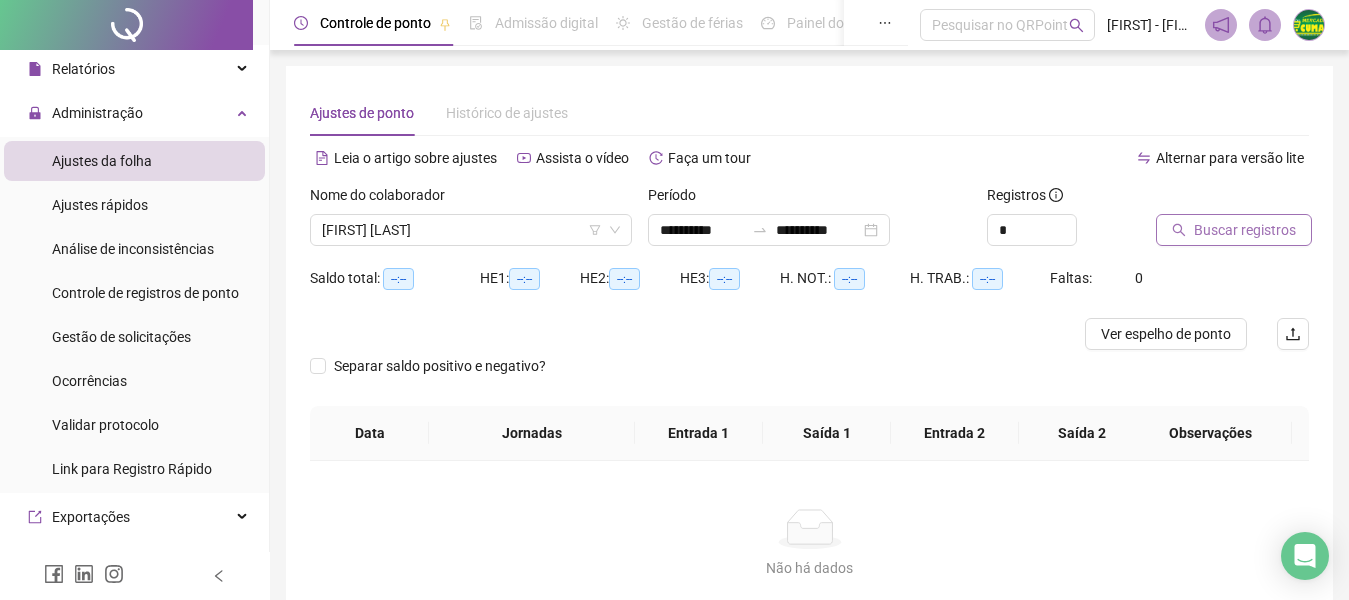 click on "Buscar registros" at bounding box center (1245, 230) 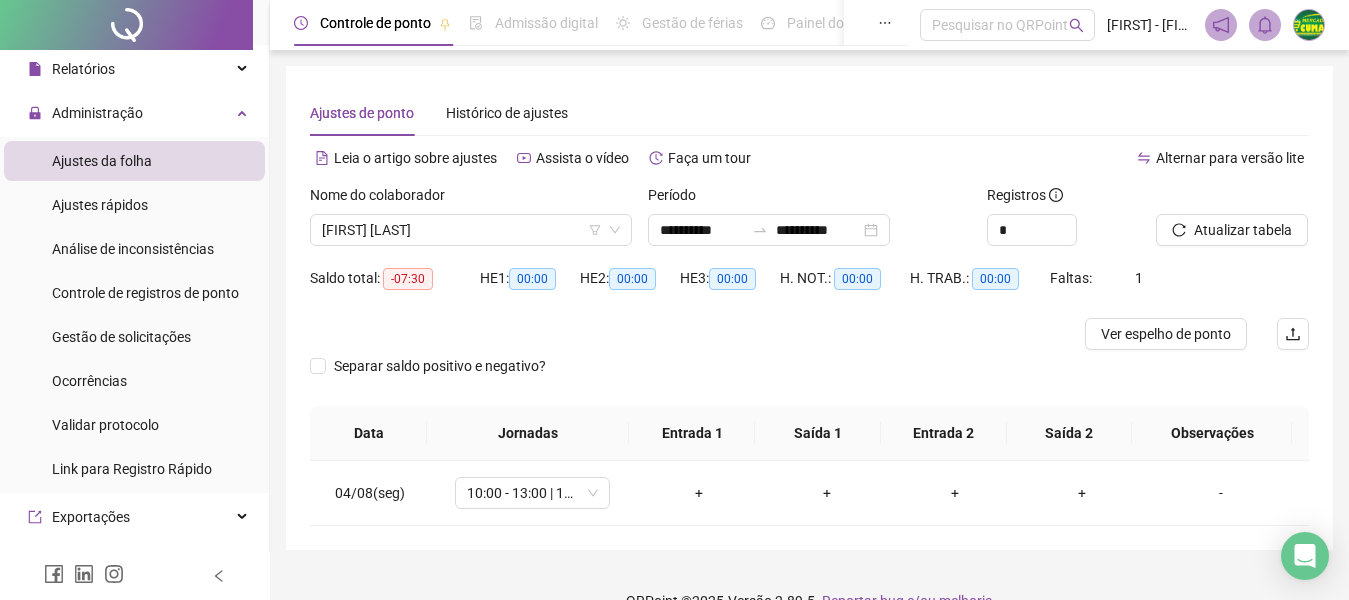 scroll, scrollTop: 36, scrollLeft: 0, axis: vertical 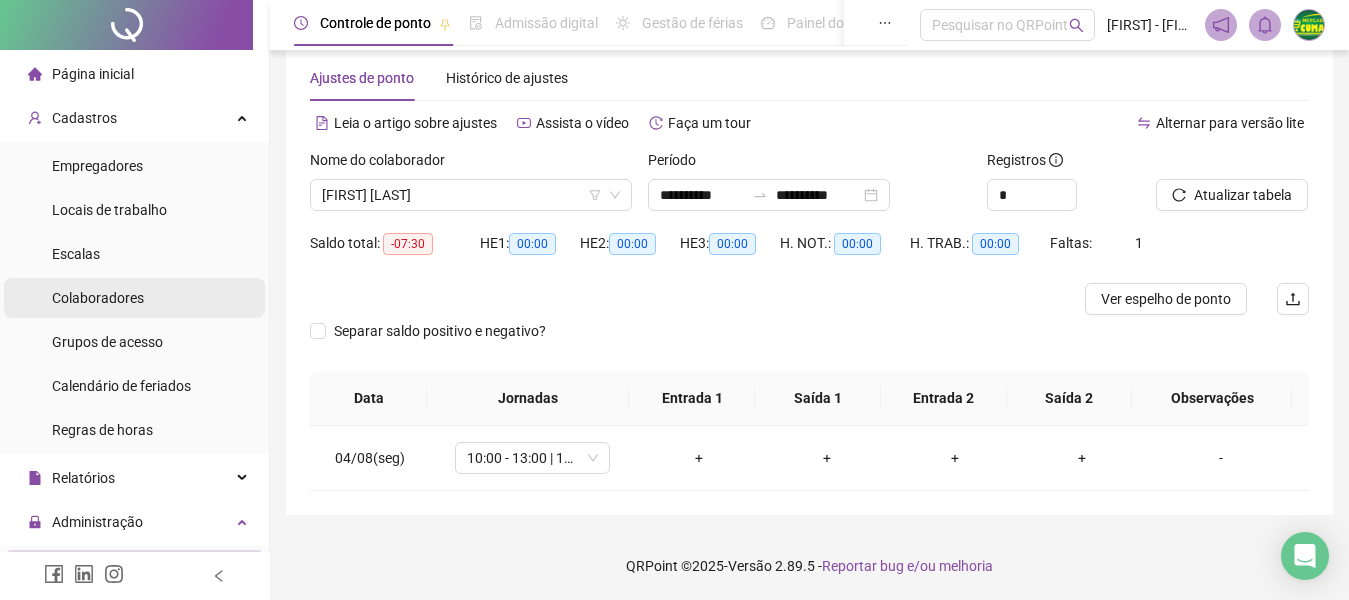 click on "Colaboradores" at bounding box center (98, 298) 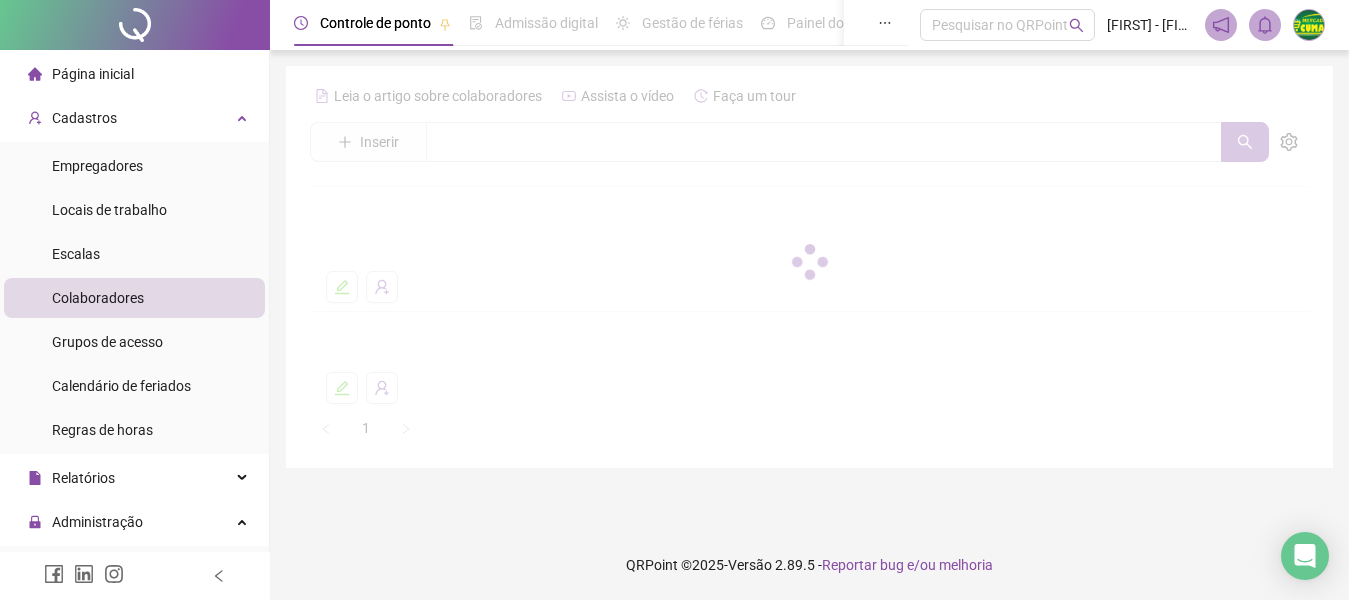 scroll, scrollTop: 0, scrollLeft: 0, axis: both 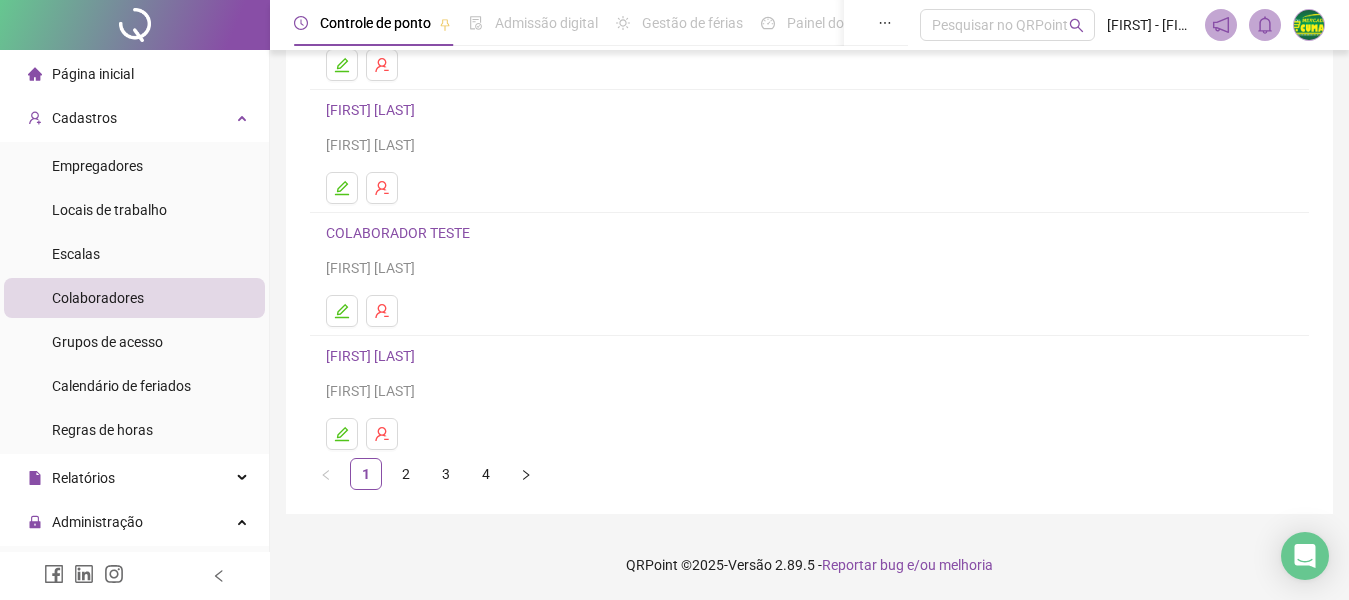 click on "[FIRST] [LAST]" at bounding box center (373, 356) 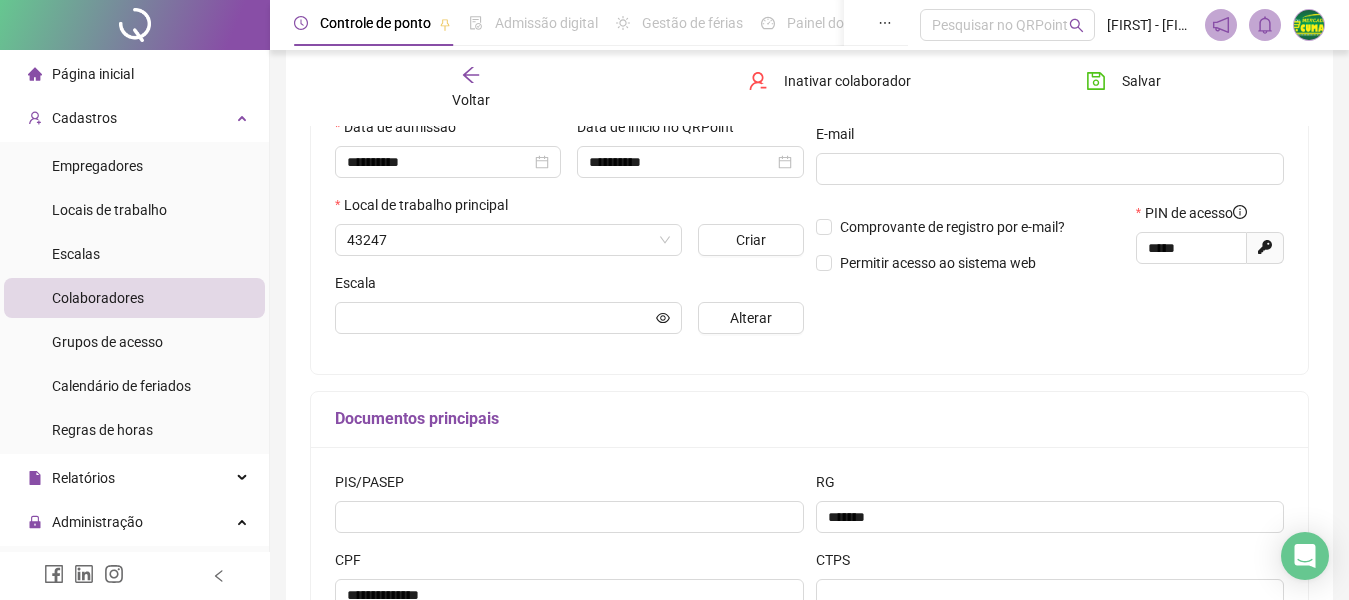scroll, scrollTop: 377, scrollLeft: 0, axis: vertical 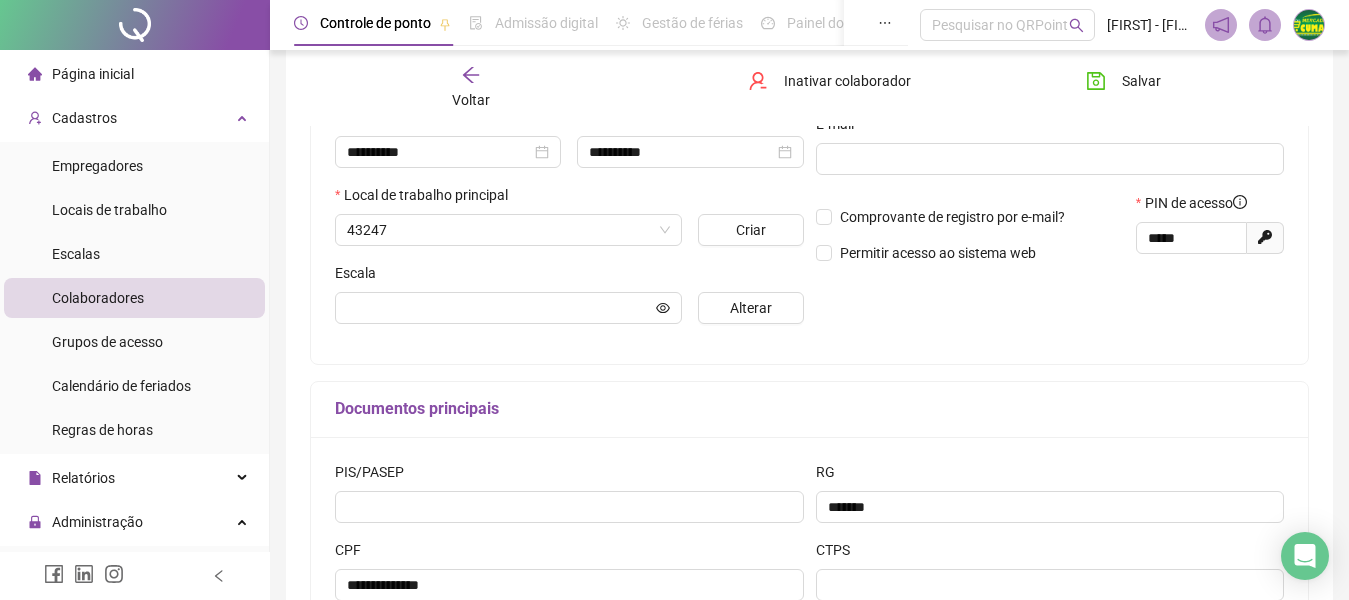 type on "********" 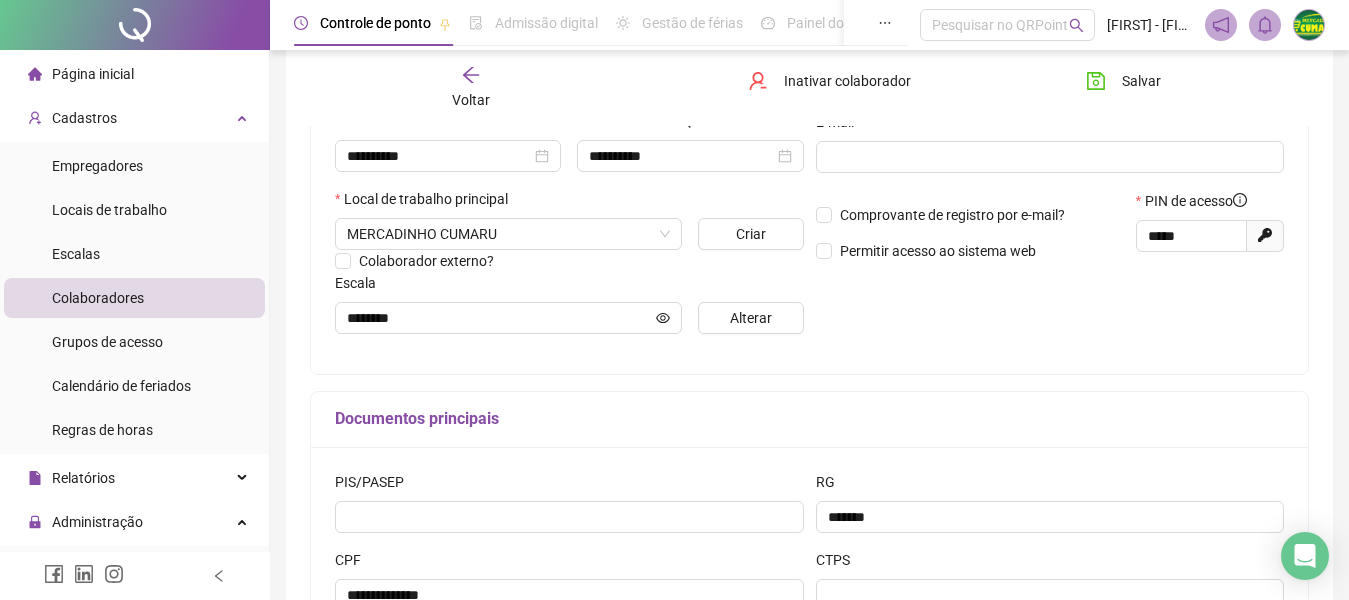 scroll, scrollTop: 541, scrollLeft: 0, axis: vertical 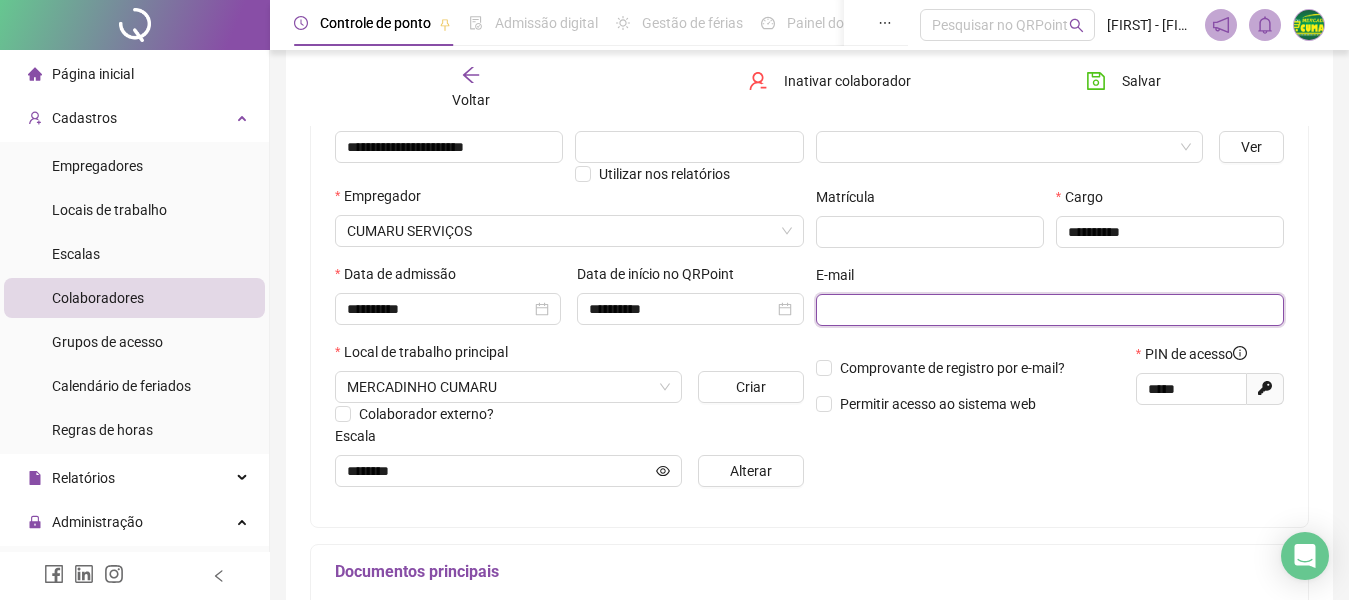 click at bounding box center [1048, 310] 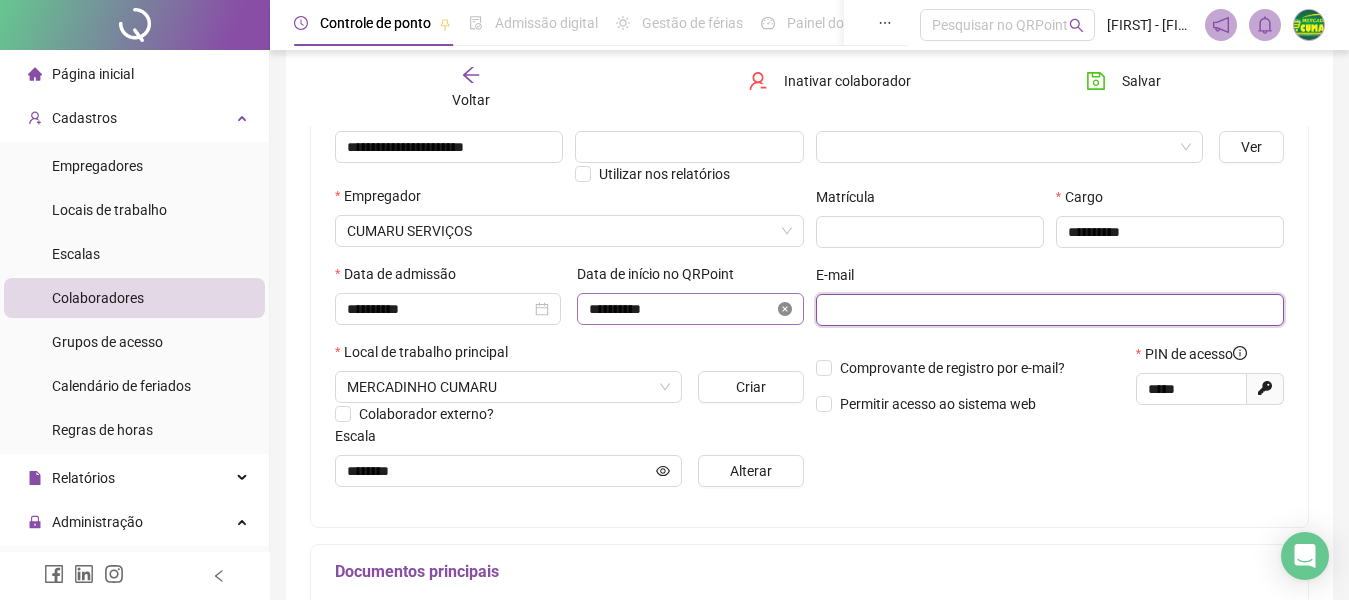 click 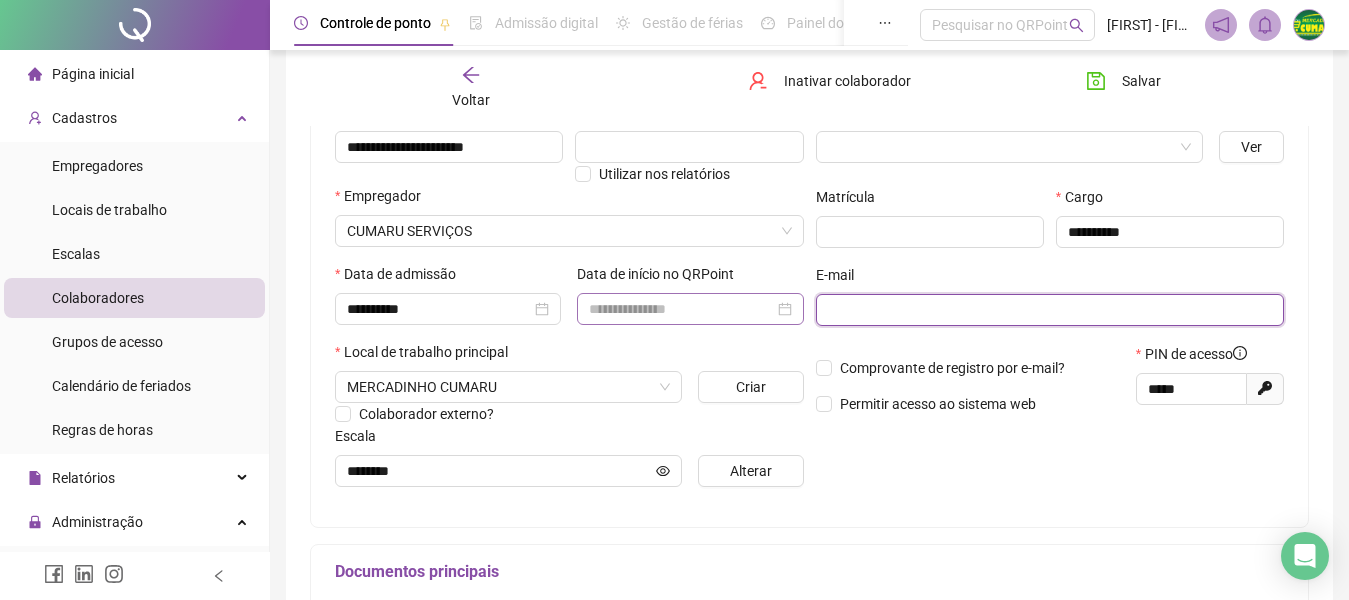 click at bounding box center (690, 309) 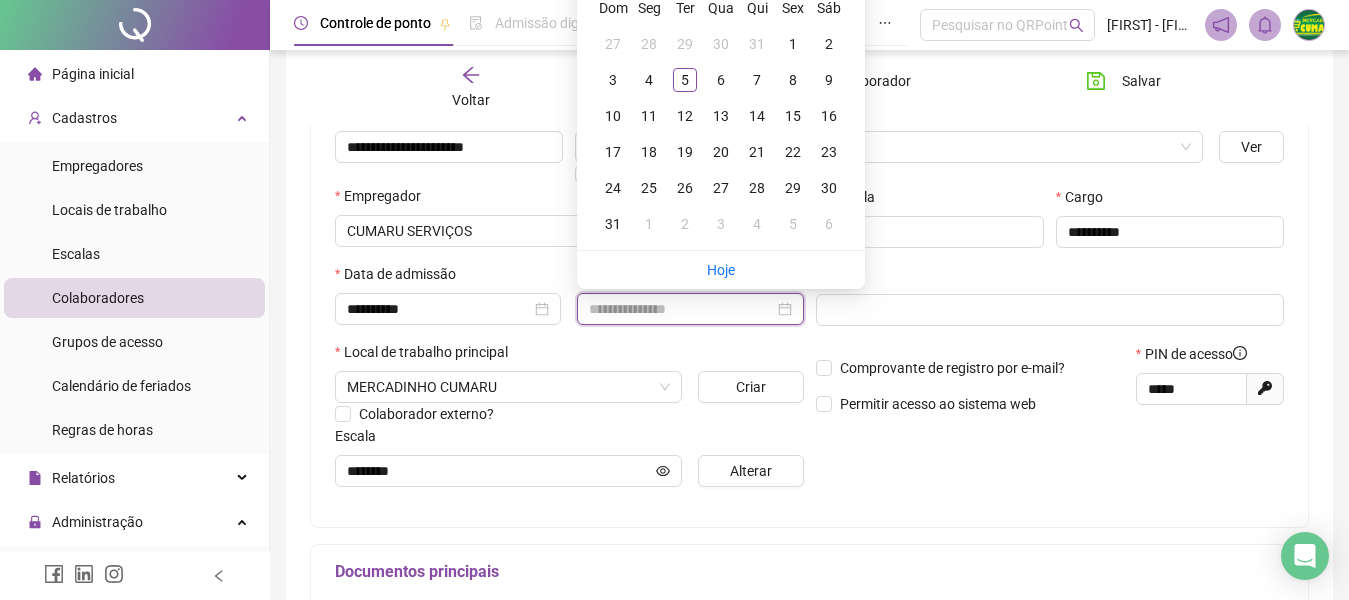 click at bounding box center [681, 309] 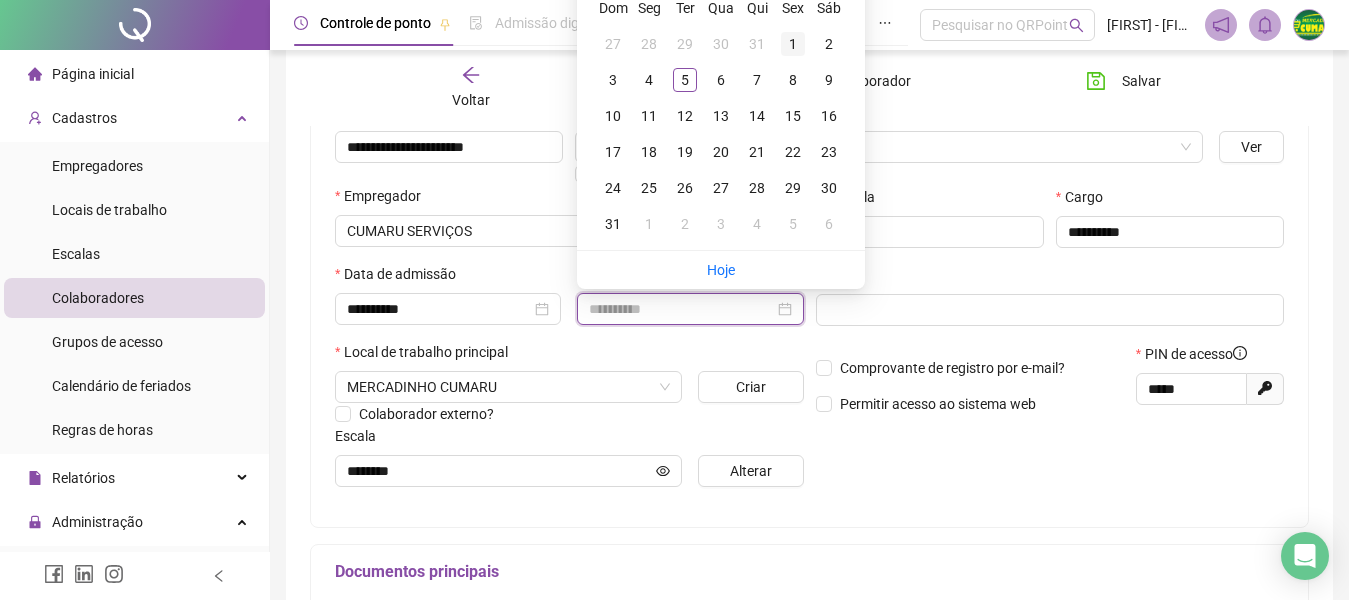 type on "**********" 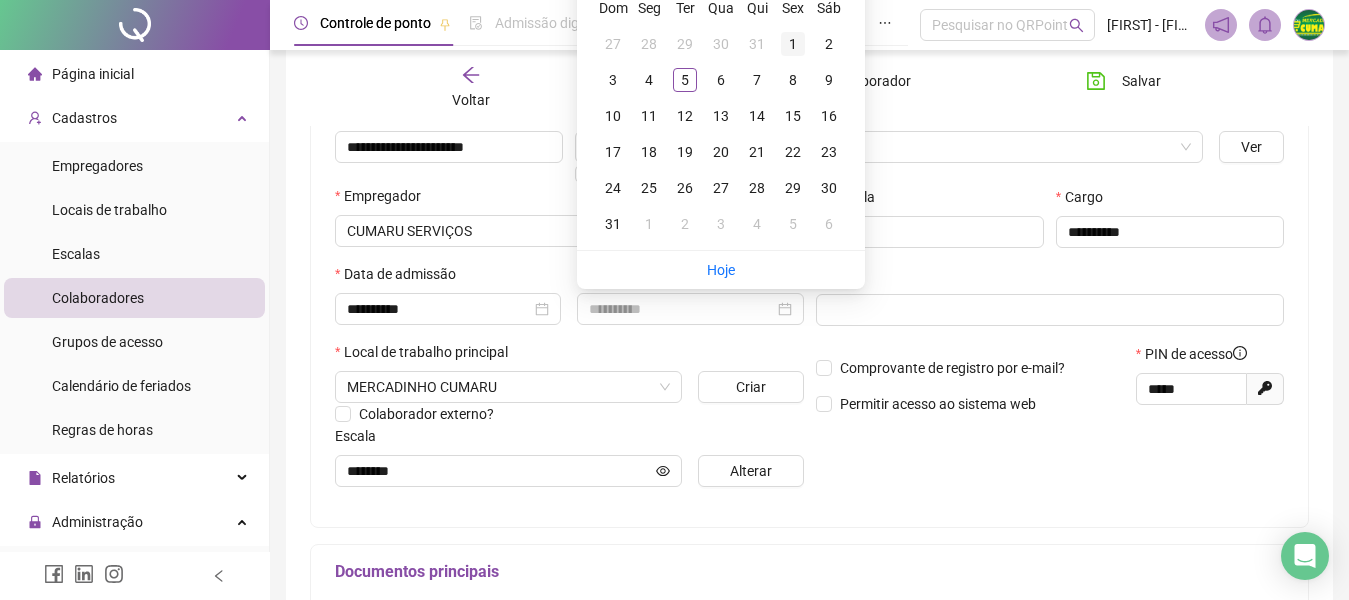click on "1" at bounding box center [793, 44] 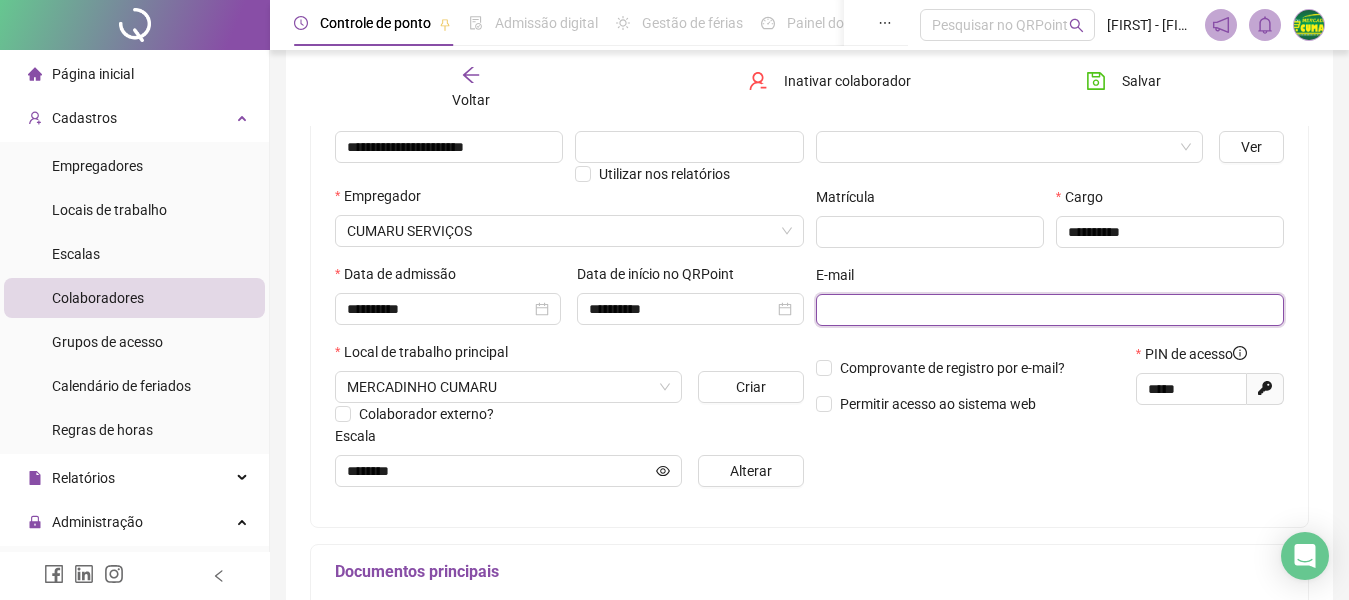 click at bounding box center [1048, 310] 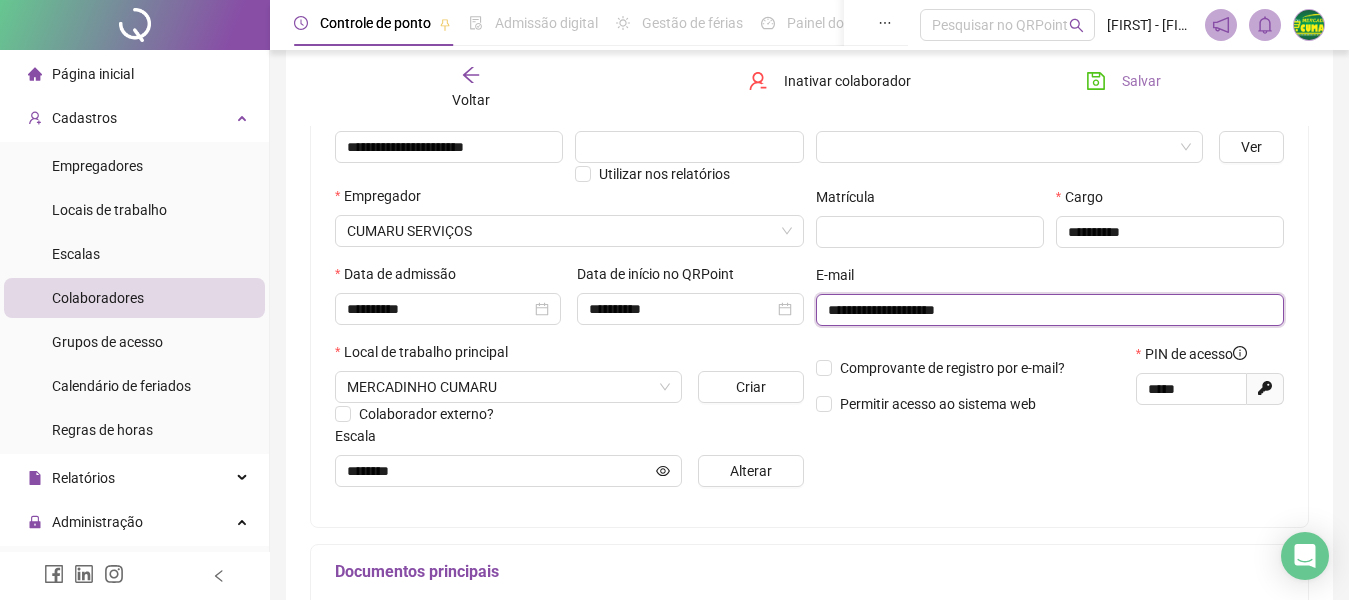 type on "**********" 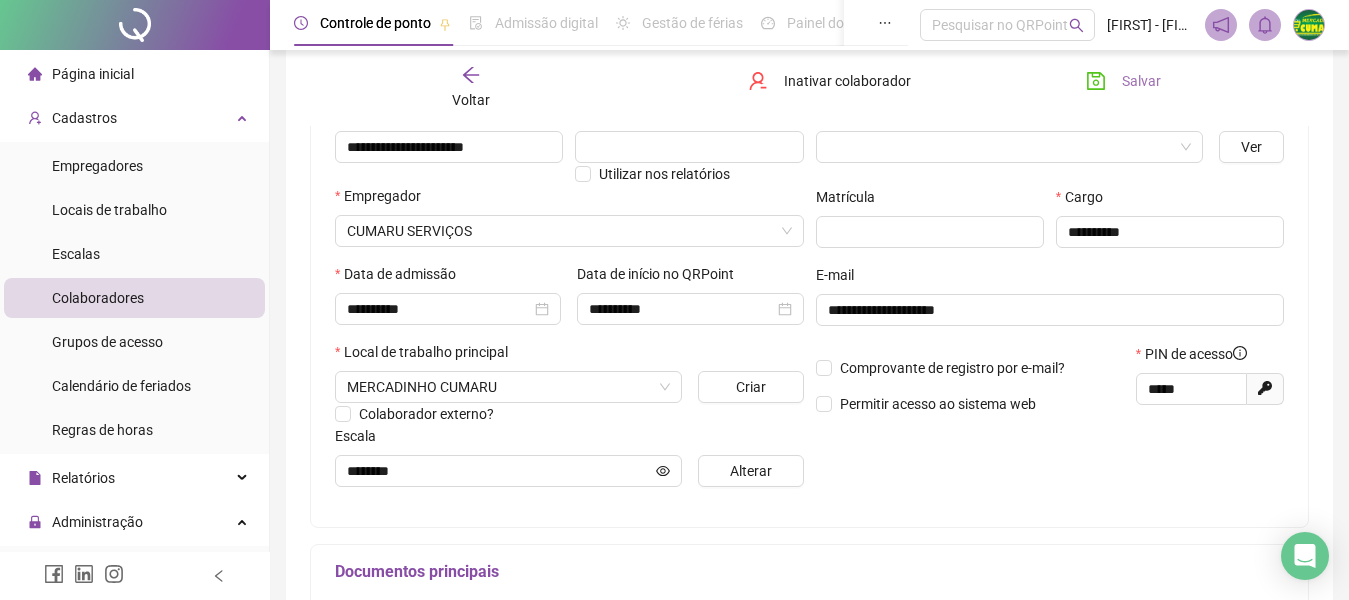 drag, startPoint x: 1118, startPoint y: 75, endPoint x: 1120, endPoint y: 87, distance: 12.165525 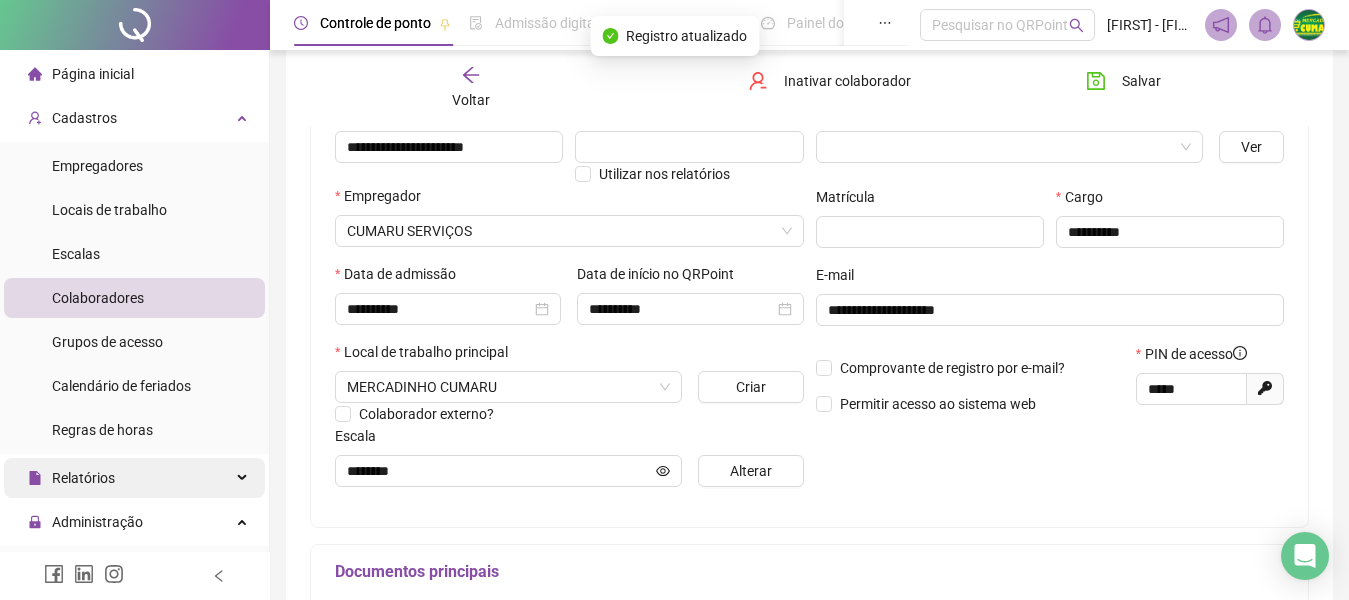 click on "Relatórios" at bounding box center (83, 478) 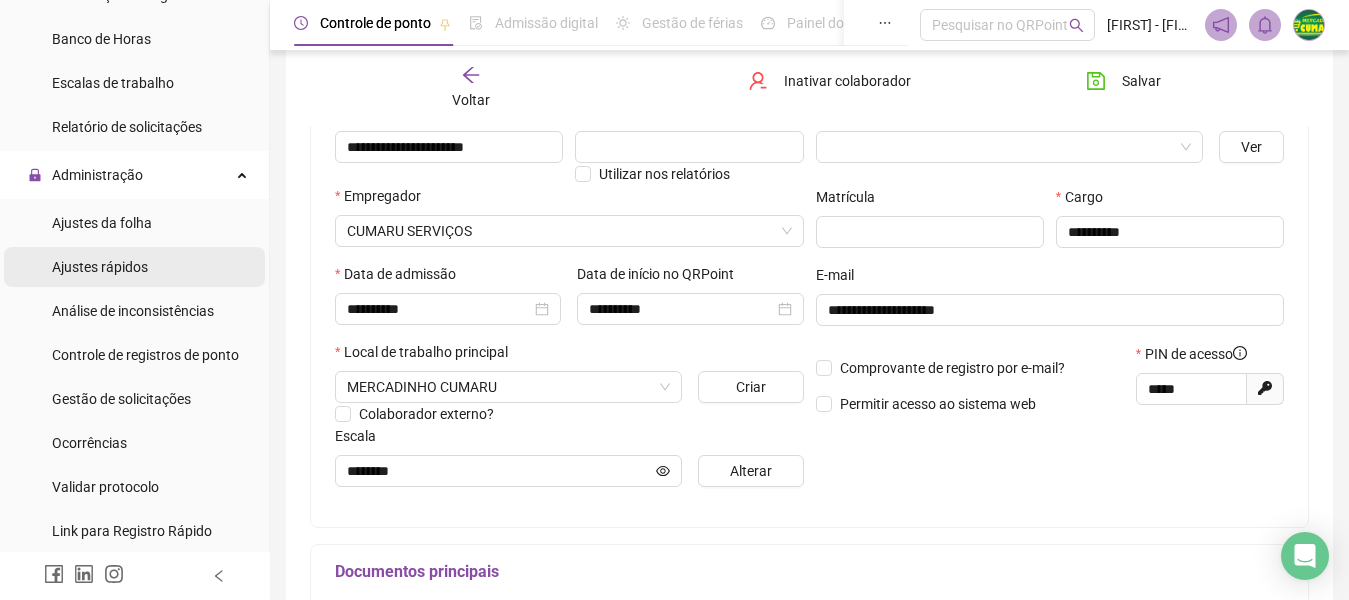 scroll, scrollTop: 748, scrollLeft: 0, axis: vertical 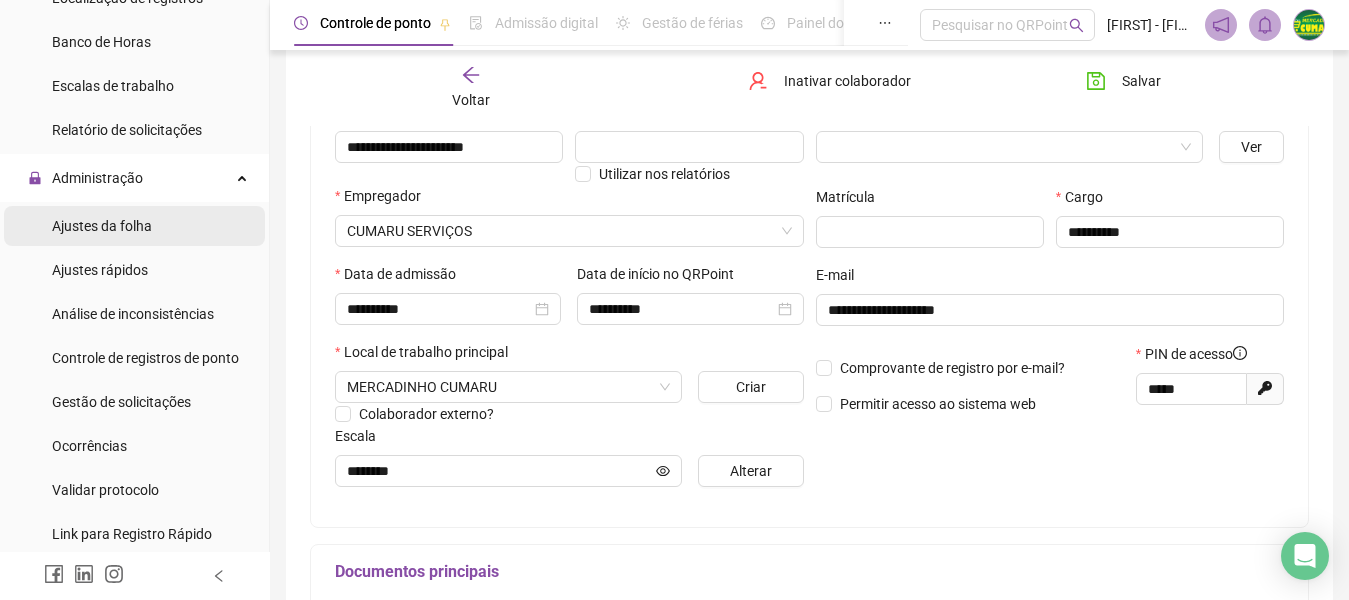 click on "Ajustes da folha" at bounding box center [102, 226] 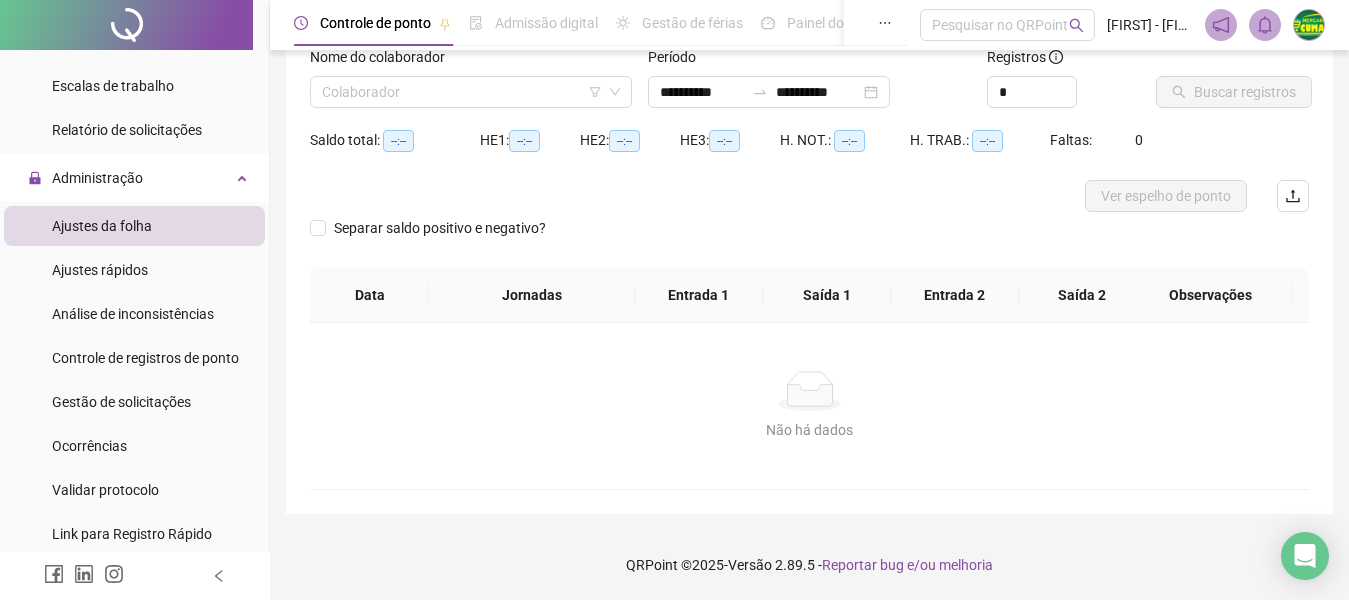 scroll, scrollTop: 138, scrollLeft: 0, axis: vertical 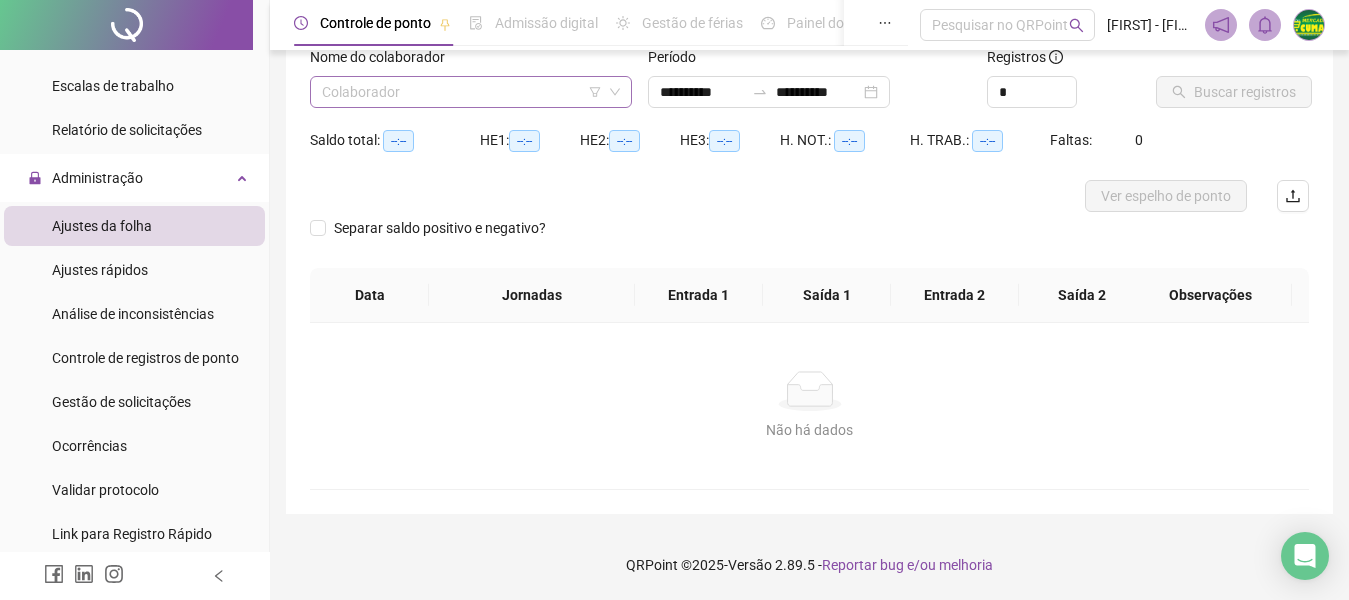 click at bounding box center (462, 92) 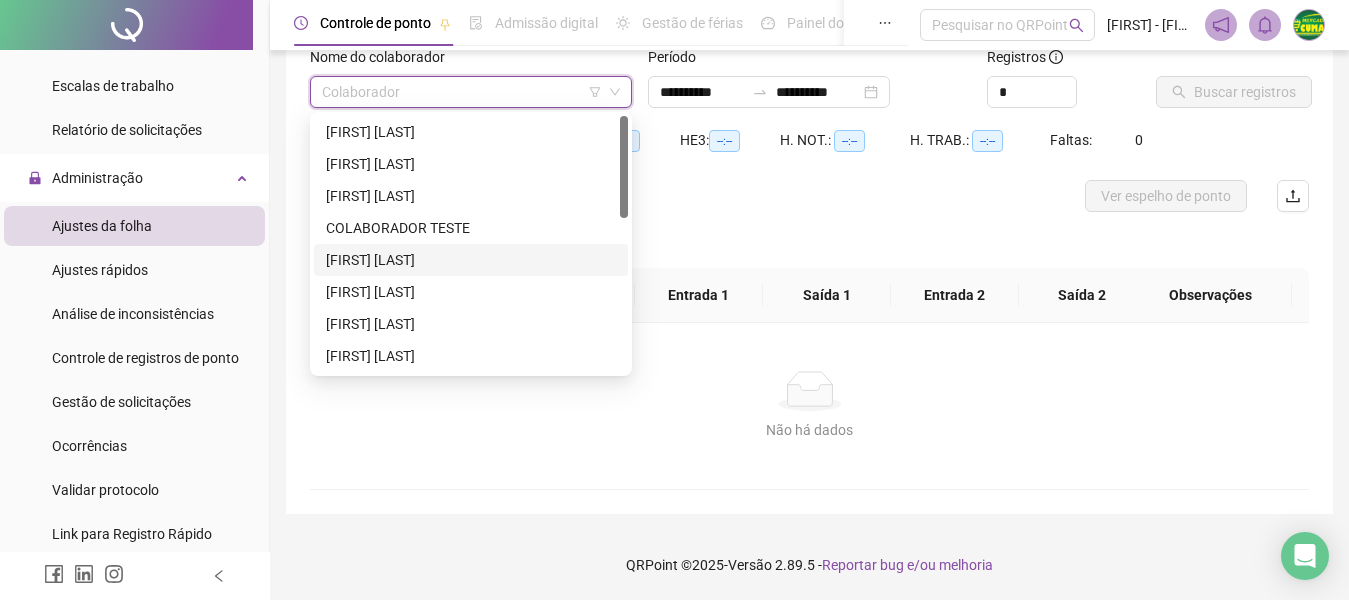 click on "[FIRST] [LAST]" at bounding box center (471, 260) 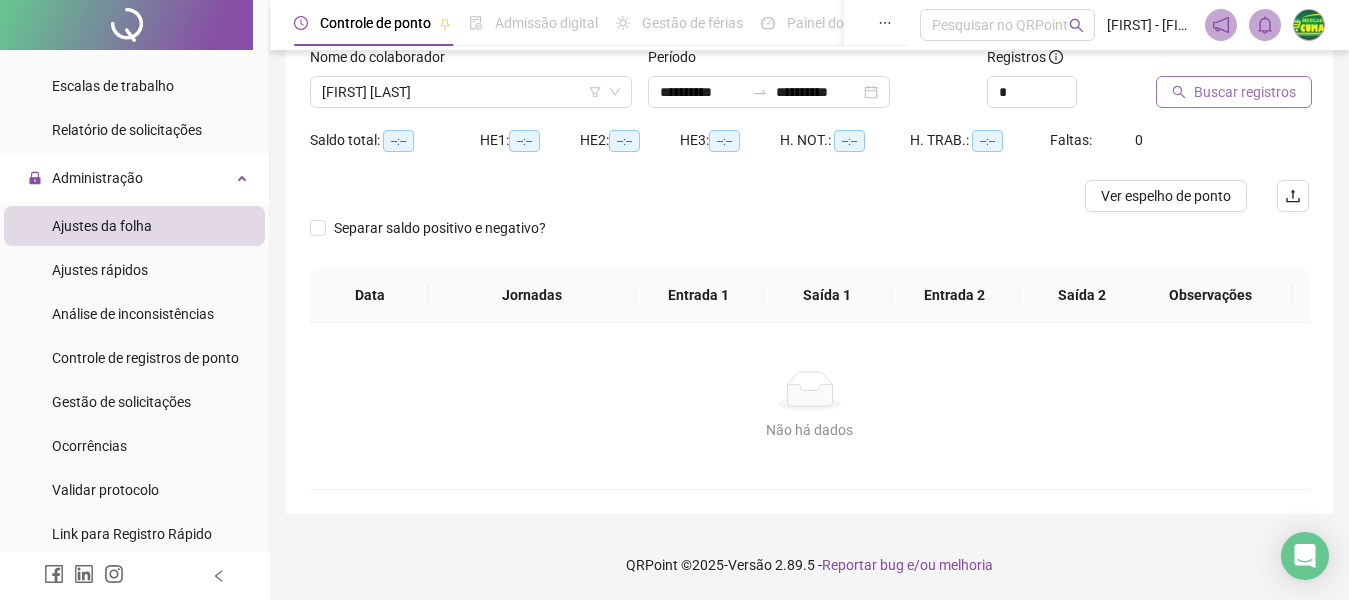 click on "Buscar registros" at bounding box center [1245, 92] 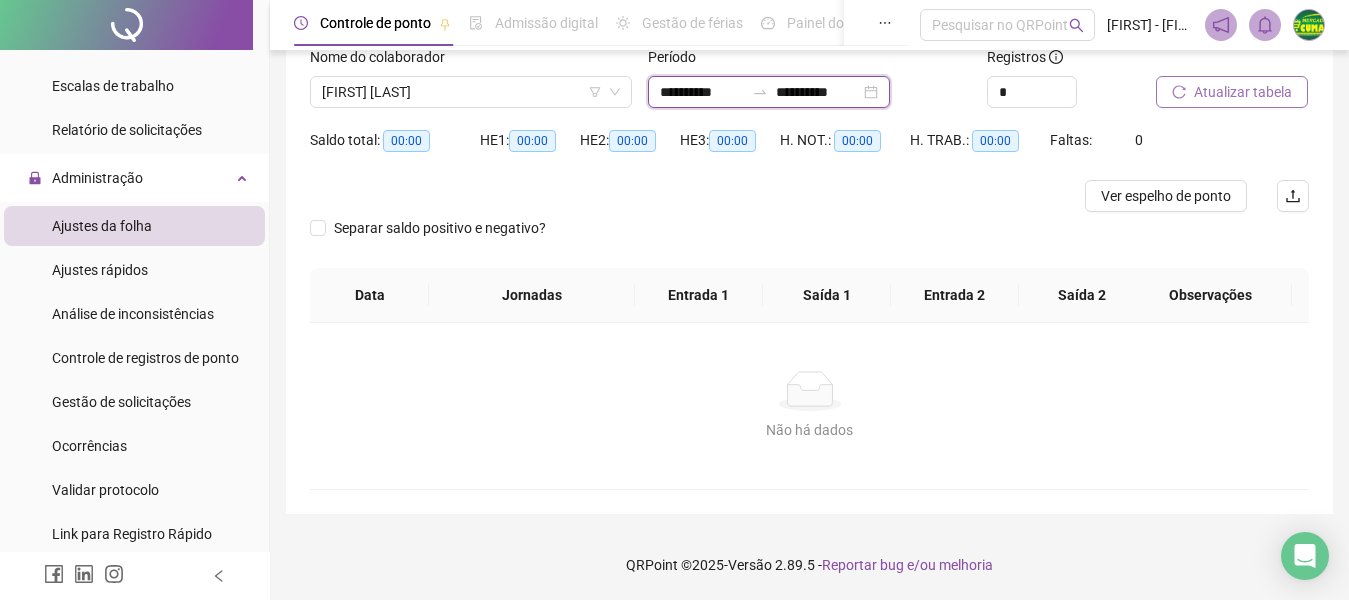 click on "**********" at bounding box center (702, 92) 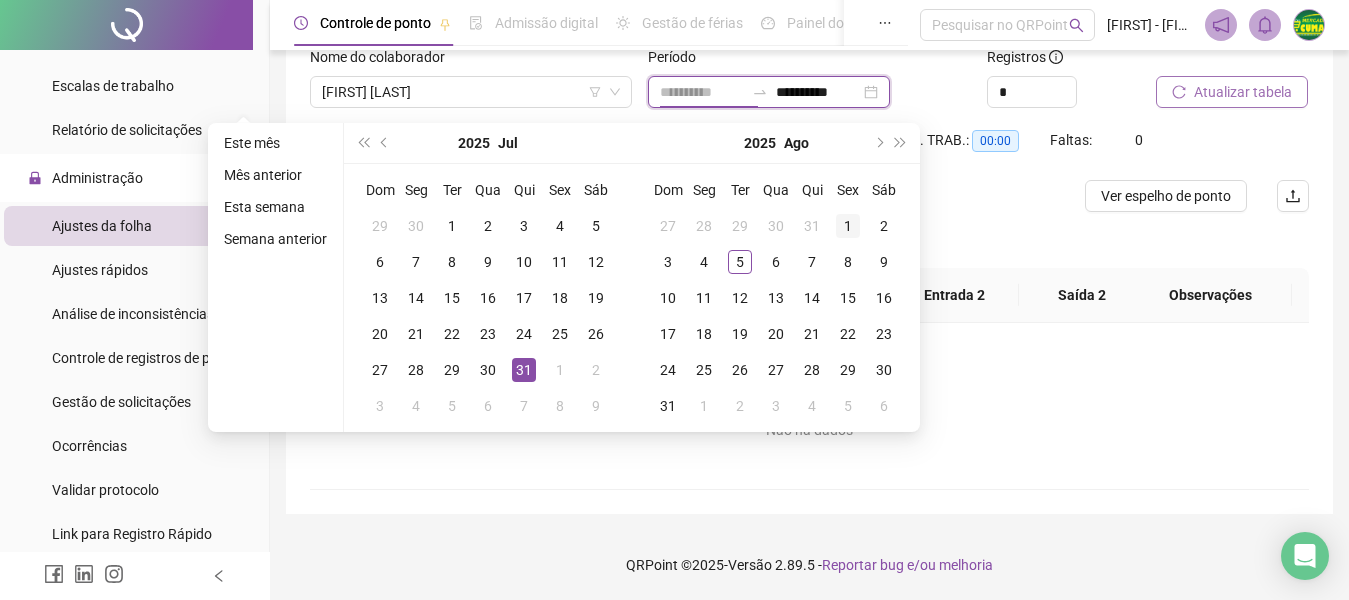 type on "**********" 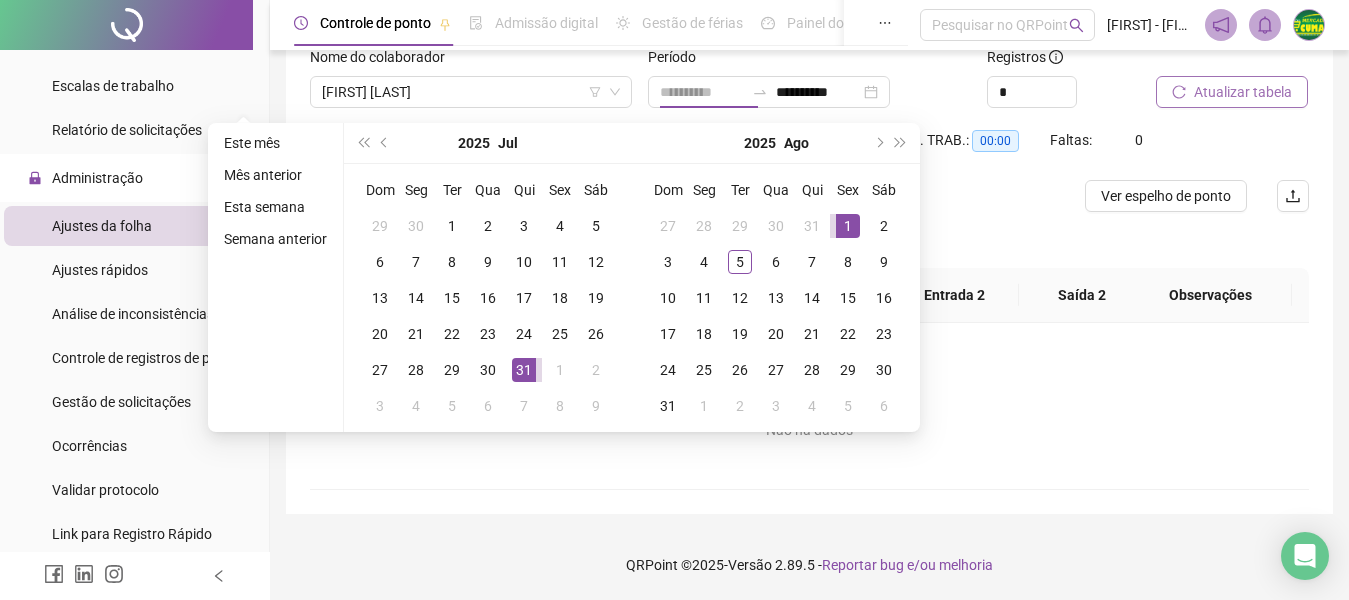 click on "1" at bounding box center [848, 226] 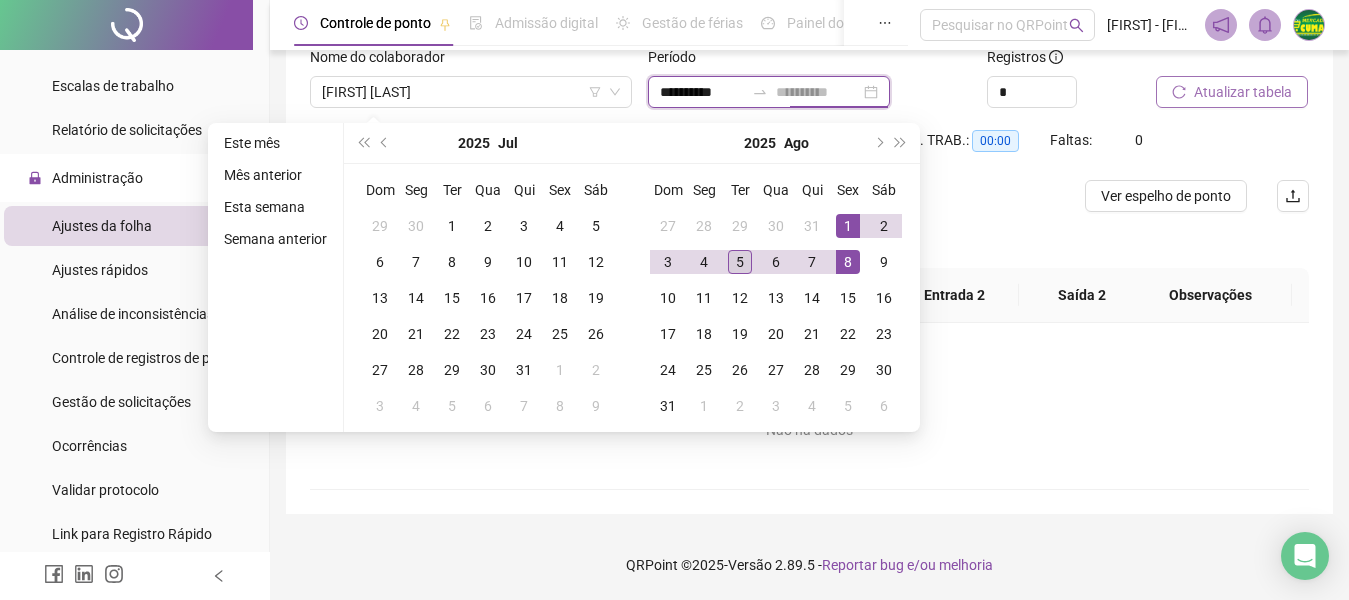 type on "**********" 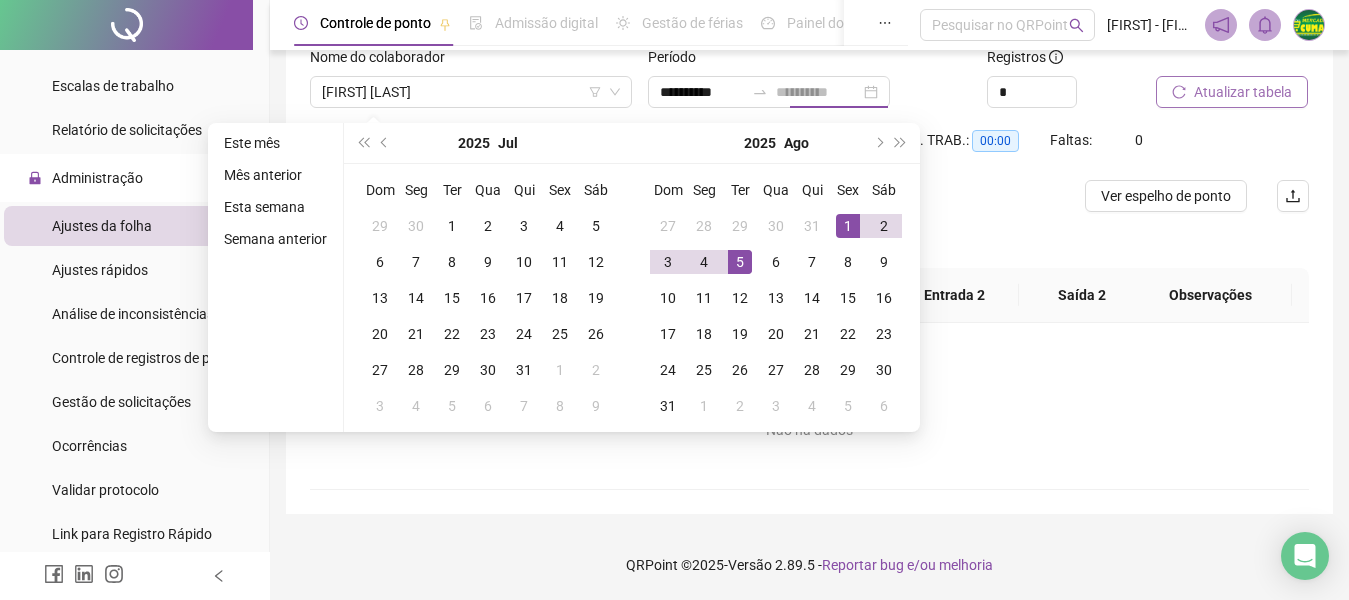 click on "5" at bounding box center [740, 262] 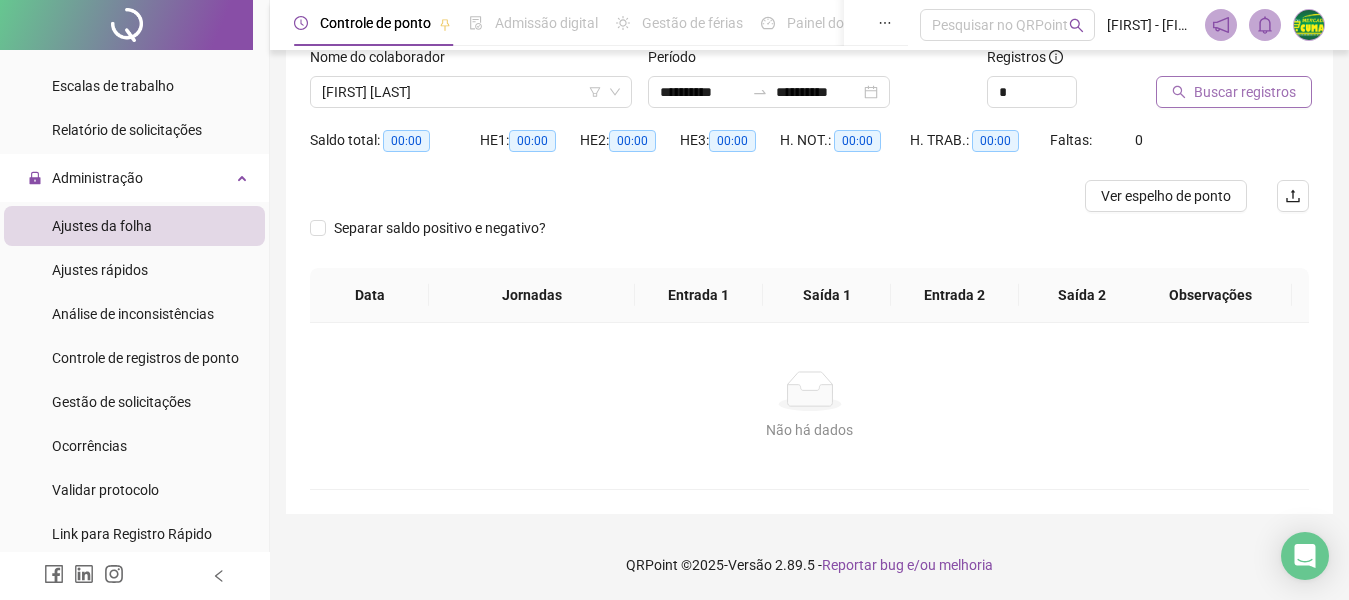 click on "Buscar registros" at bounding box center [1245, 92] 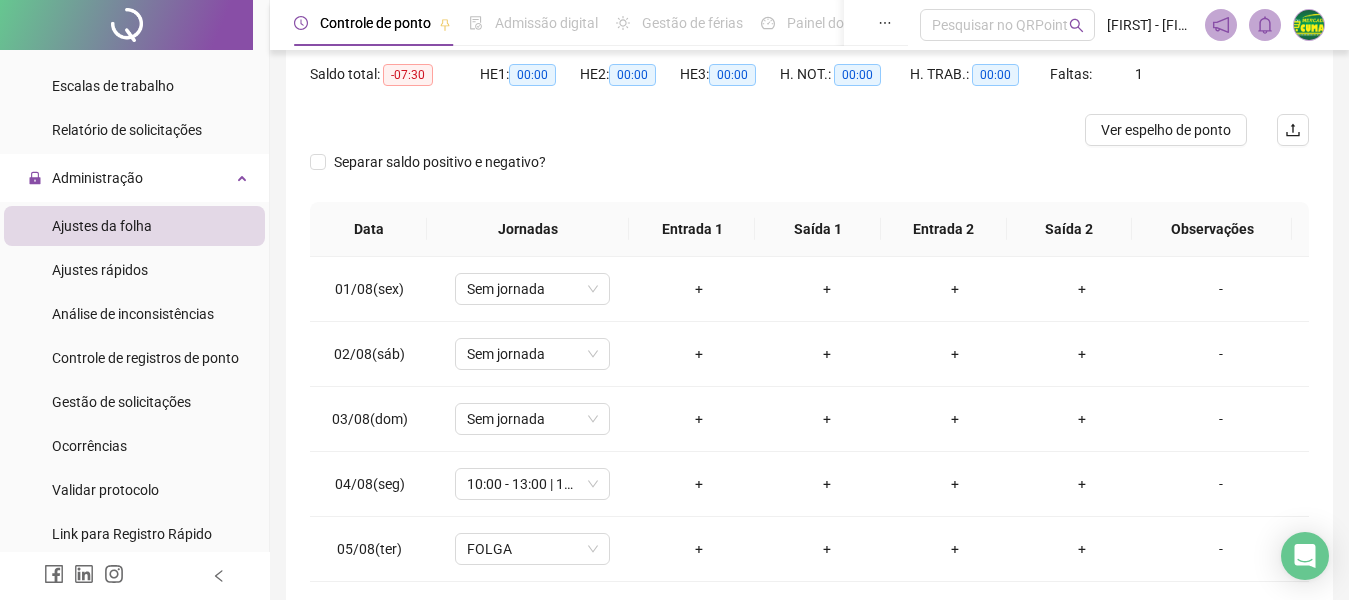 scroll, scrollTop: 129, scrollLeft: 0, axis: vertical 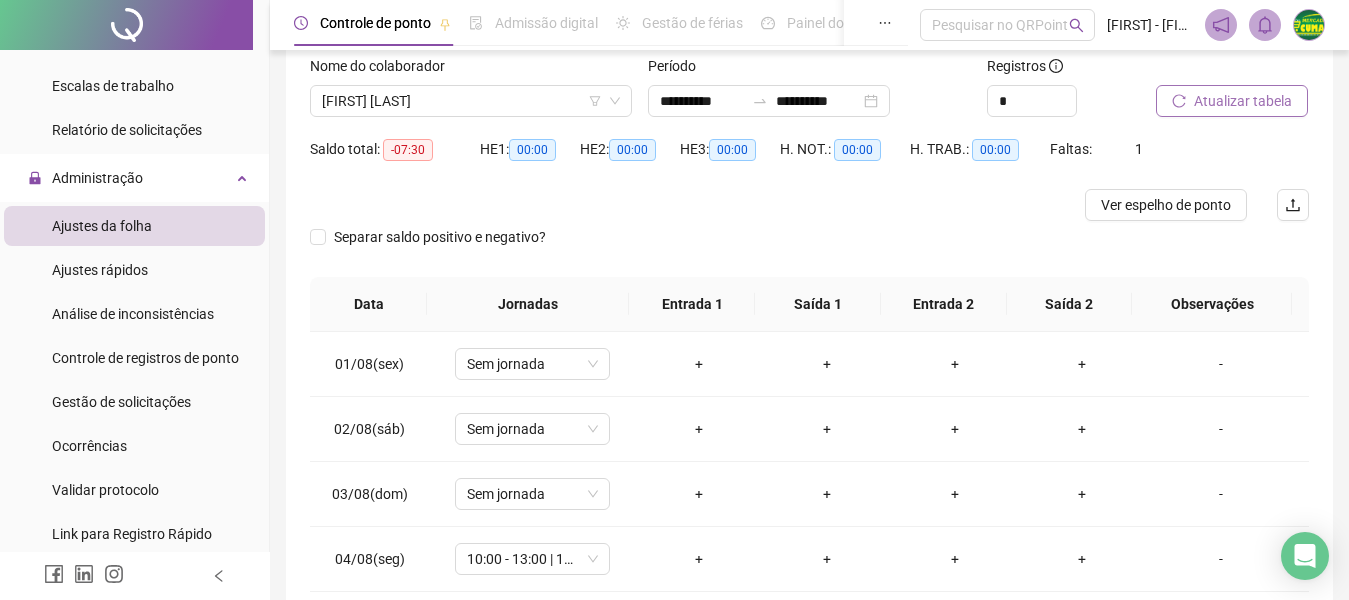click on "Atualizar tabela" at bounding box center (1243, 101) 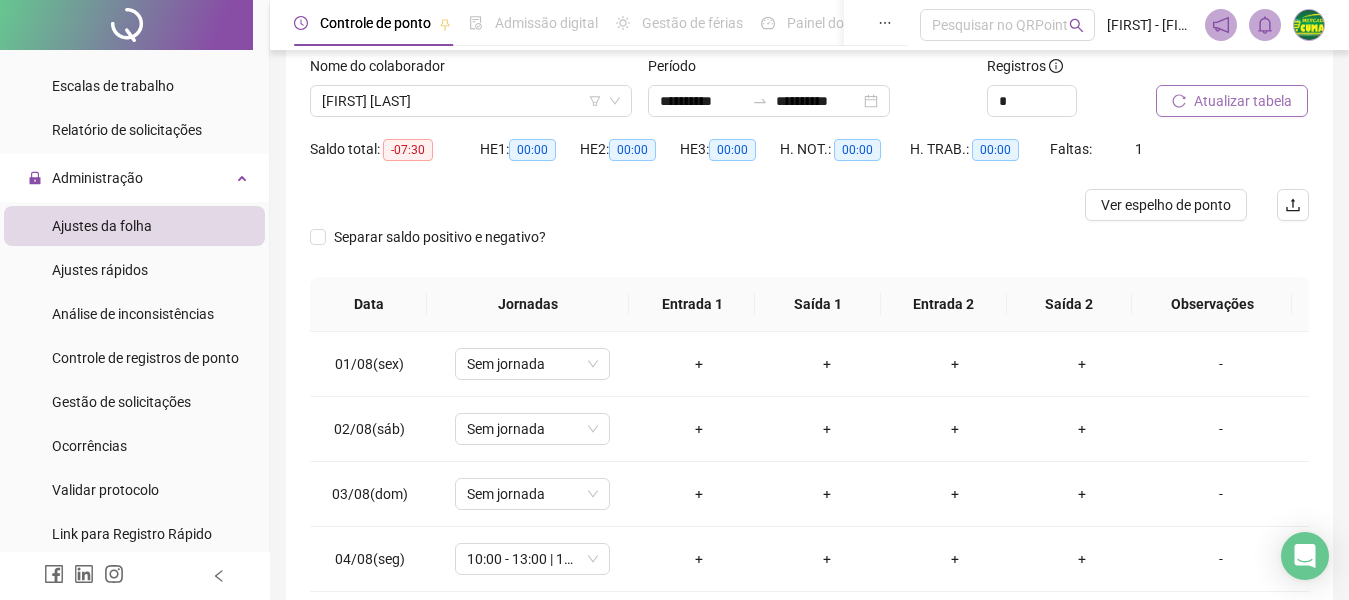 click on "Atualizar tabela" at bounding box center (1243, 101) 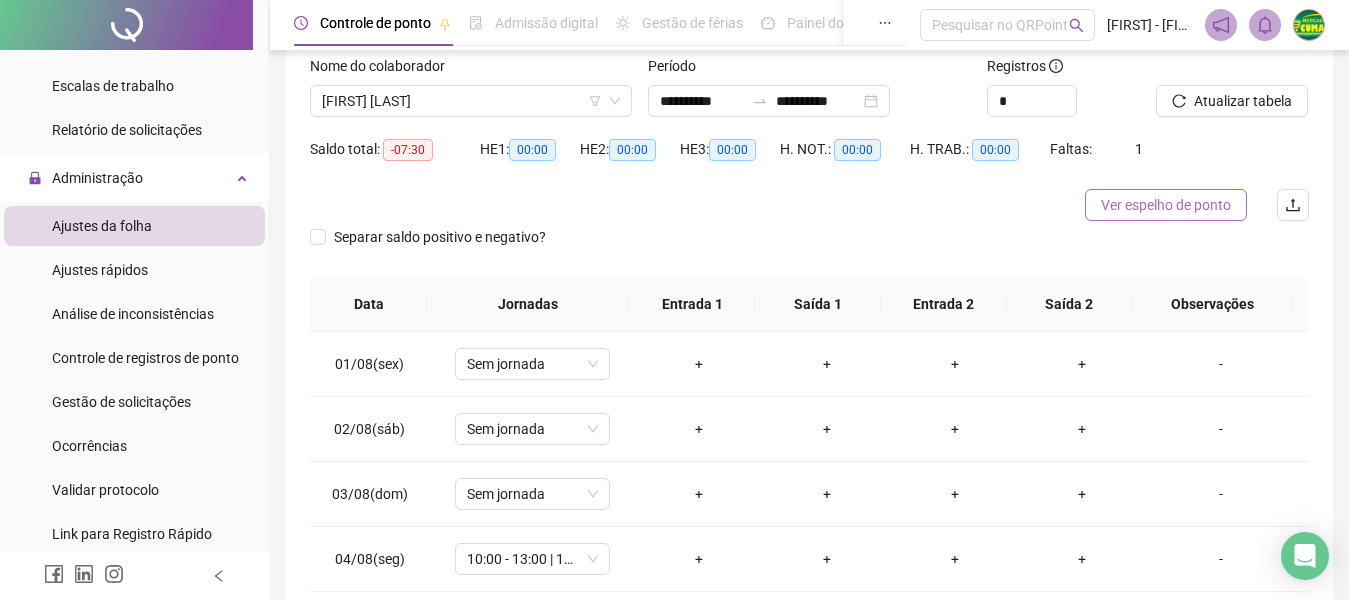 click on "Ver espelho de ponto" at bounding box center (1166, 205) 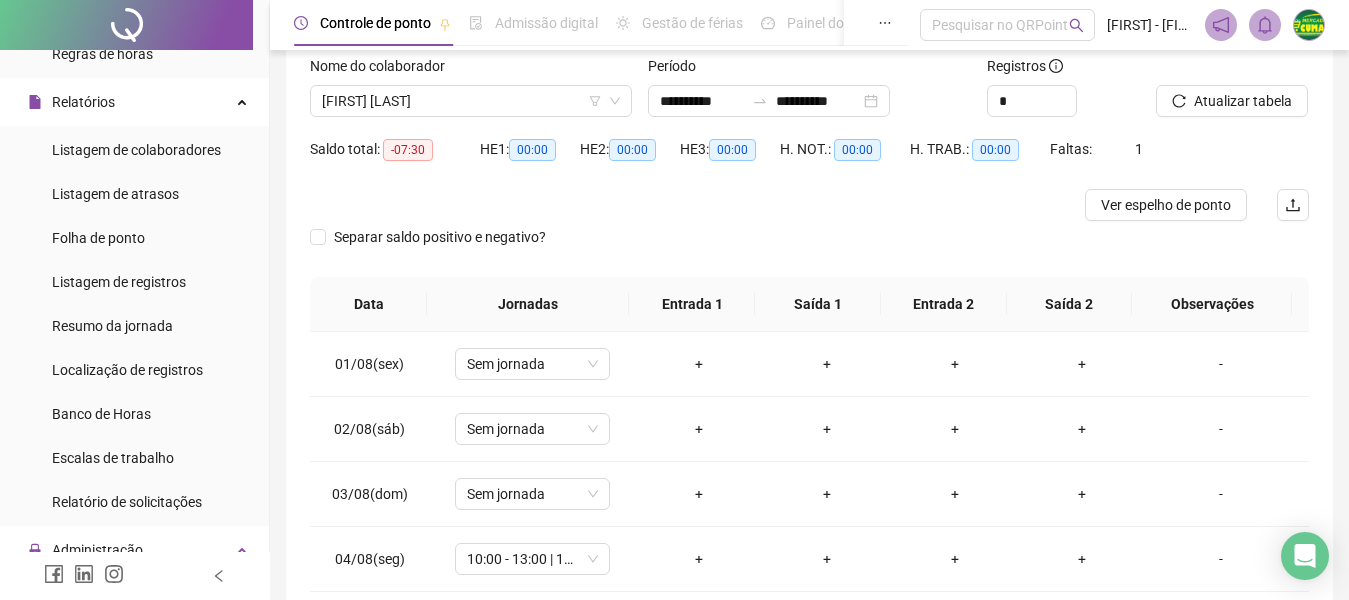 scroll, scrollTop: 358, scrollLeft: 0, axis: vertical 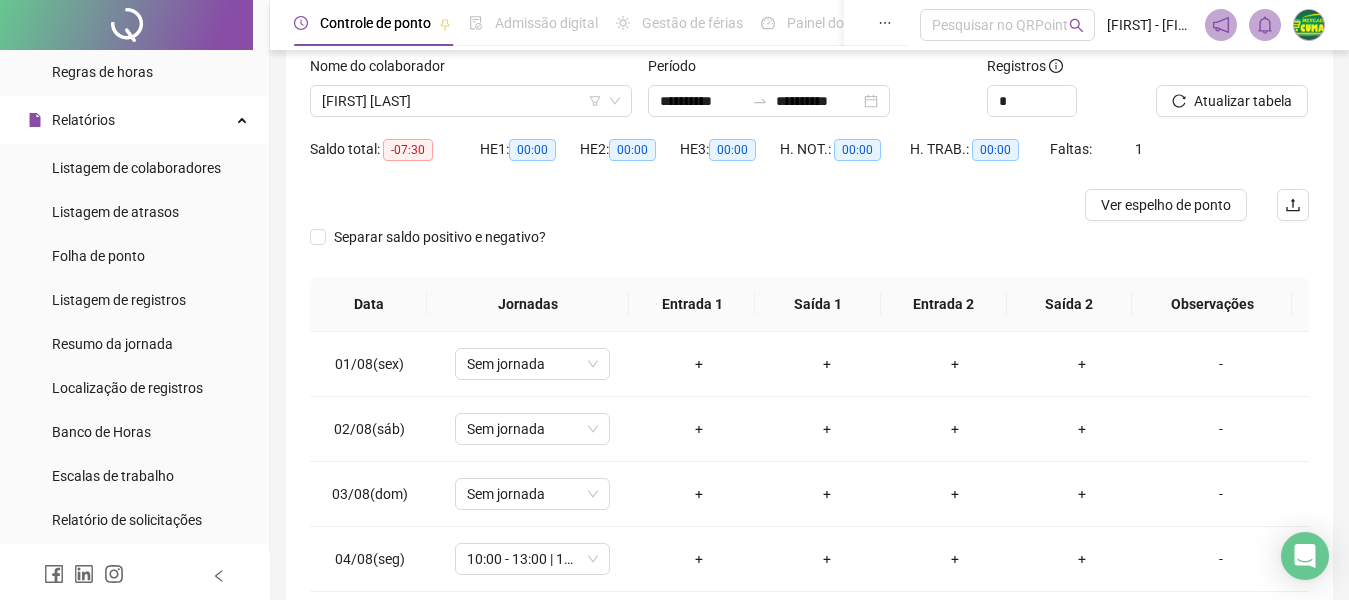 click on "Página inicial Cadastros Empregadores Locais de trabalho Escalas Colaboradores Grupos de acesso Calendário de feriados Regras de horas Relatórios Listagem de colaboradores Listagem de atrasos Folha de ponto Listagem de registros Resumo da jornada Localização de registros Banco de Horas Escalas de trabalho Relatório de solicitações Administração Ajustes da folha Ajustes rápidos Análise de inconsistências Controle de registros de ponto Gestão de solicitações Ocorrências Validar protocolo Link para Registro Rápido Exportações Integrações Aceite de uso Atestado técnico Gerar QRCode Financeiro Central de ajuda Clube QR - Beneficios" at bounding box center [135, 300] 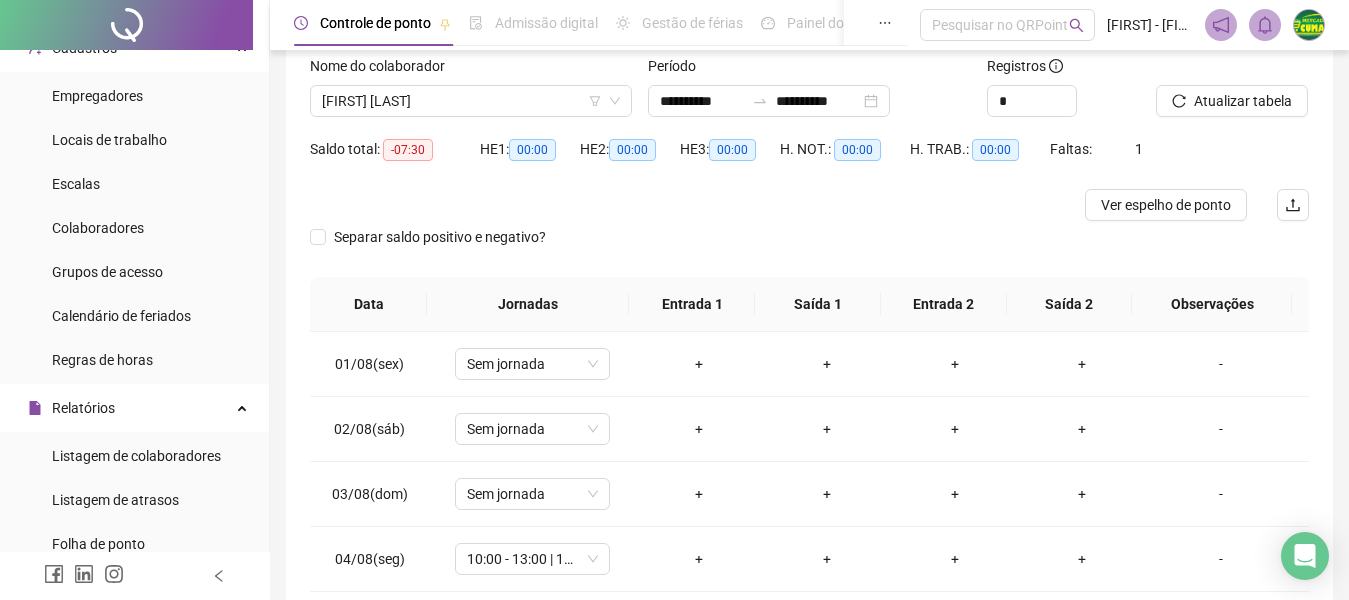 scroll, scrollTop: 0, scrollLeft: 0, axis: both 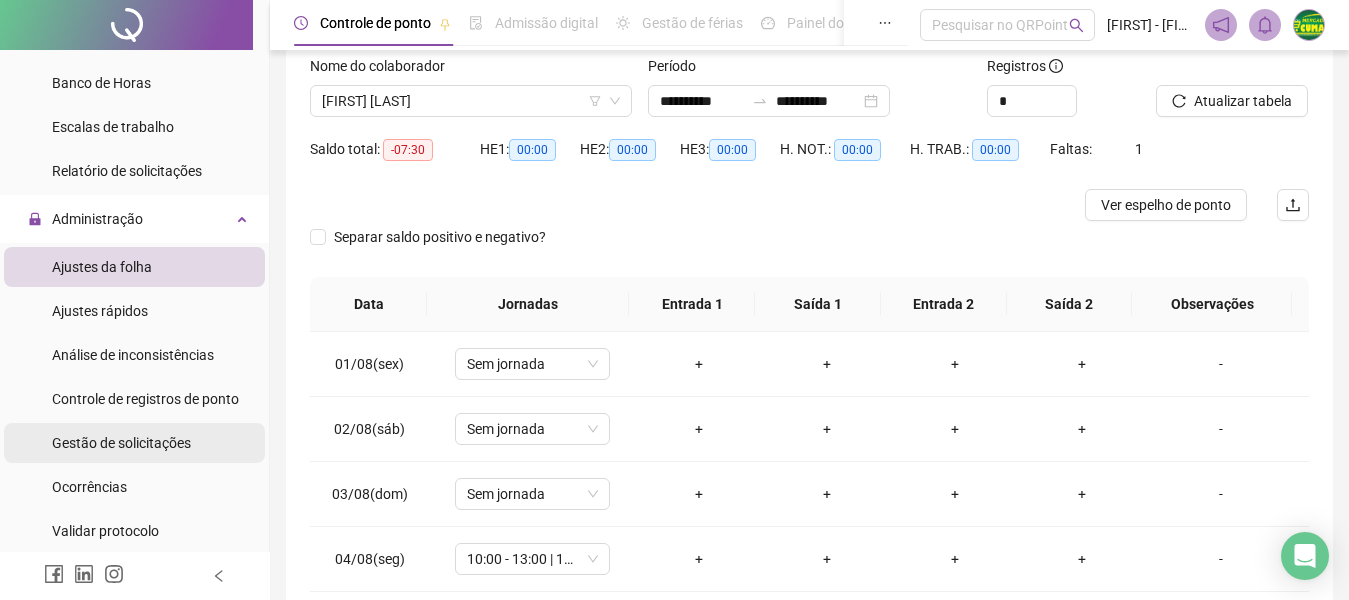 click on "Gestão de solicitações" at bounding box center [121, 443] 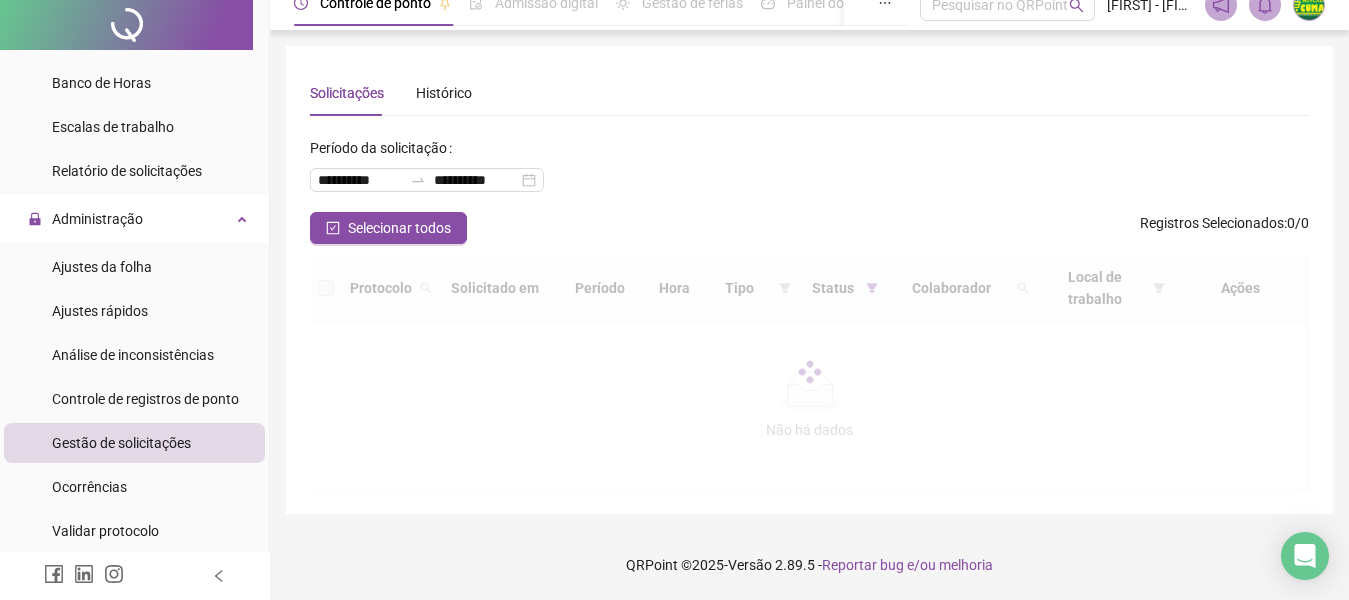 scroll, scrollTop: 0, scrollLeft: 0, axis: both 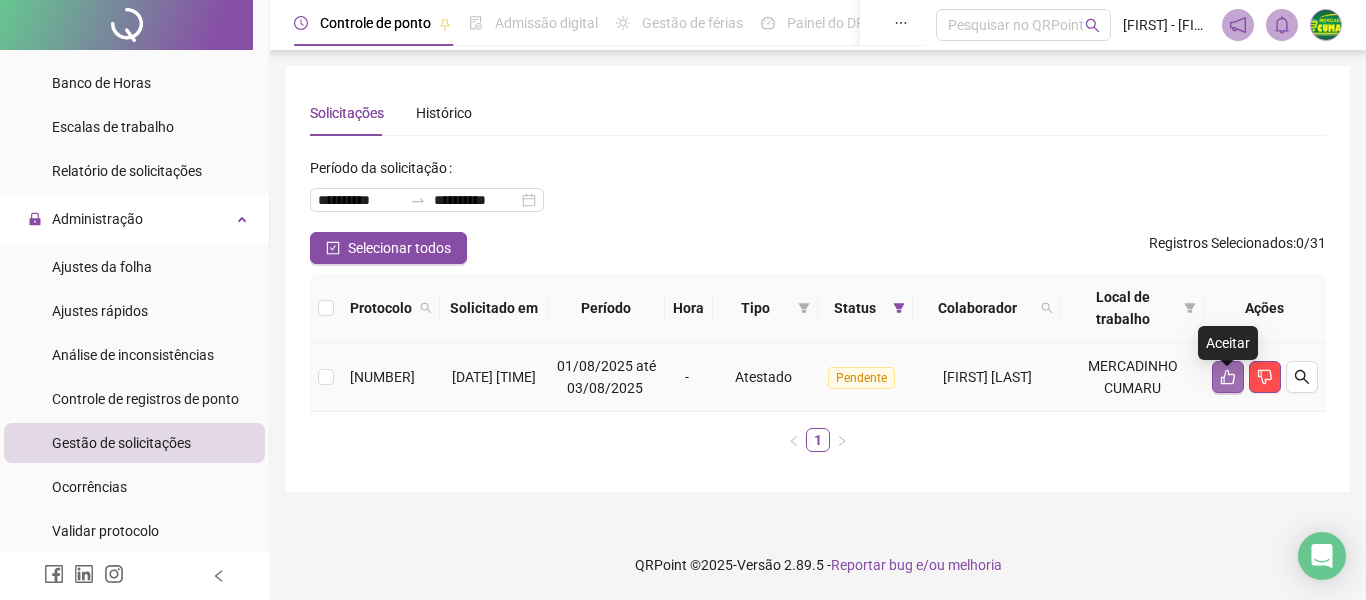 click 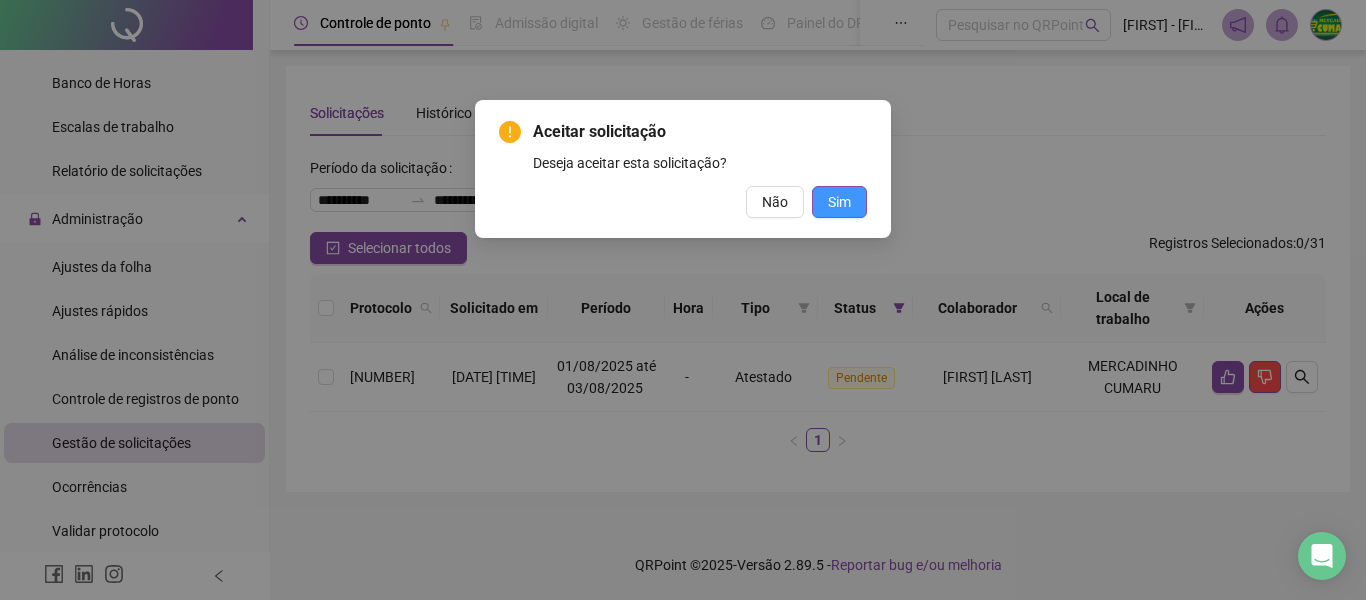 click on "Sim" at bounding box center [839, 202] 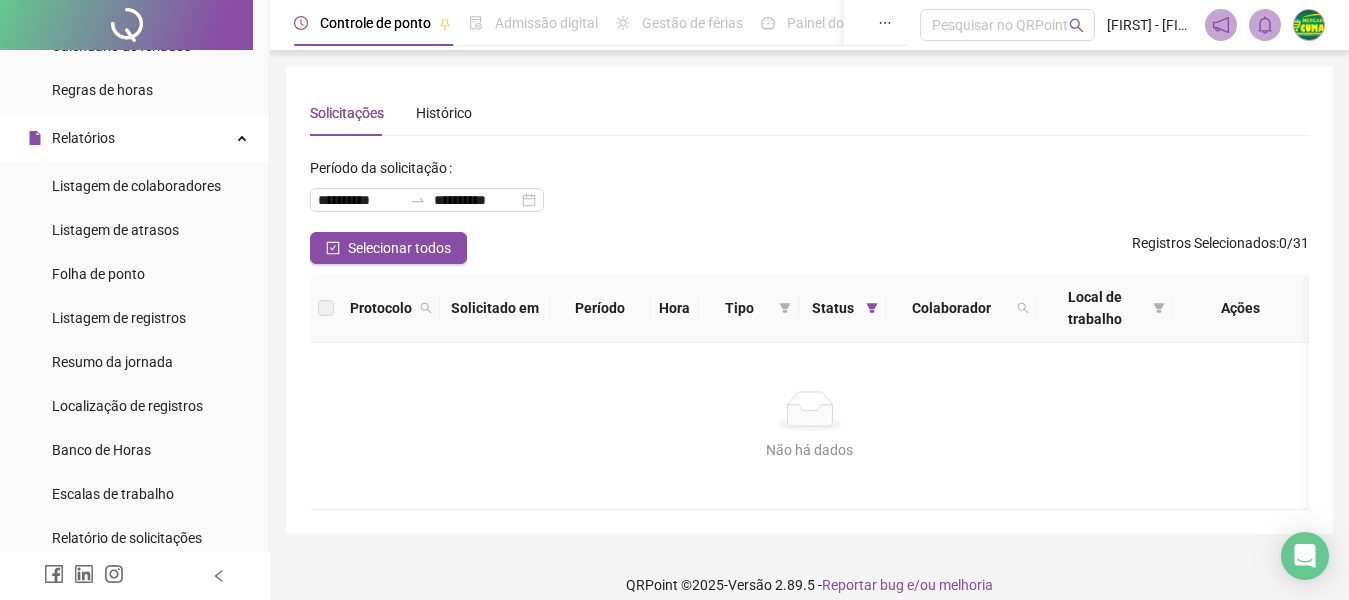 scroll, scrollTop: 332, scrollLeft: 0, axis: vertical 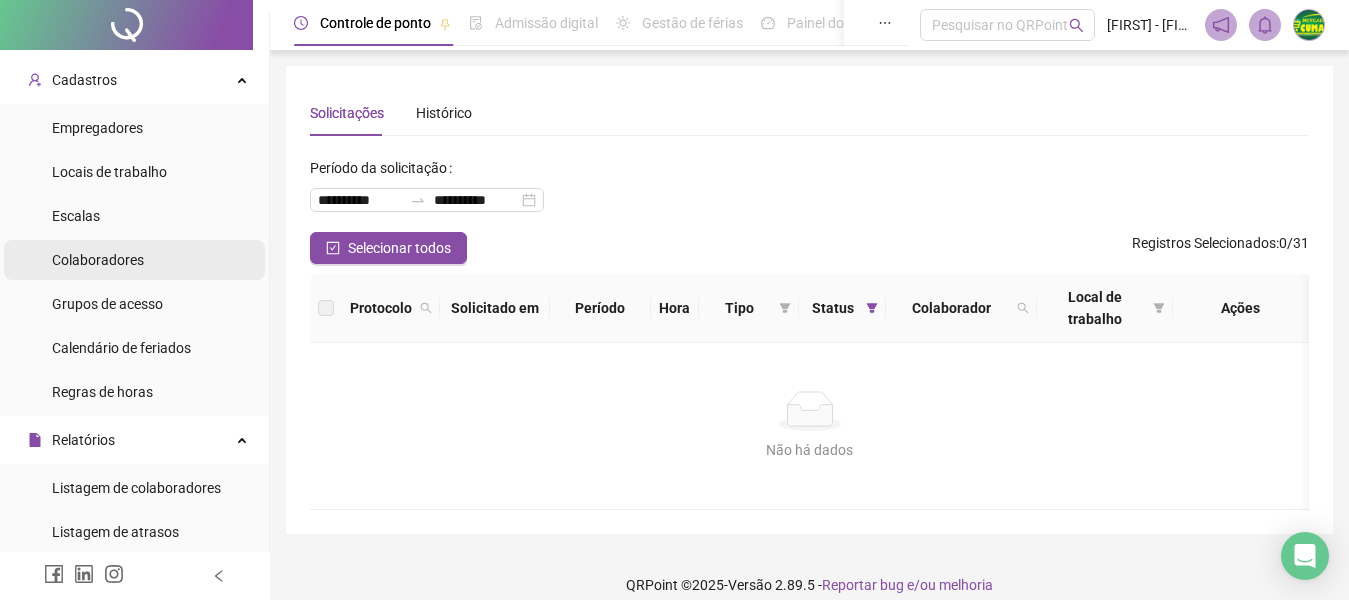 click on "Colaboradores" at bounding box center [98, 260] 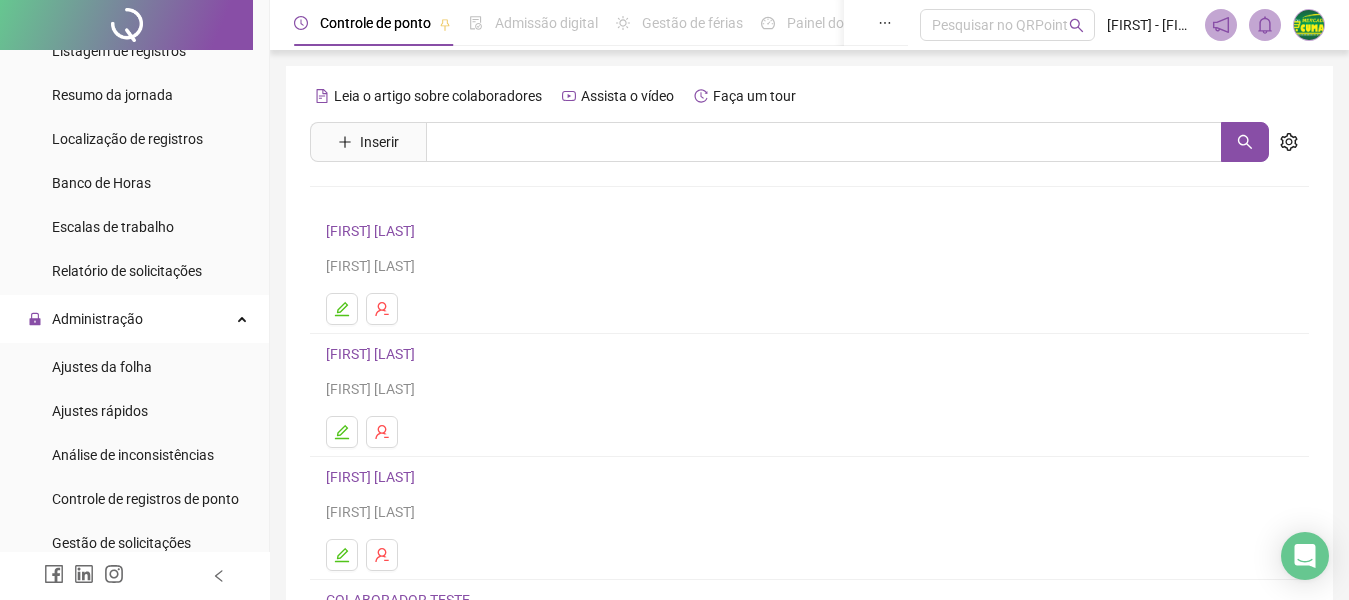 scroll, scrollTop: 610, scrollLeft: 0, axis: vertical 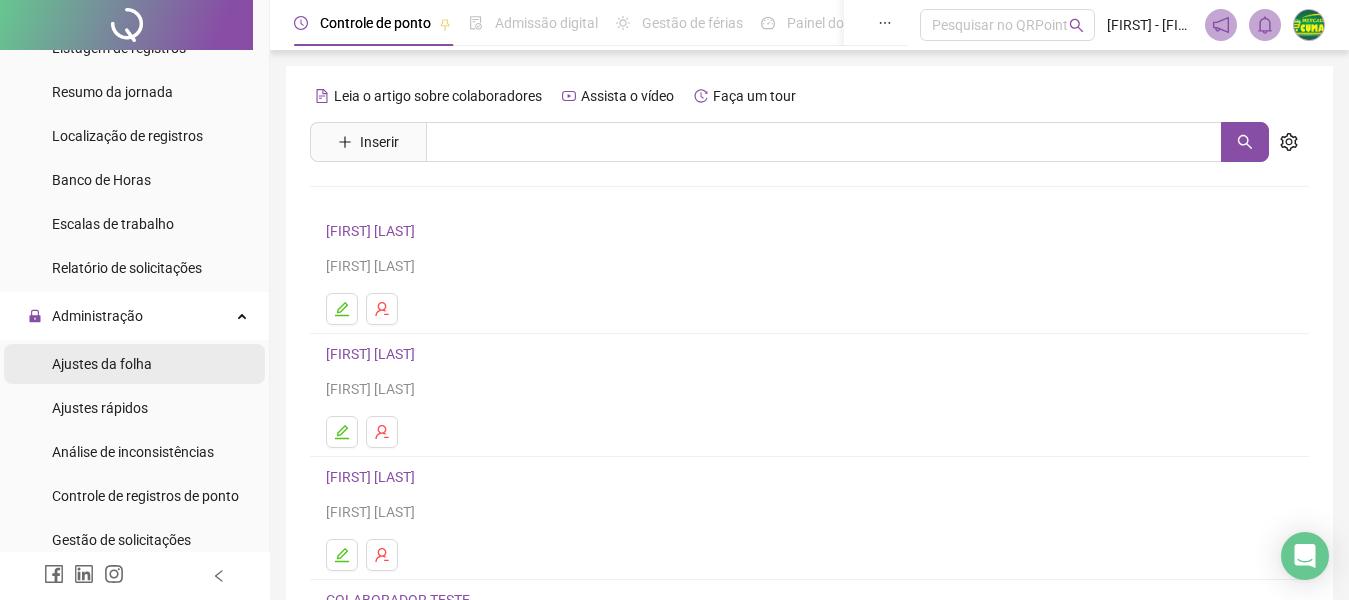 click on "Ajustes da folha" at bounding box center (102, 364) 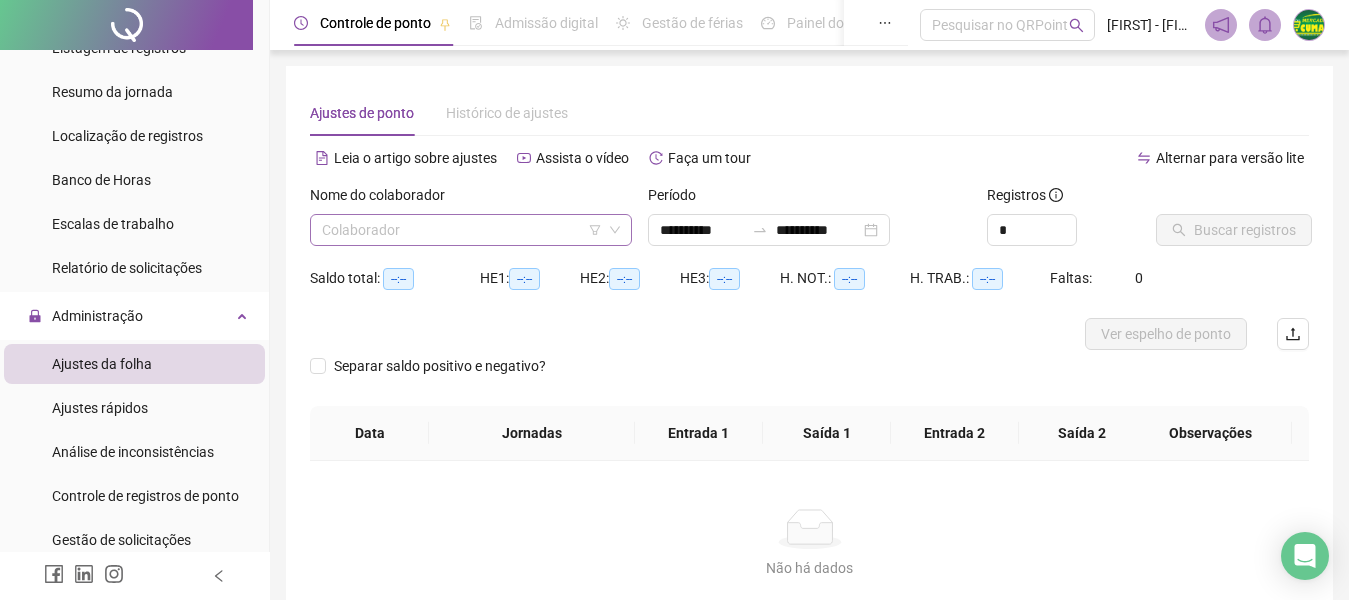 click at bounding box center [462, 230] 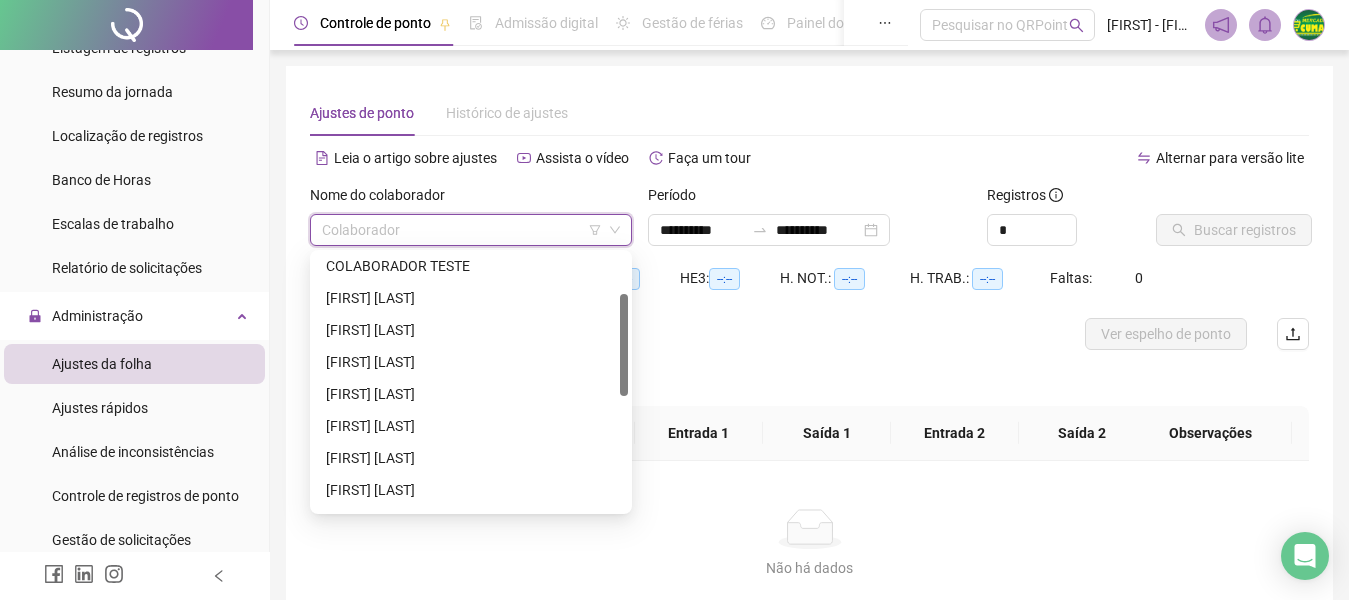 scroll, scrollTop: 90, scrollLeft: 0, axis: vertical 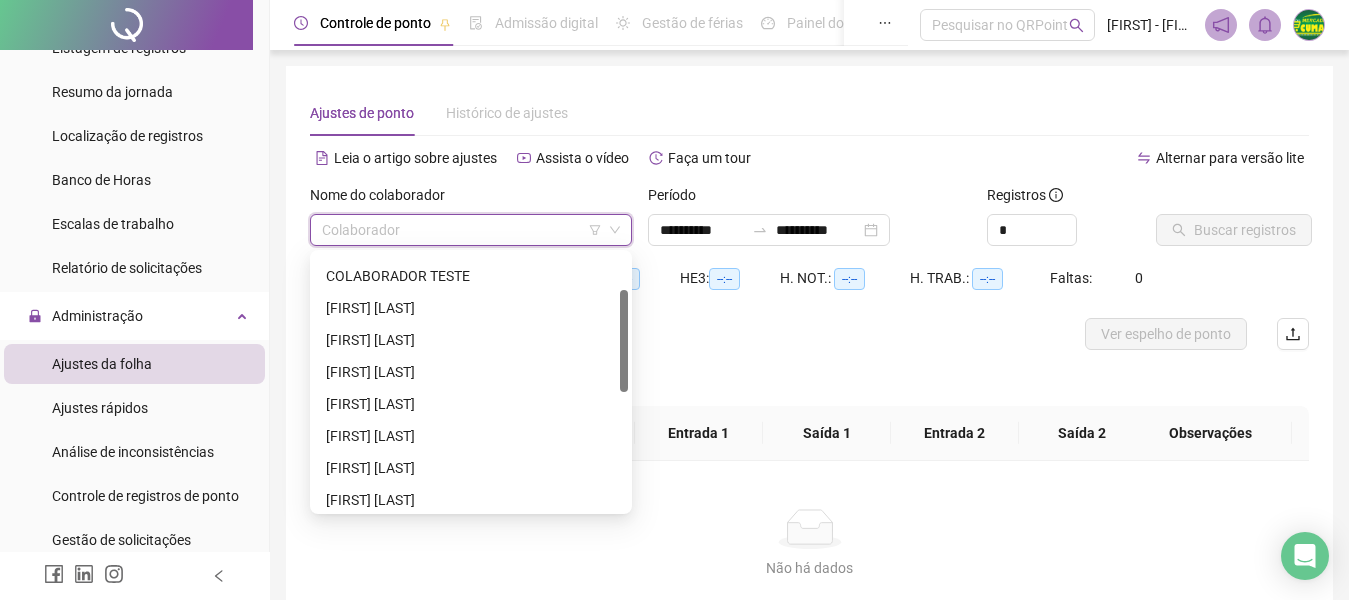 drag, startPoint x: 623, startPoint y: 294, endPoint x: 617, endPoint y: 330, distance: 36.496574 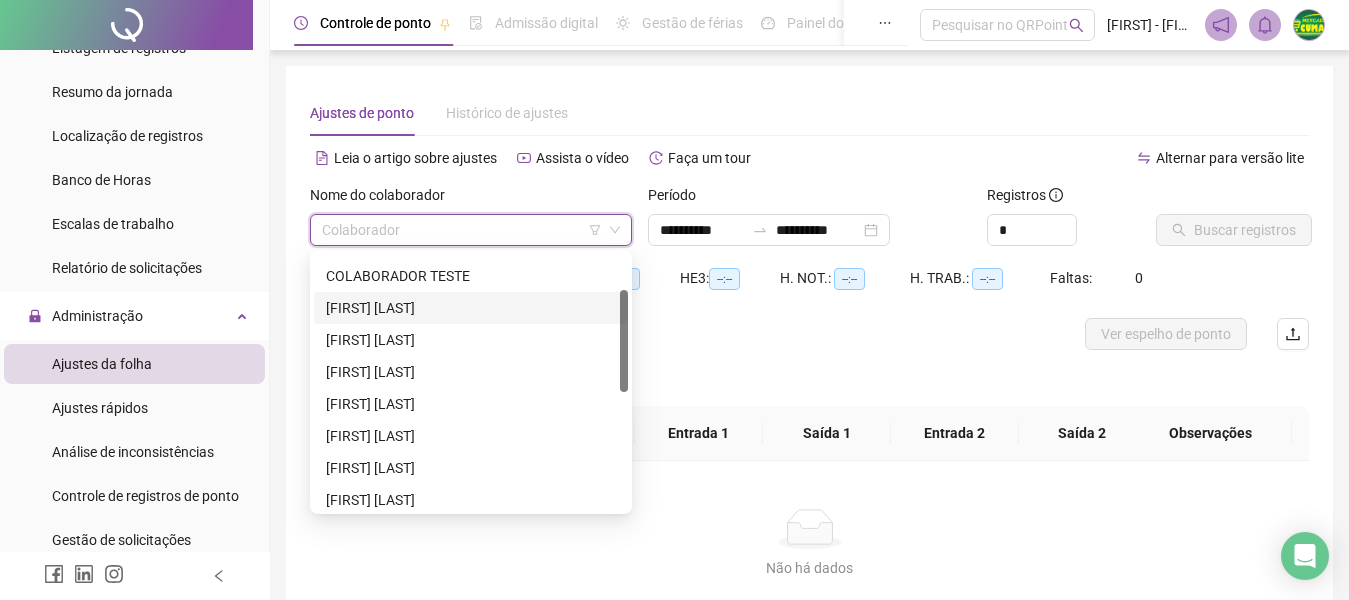 click on "[FIRST] [LAST]" at bounding box center [471, 308] 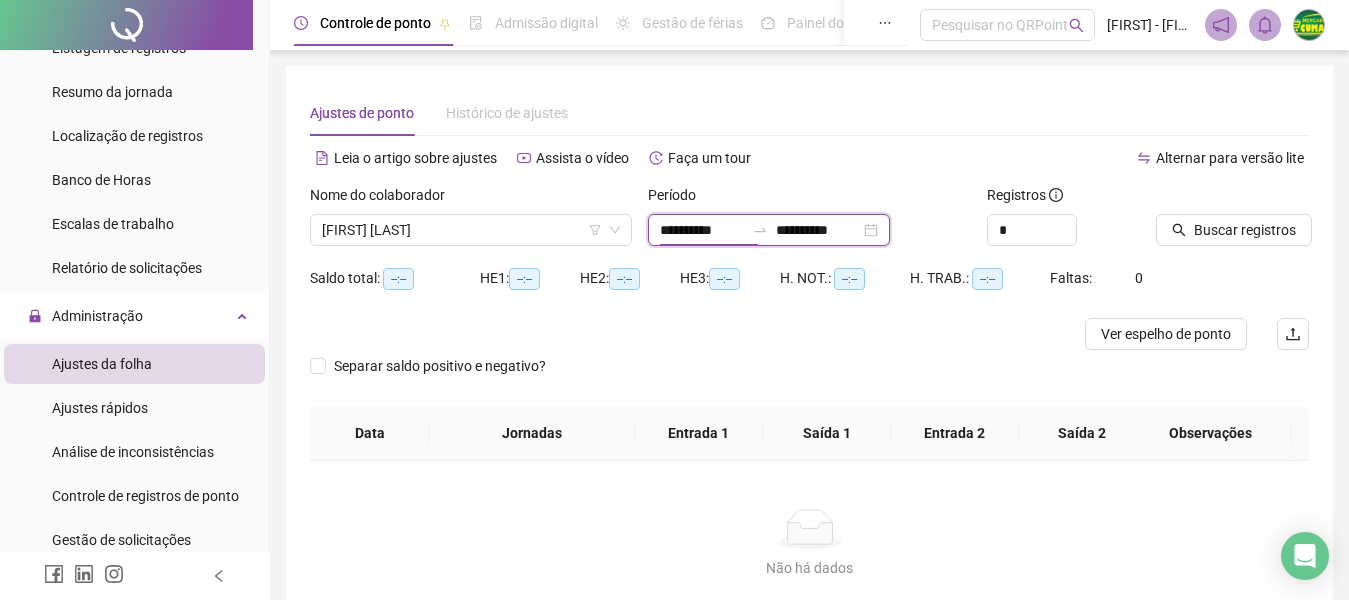 click on "**********" at bounding box center (702, 230) 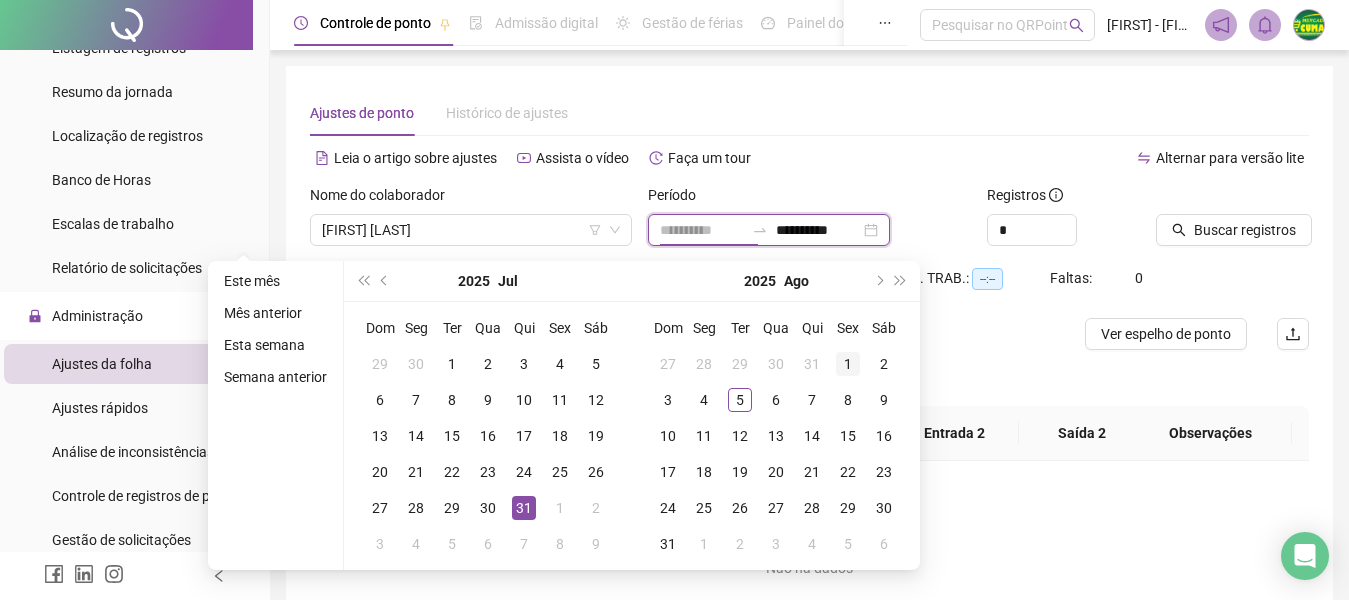 type on "**********" 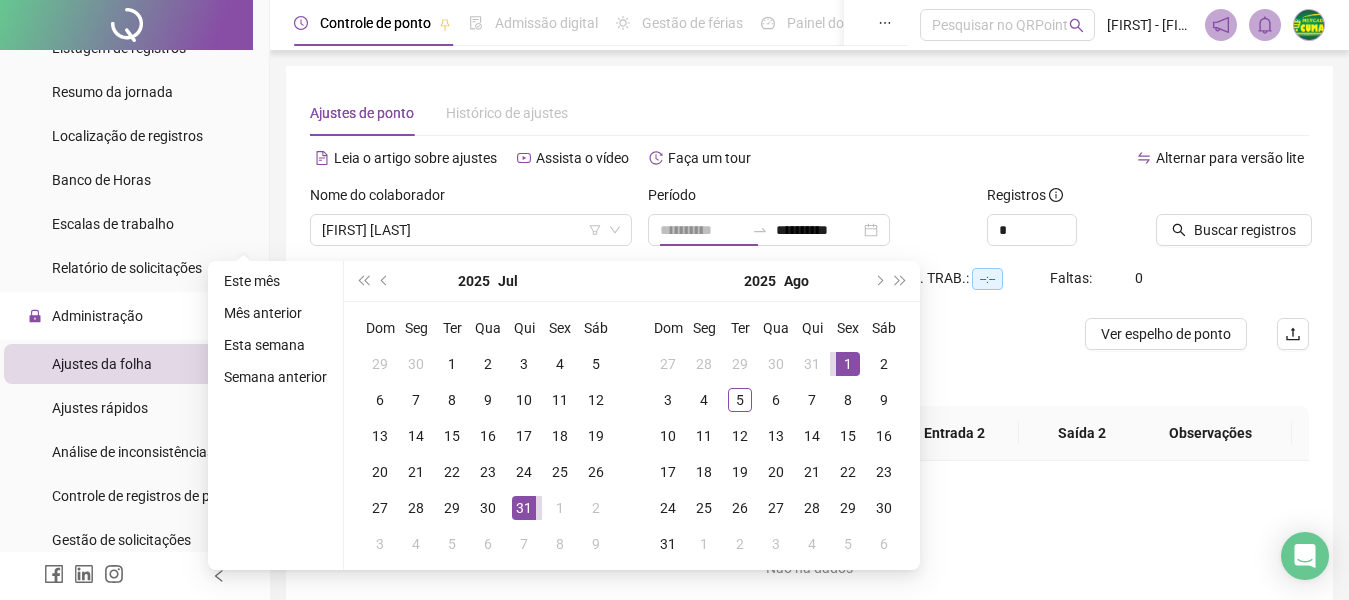 click on "1" at bounding box center [848, 364] 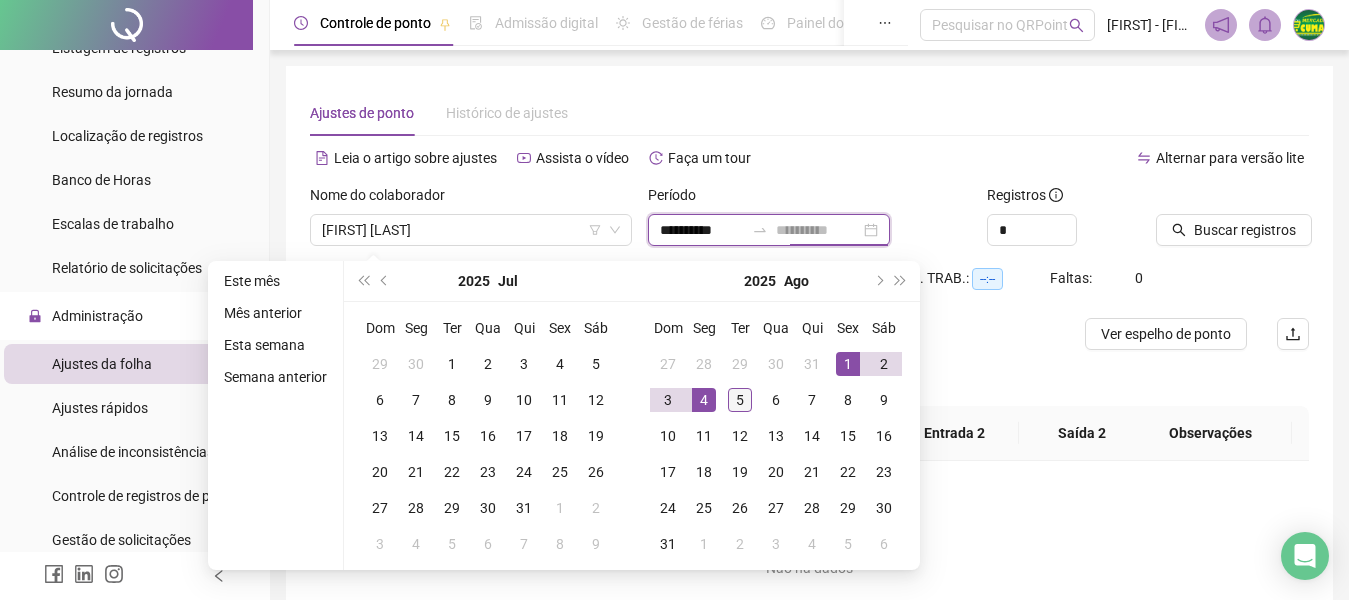 type on "**********" 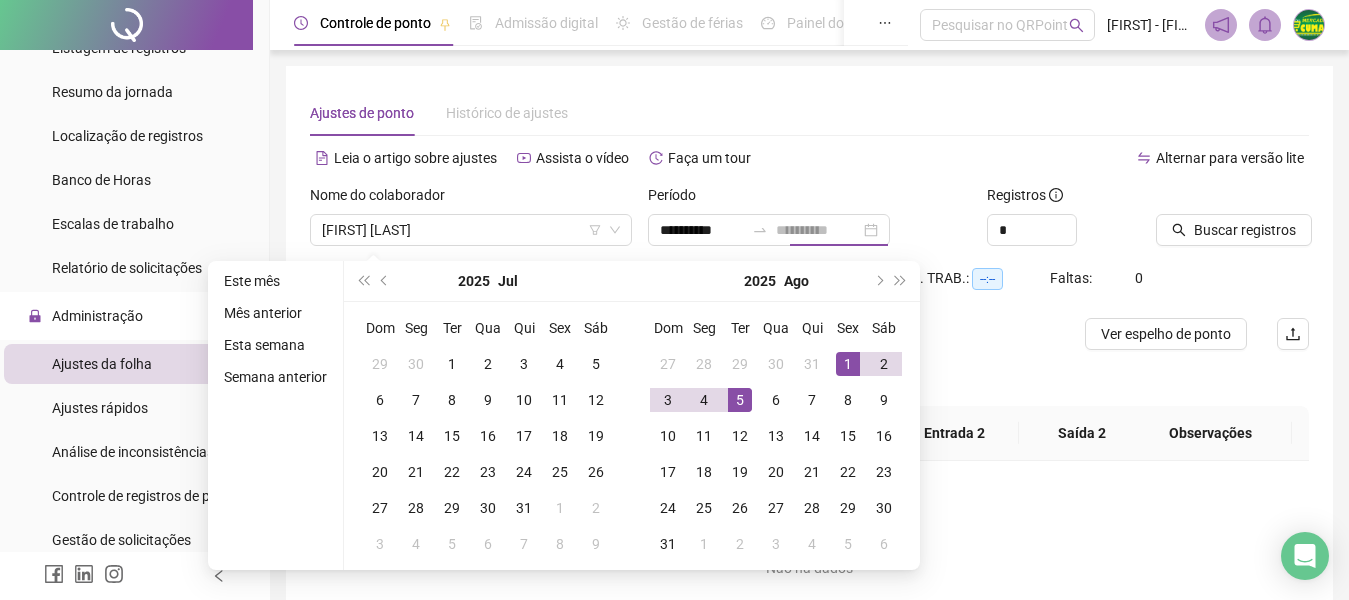 click on "5" at bounding box center [740, 400] 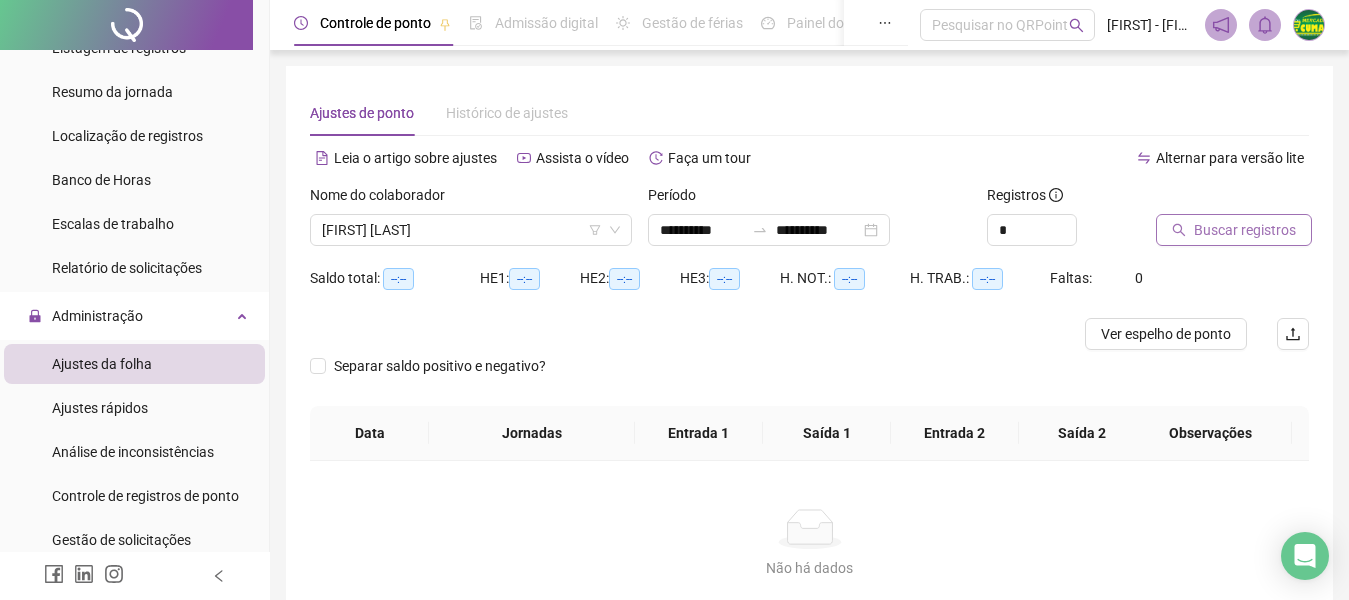 click on "Buscar registros" at bounding box center [1245, 230] 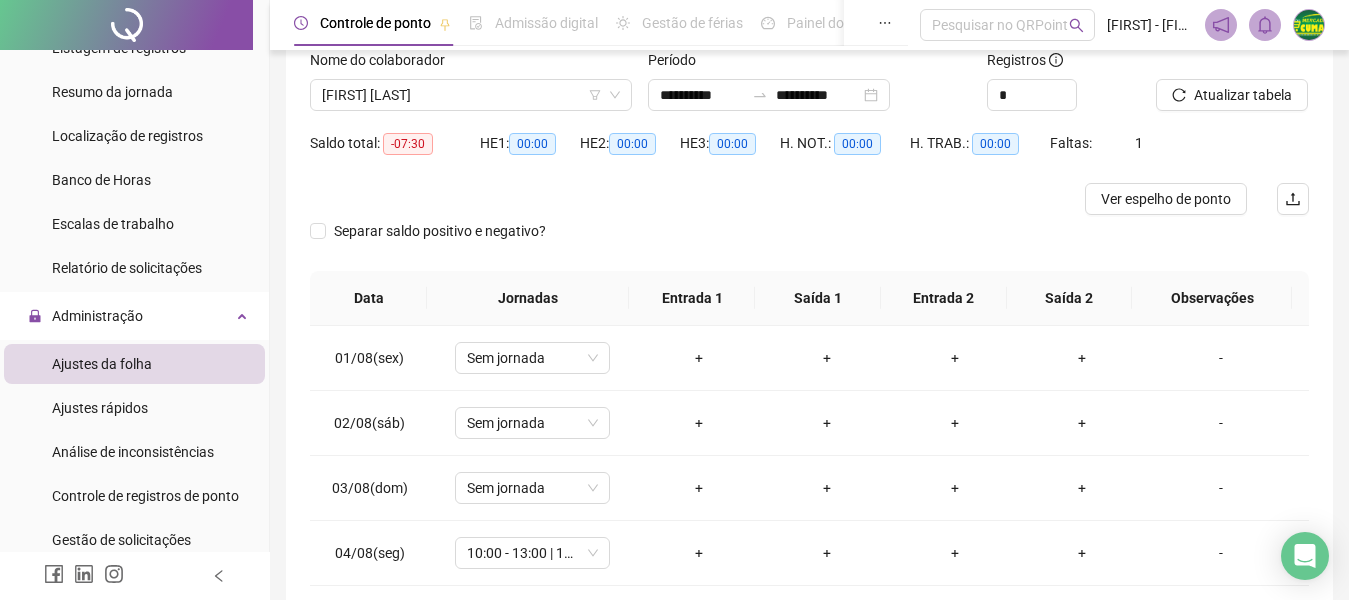 scroll, scrollTop: 133, scrollLeft: 0, axis: vertical 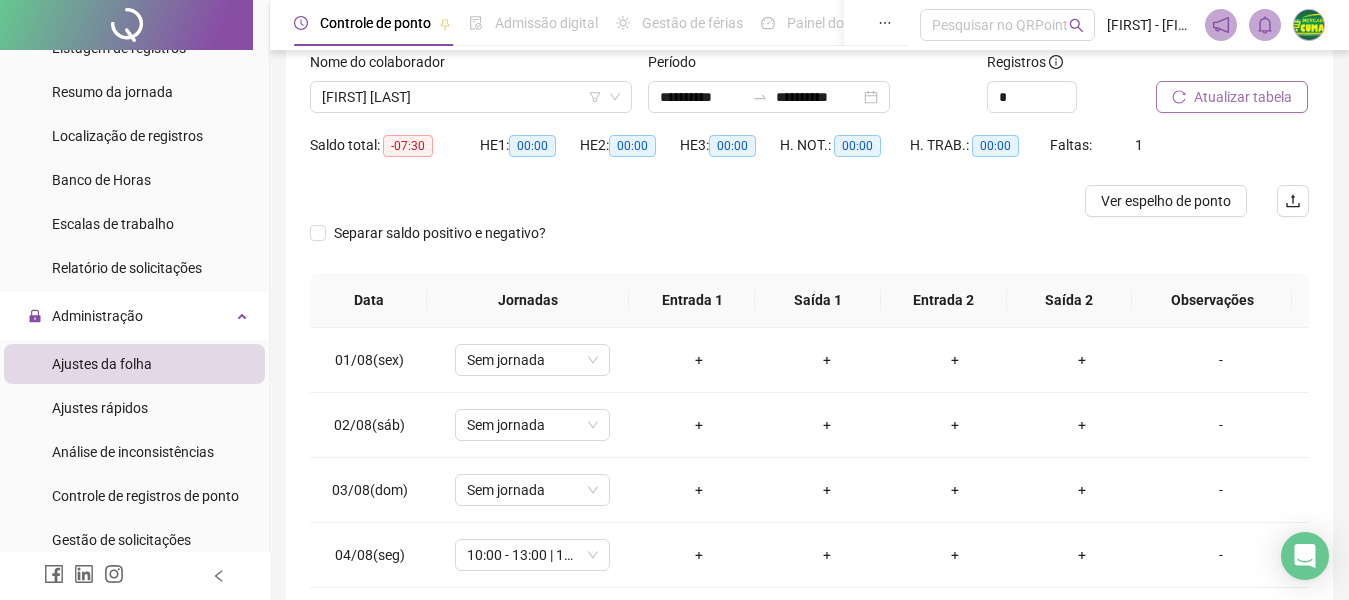 click on "Atualizar tabela" at bounding box center [1243, 97] 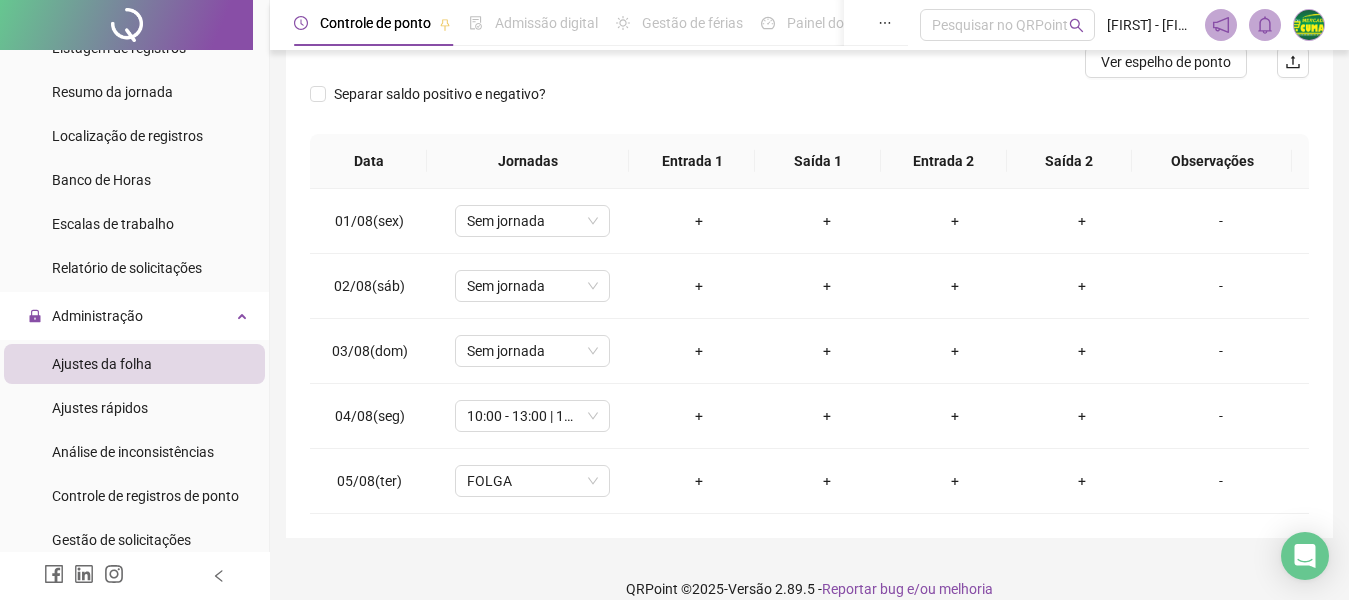 scroll, scrollTop: 296, scrollLeft: 0, axis: vertical 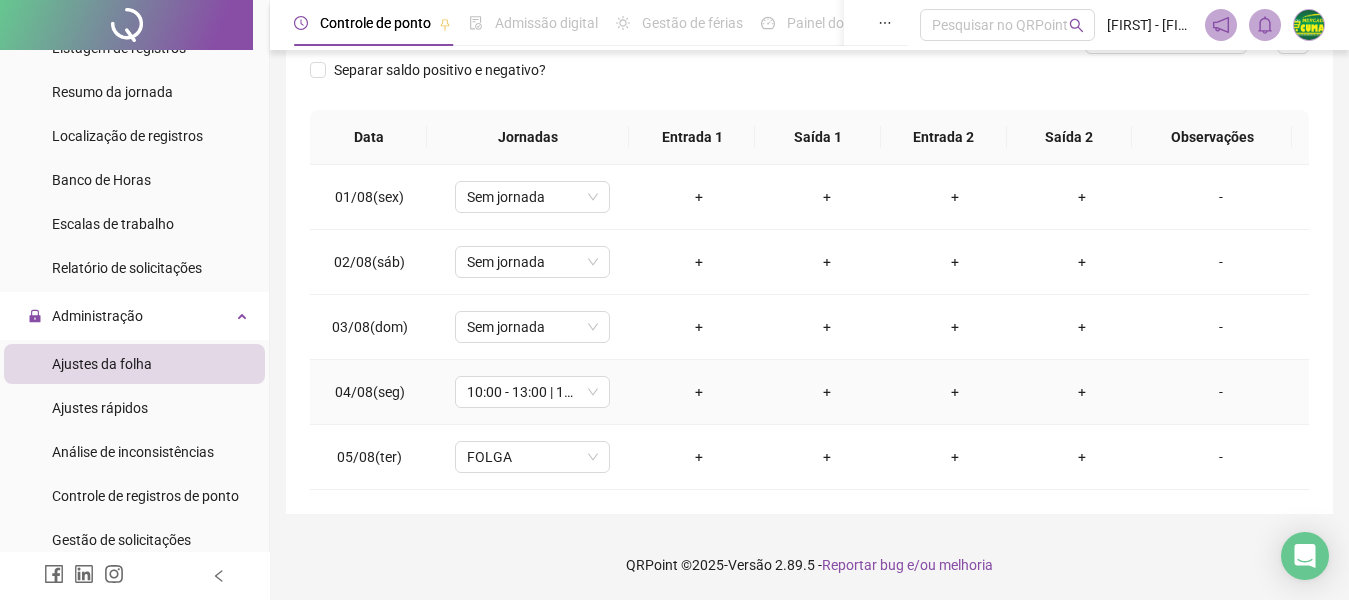 click on "+" at bounding box center (699, 392) 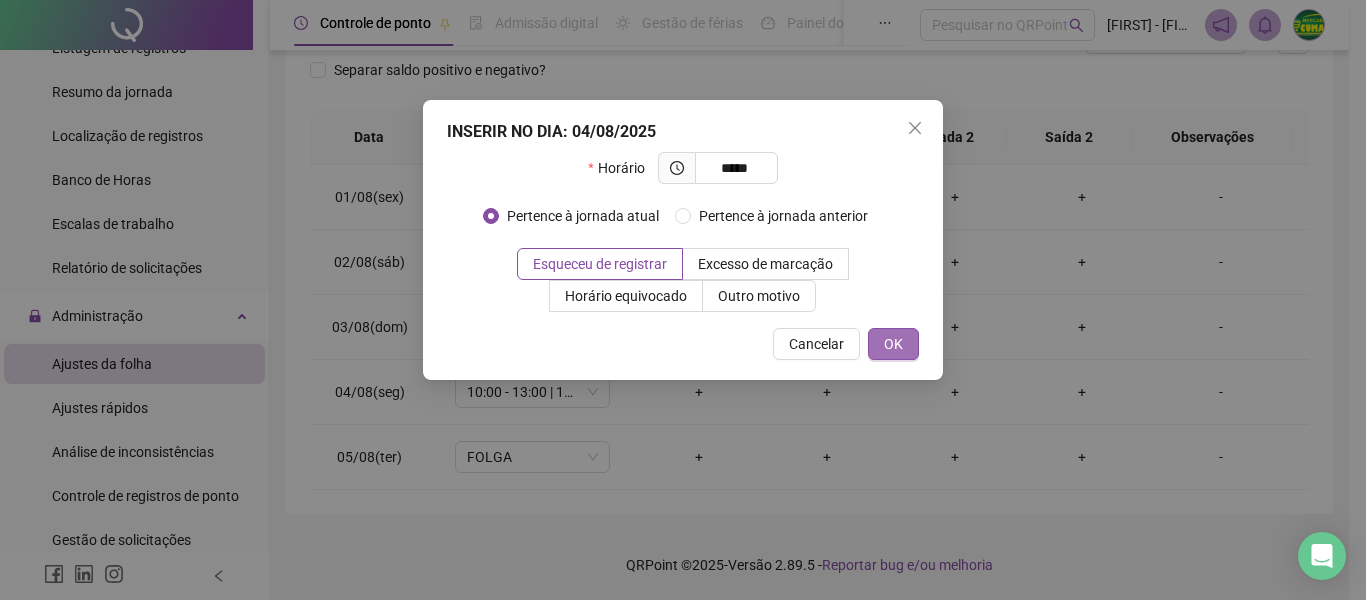 type on "*****" 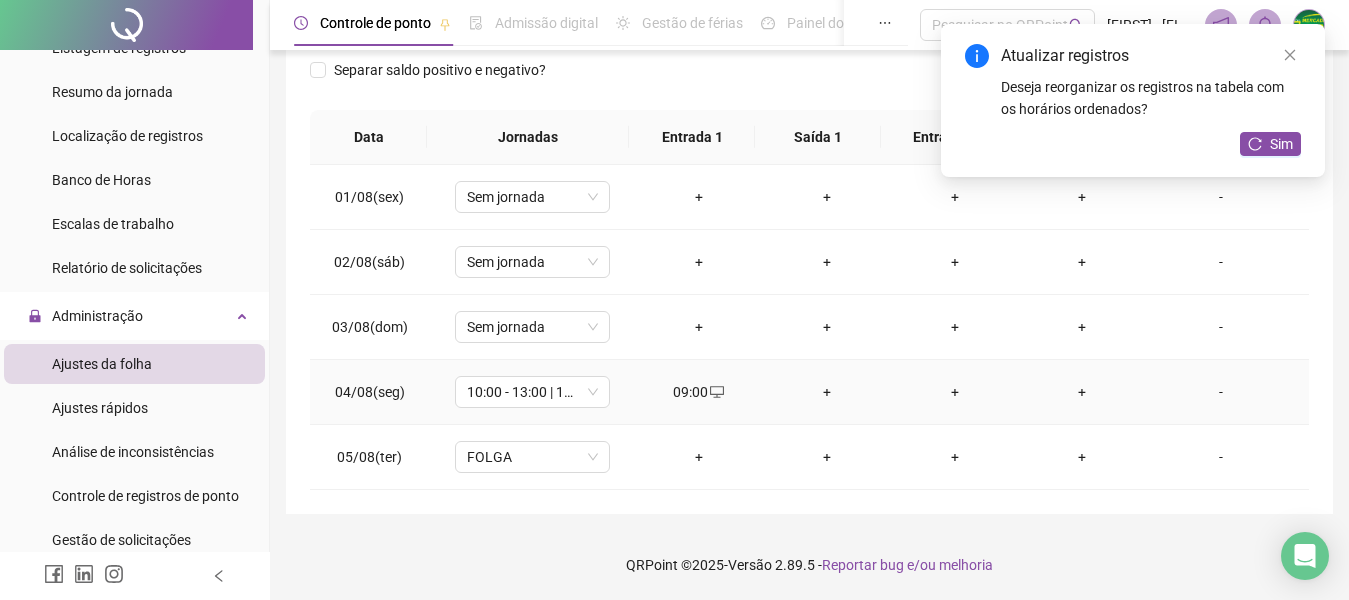 click on "+" at bounding box center [827, 392] 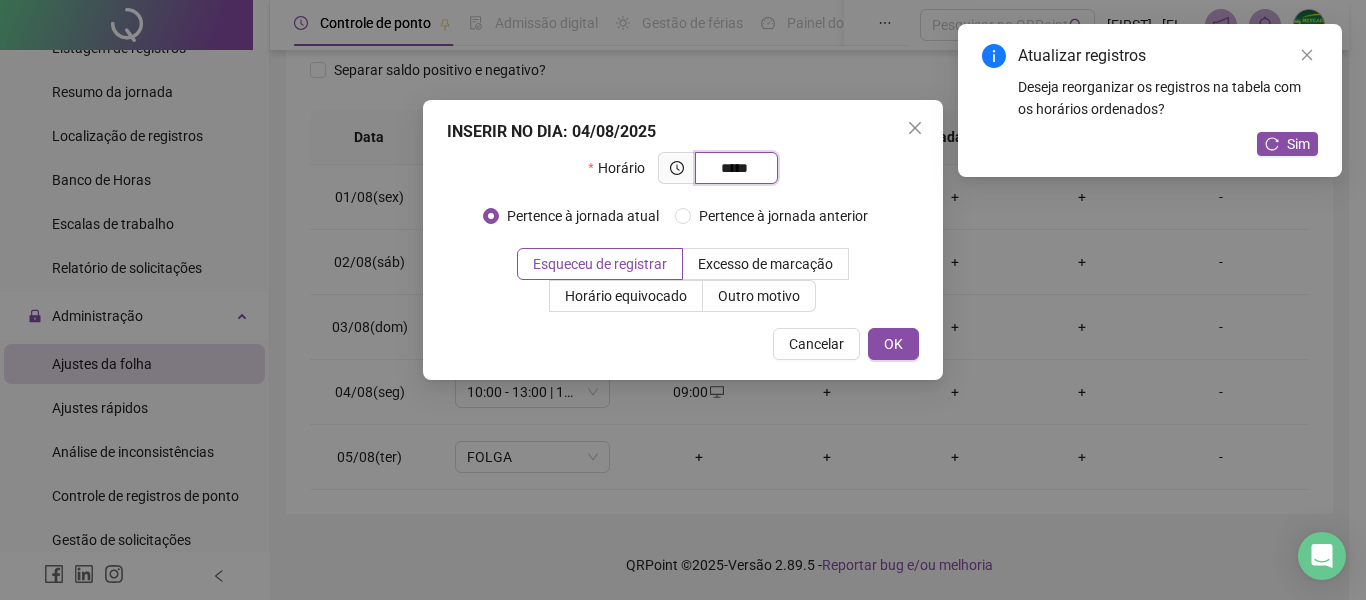 type on "*****" 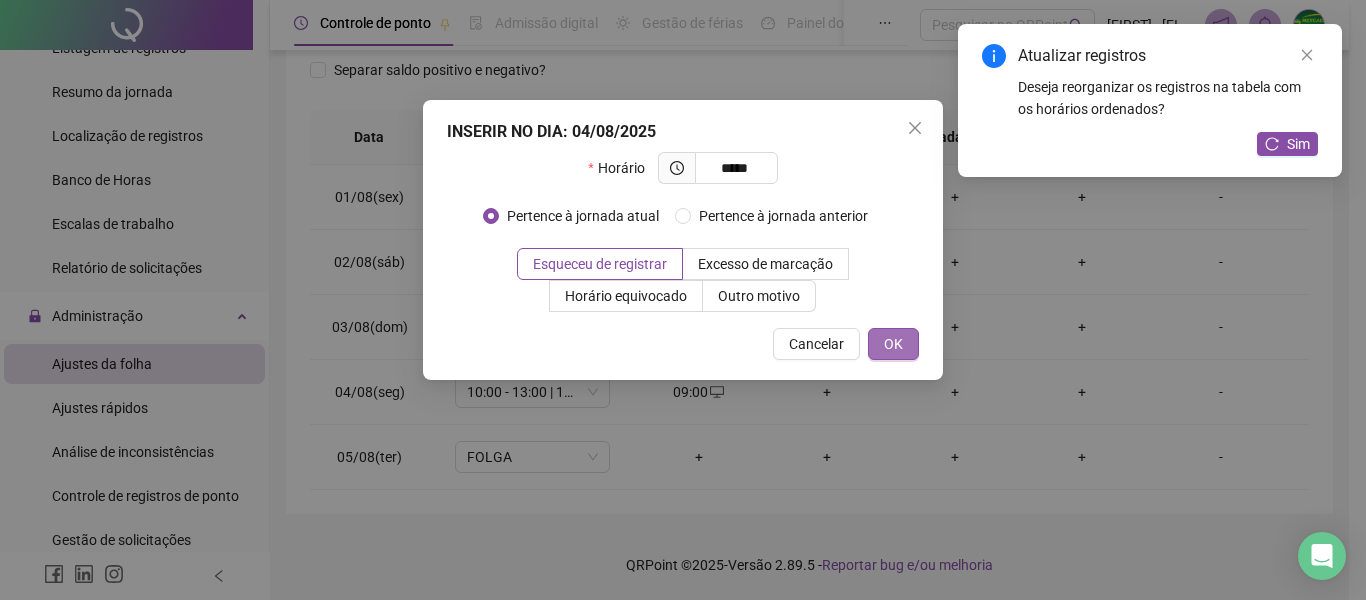 click on "INSERIR NO DIA :   04/08/2025 Horário ***** Pertence à jornada atual Pertence à jornada anterior Esqueceu de registrar Excesso de marcação Horário equivocado Outro motivo Motivo Cancelar OK" at bounding box center (683, 240) 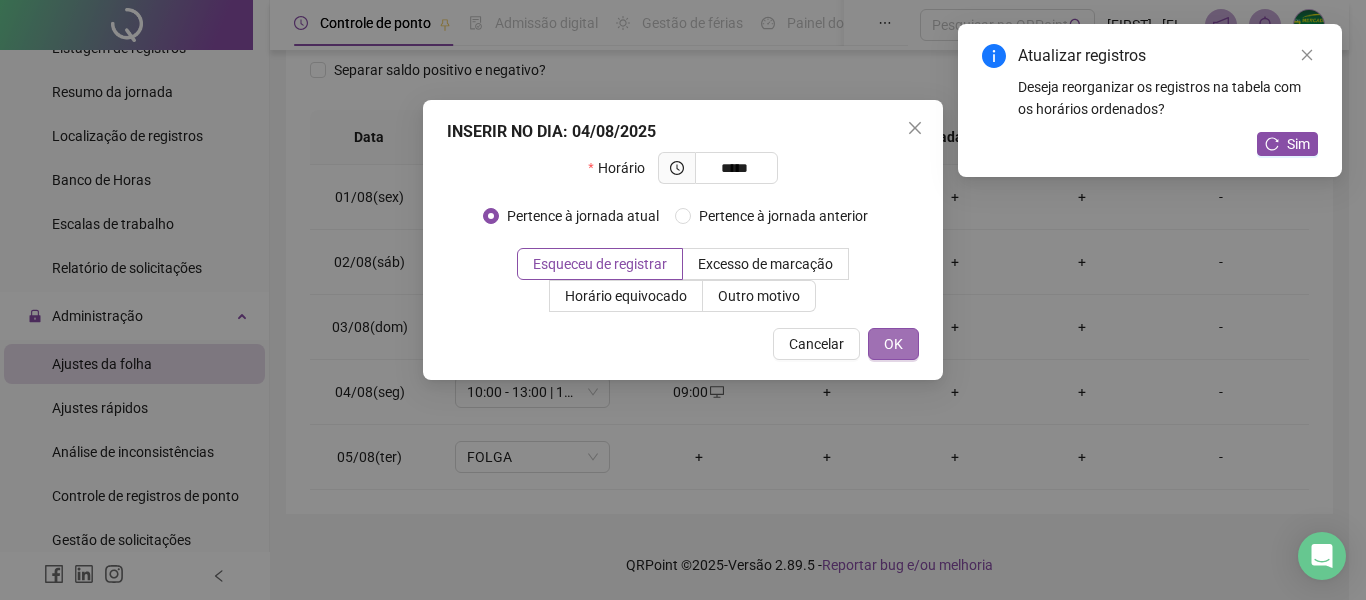 click on "OK" at bounding box center [893, 344] 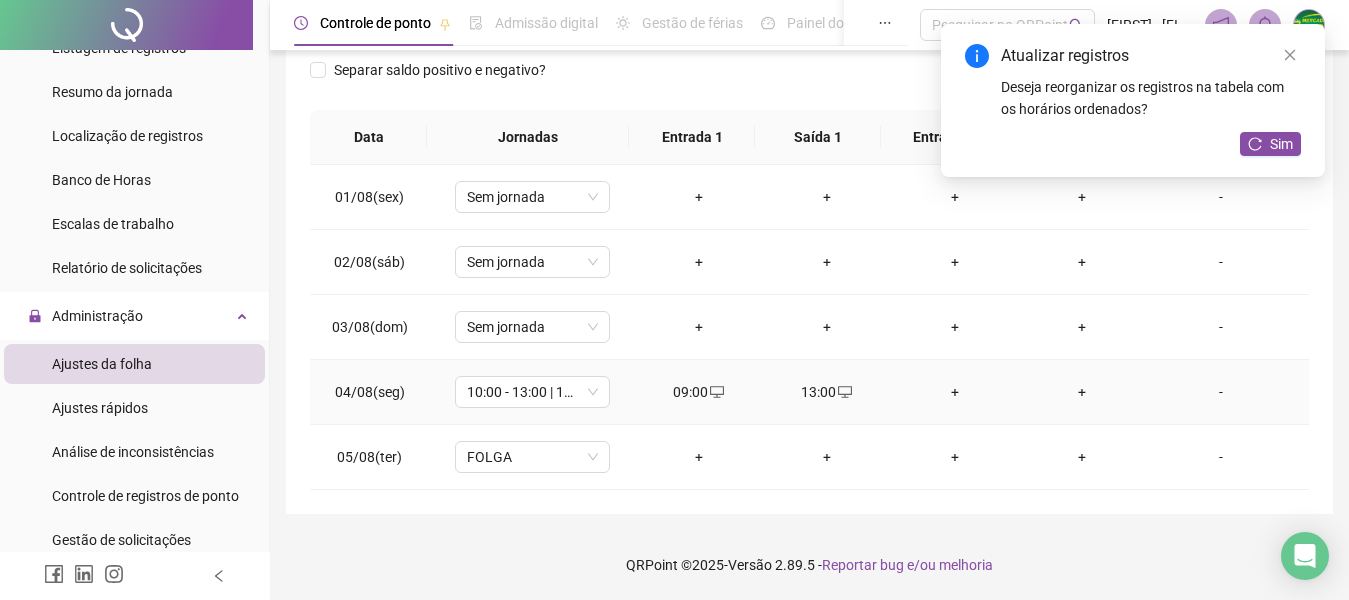 click on "+" at bounding box center (955, 392) 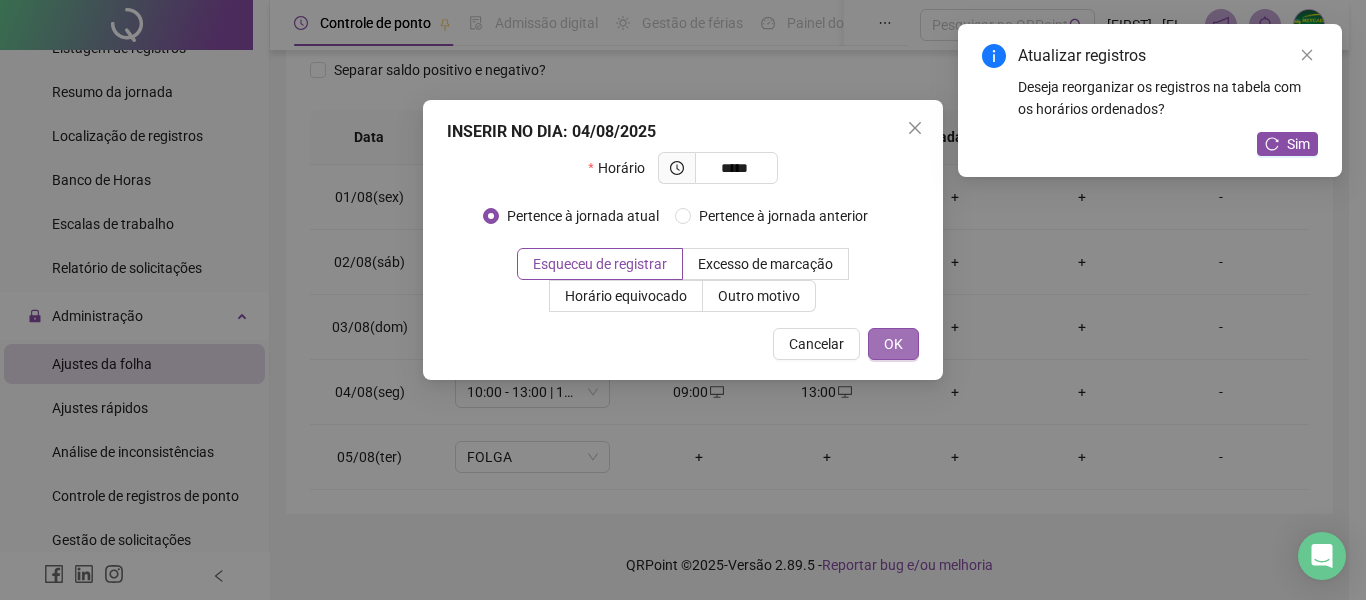 type on "*****" 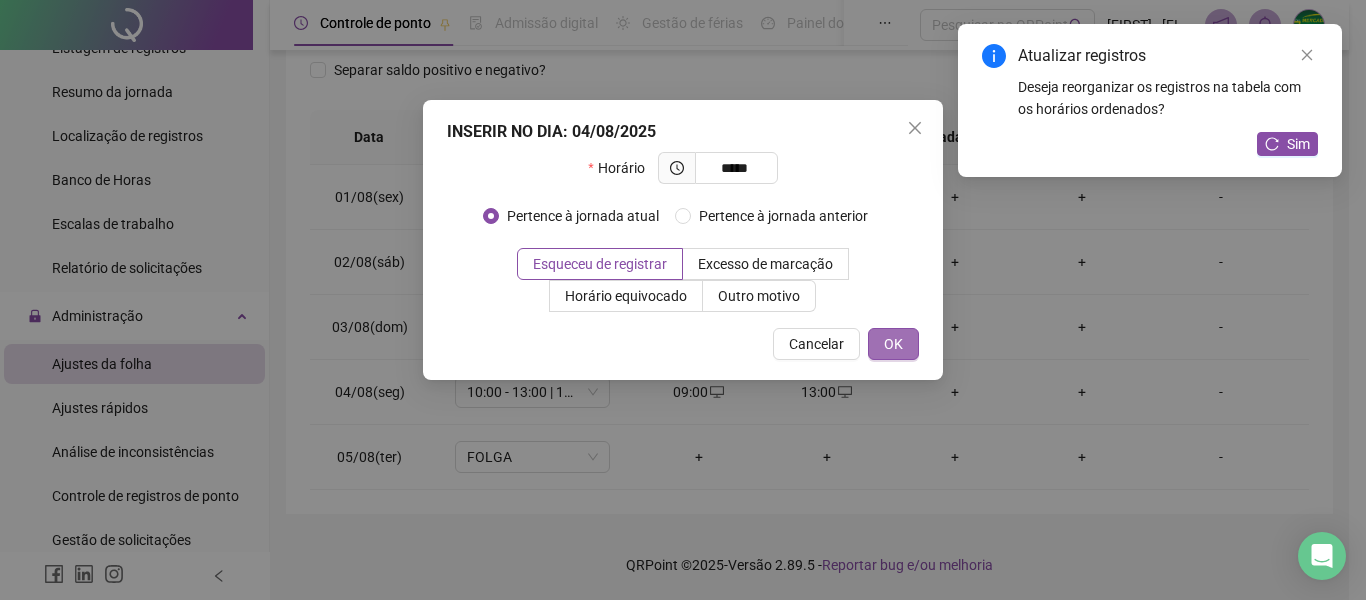 click on "OK" at bounding box center [893, 344] 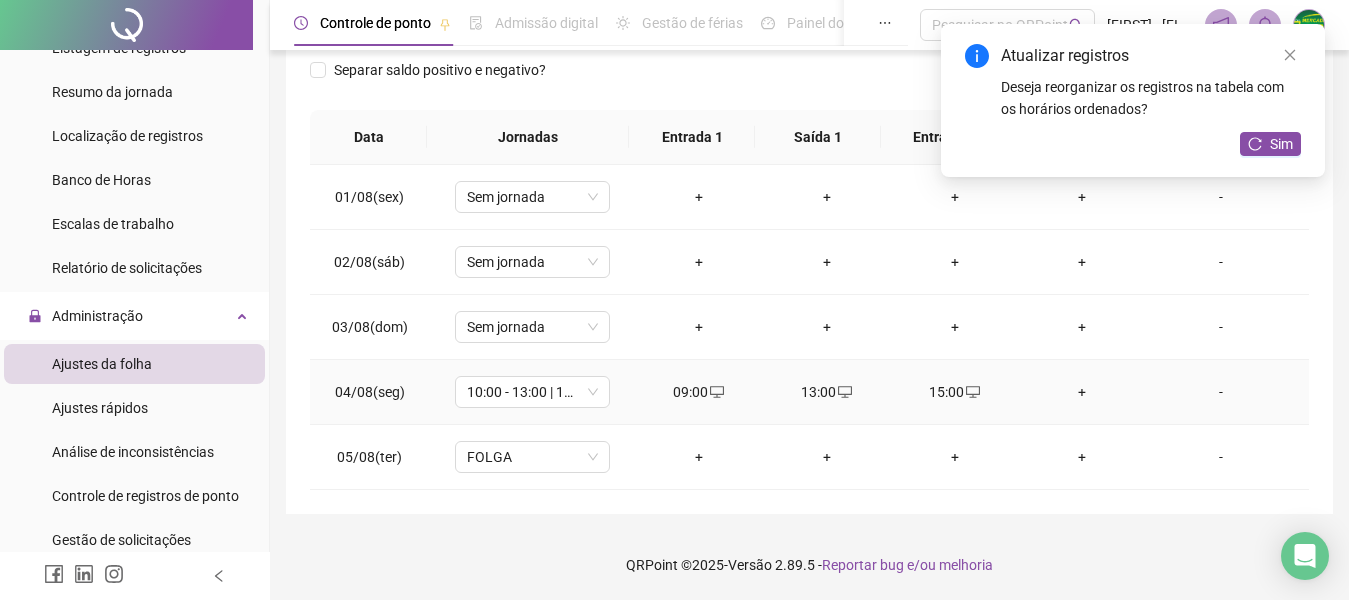 click on "+" at bounding box center [1083, 392] 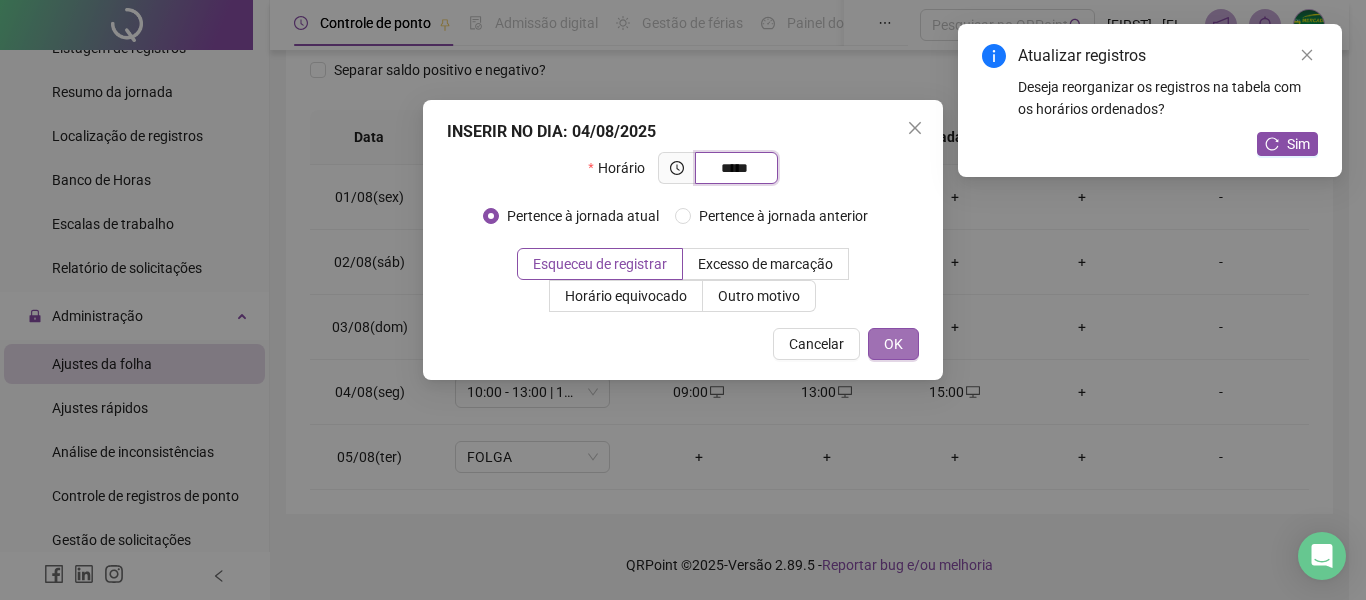 type on "*****" 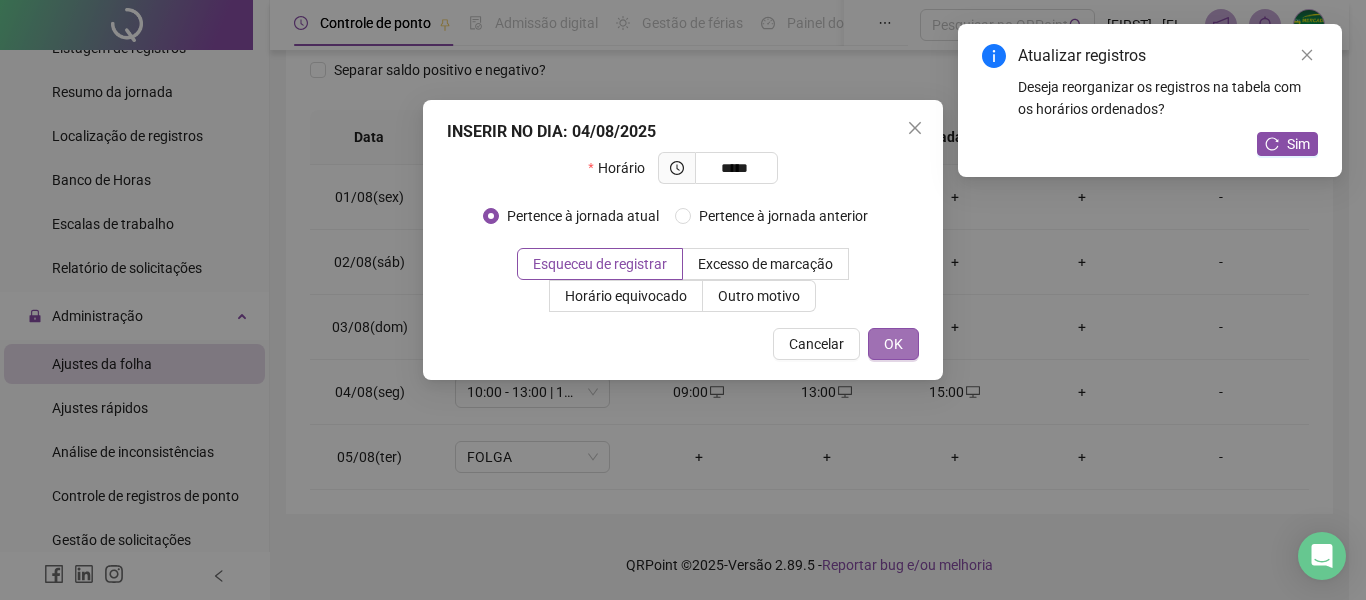 click on "OK" at bounding box center (893, 344) 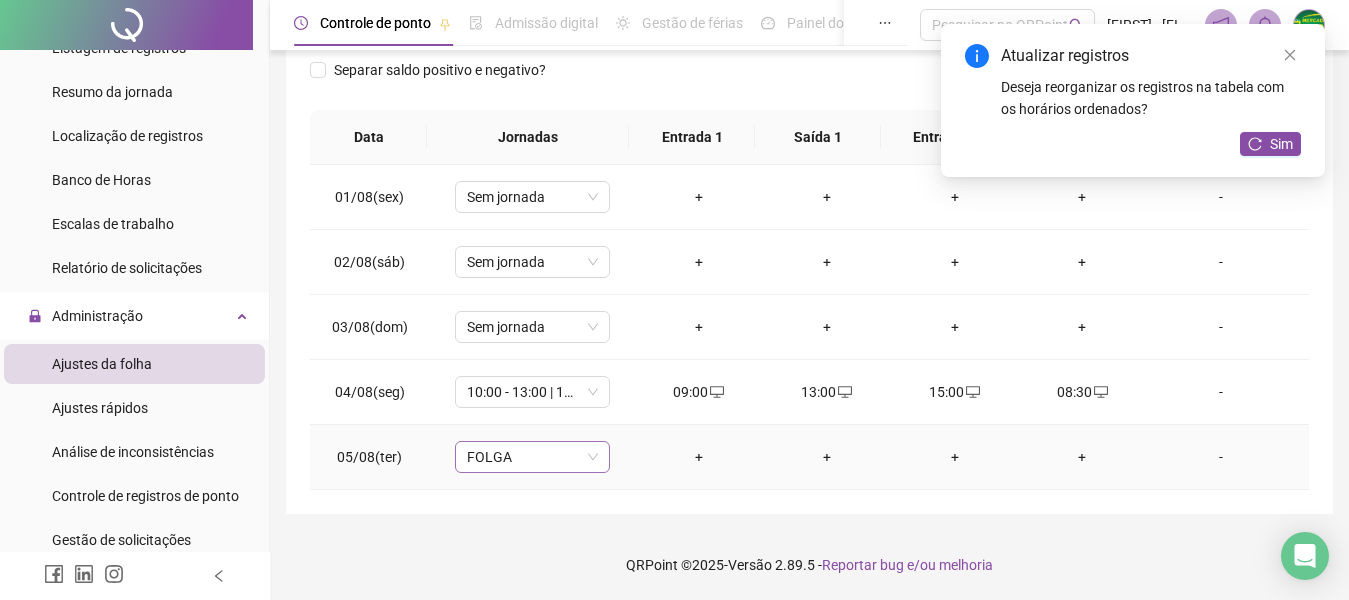 click on "FOLGA" at bounding box center [532, 457] 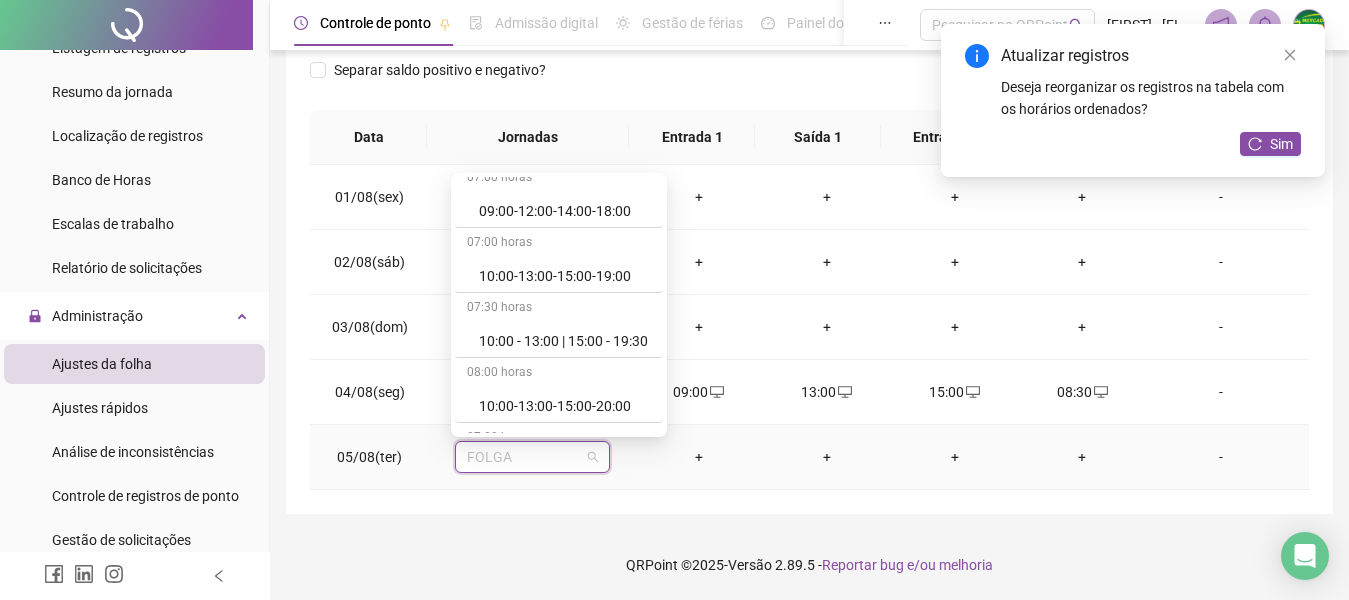 scroll, scrollTop: 819, scrollLeft: 0, axis: vertical 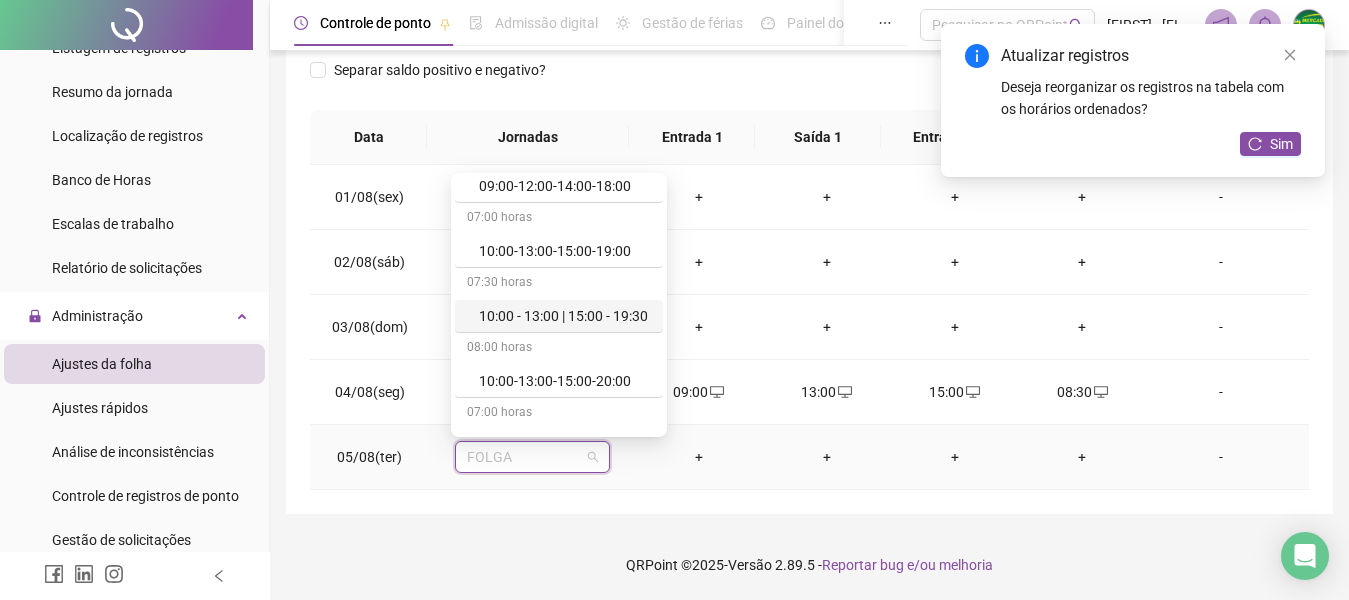 click on "10:00 - 13:00 | 15:00 - 19:30" at bounding box center [565, 316] 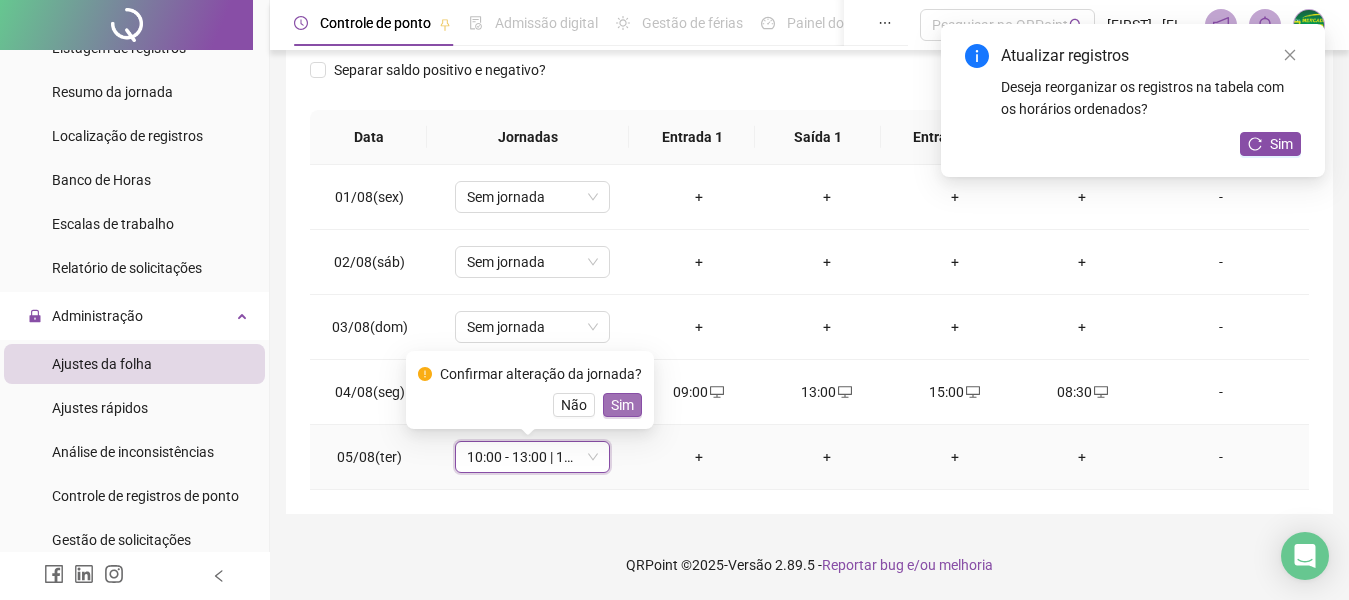 click on "Sim" at bounding box center [622, 405] 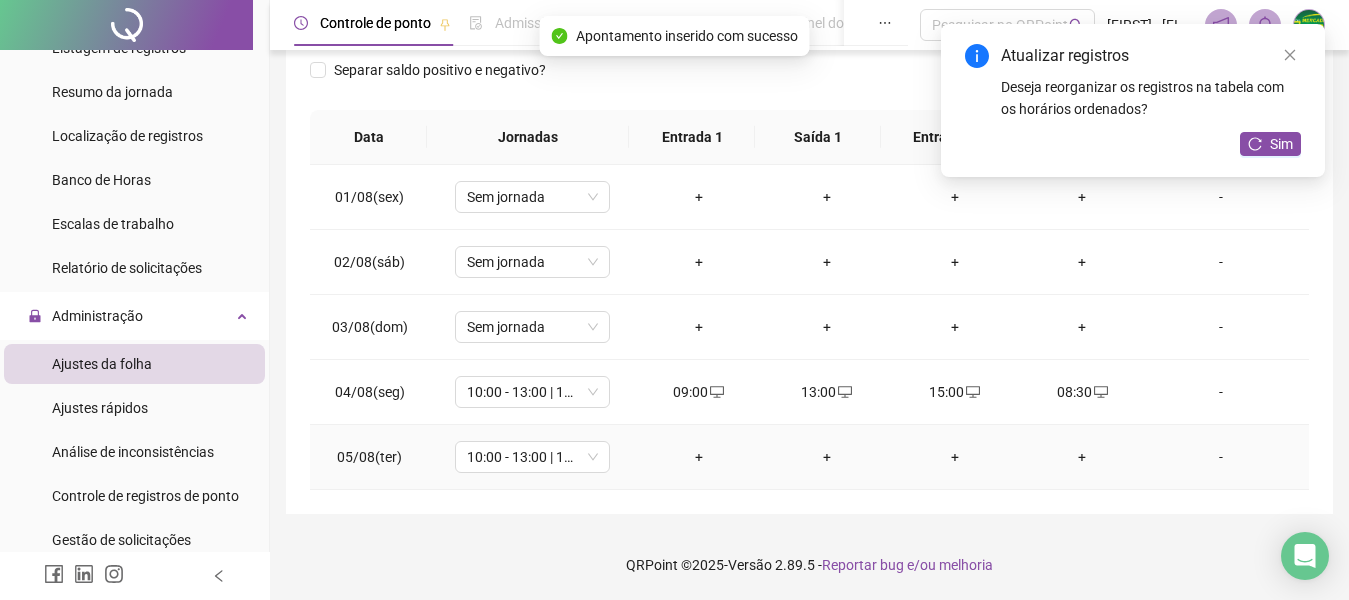 click on "+" at bounding box center (699, 457) 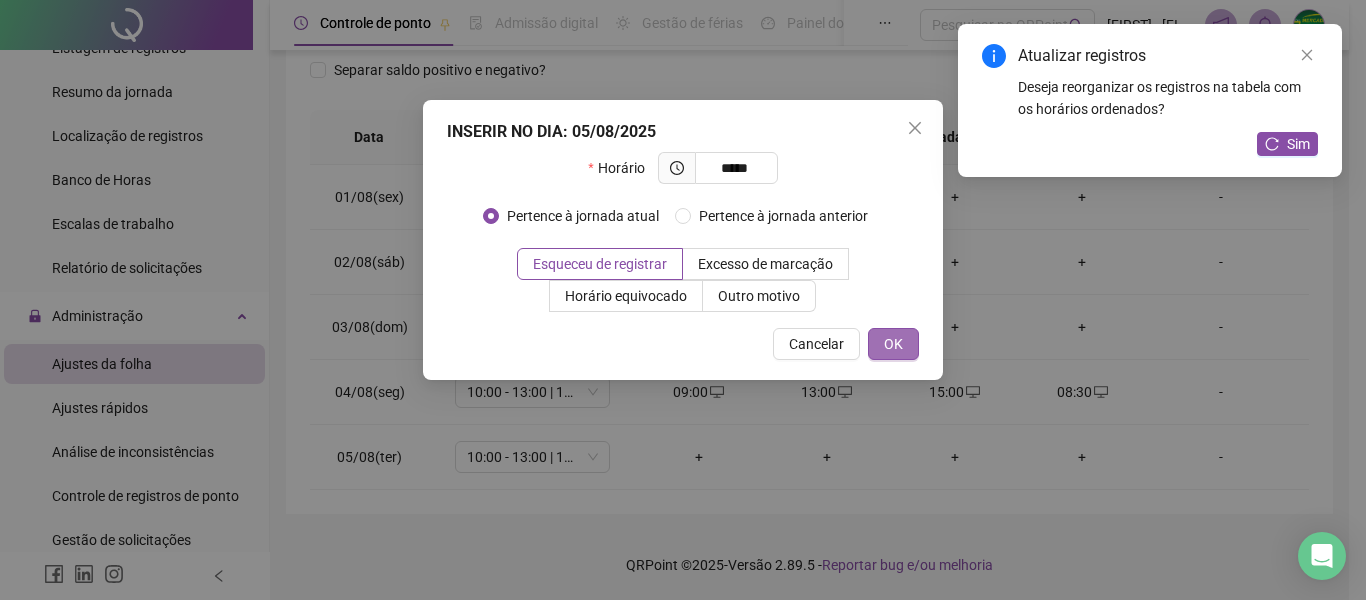 type on "*****" 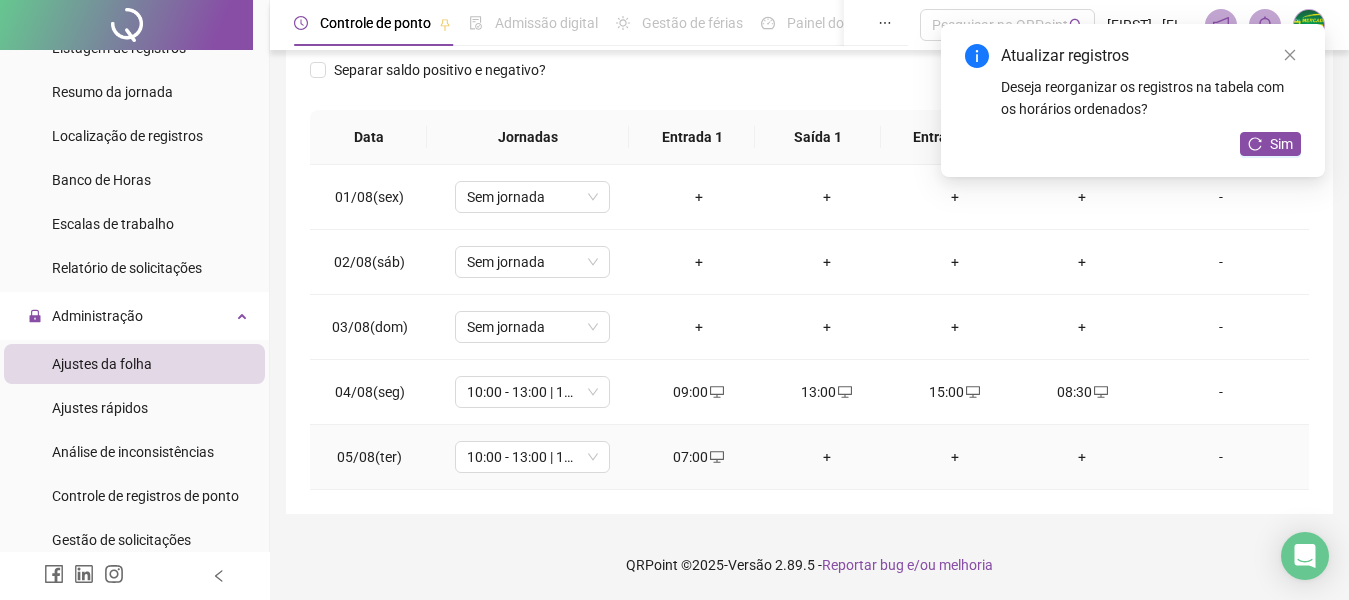 click on "+" at bounding box center (827, 457) 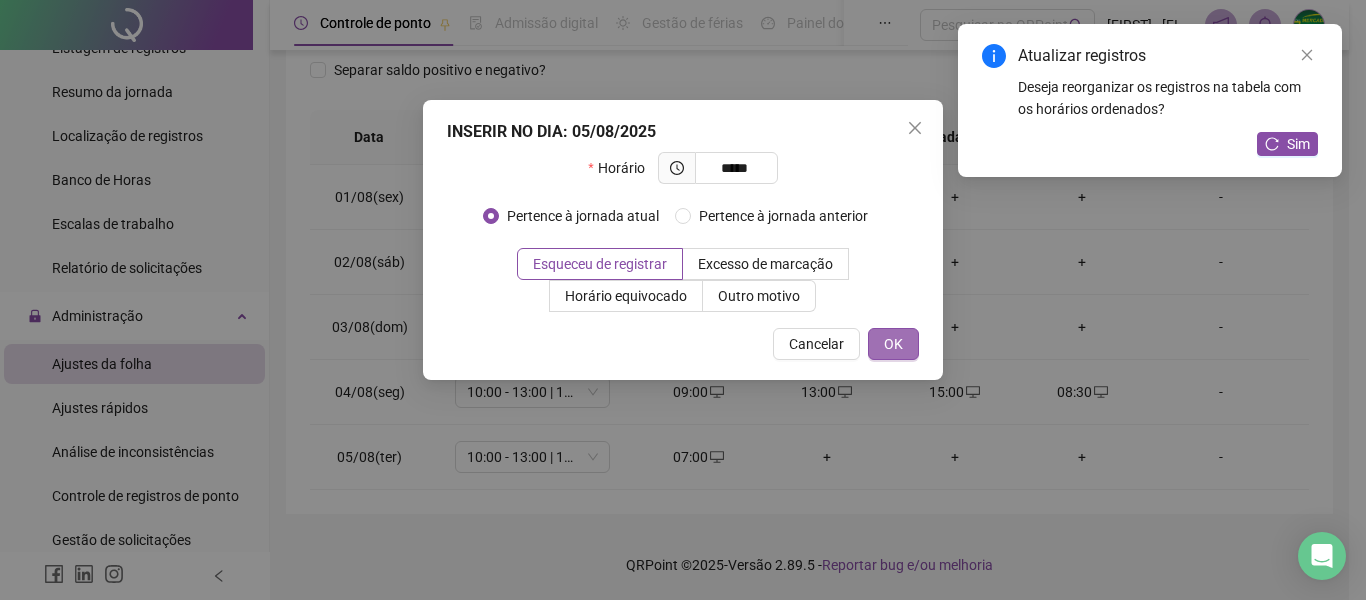 type on "*****" 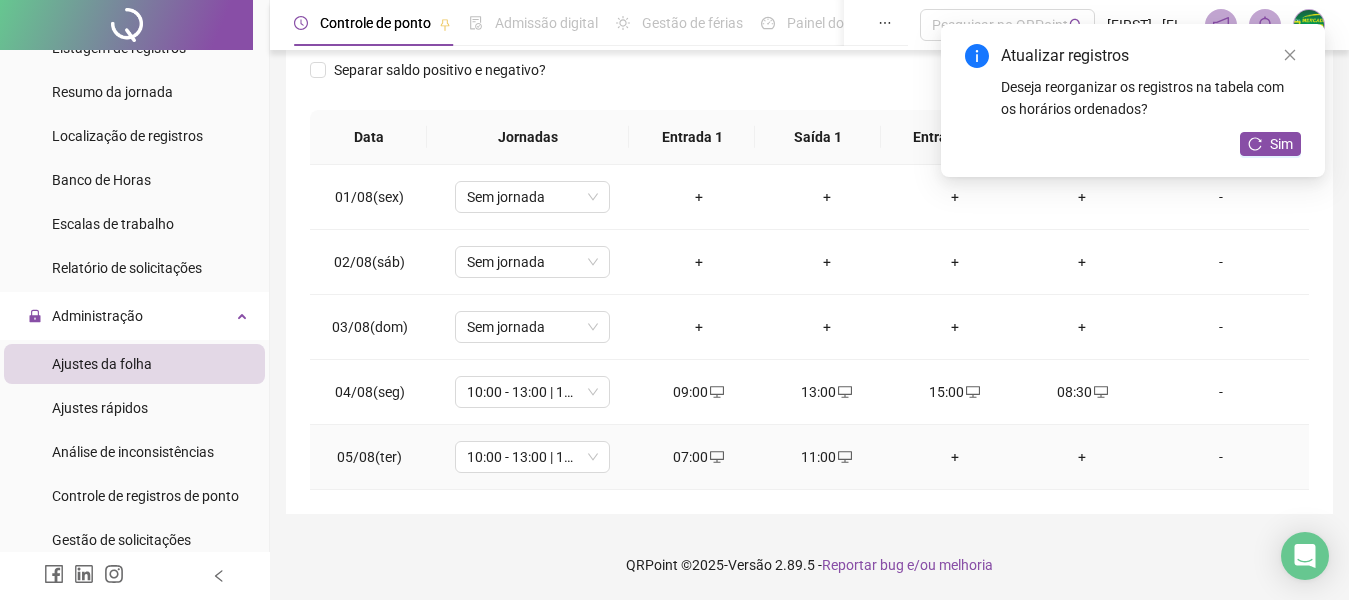 click on "+" at bounding box center [955, 457] 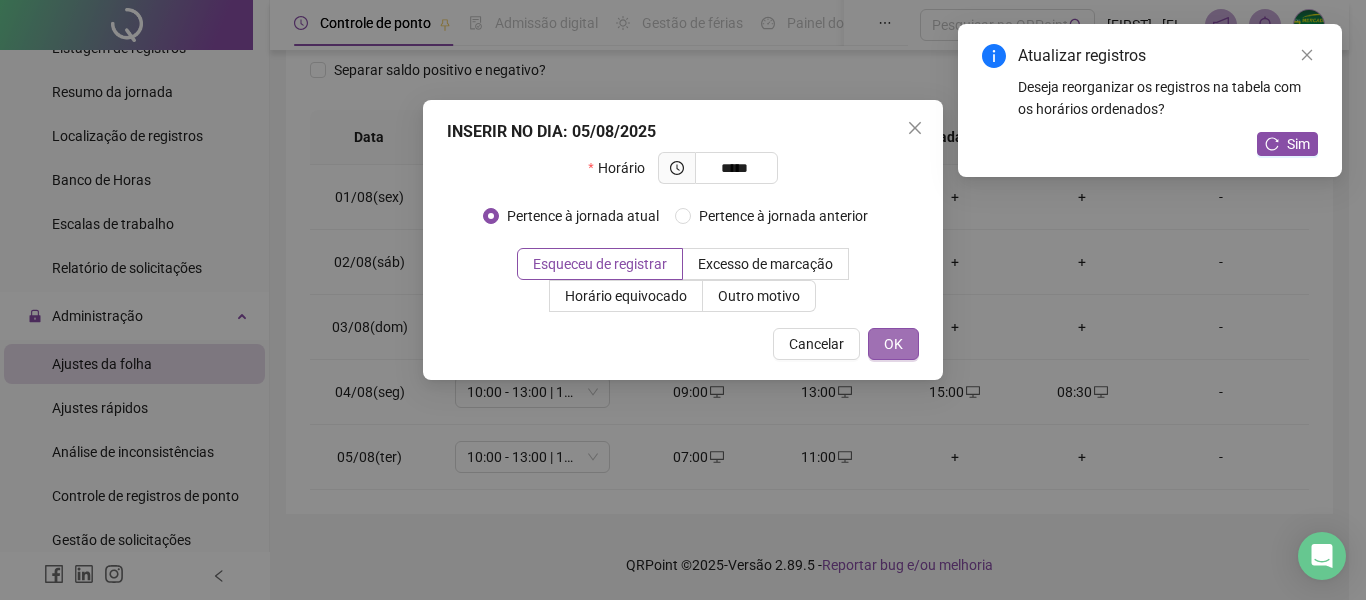 type on "*****" 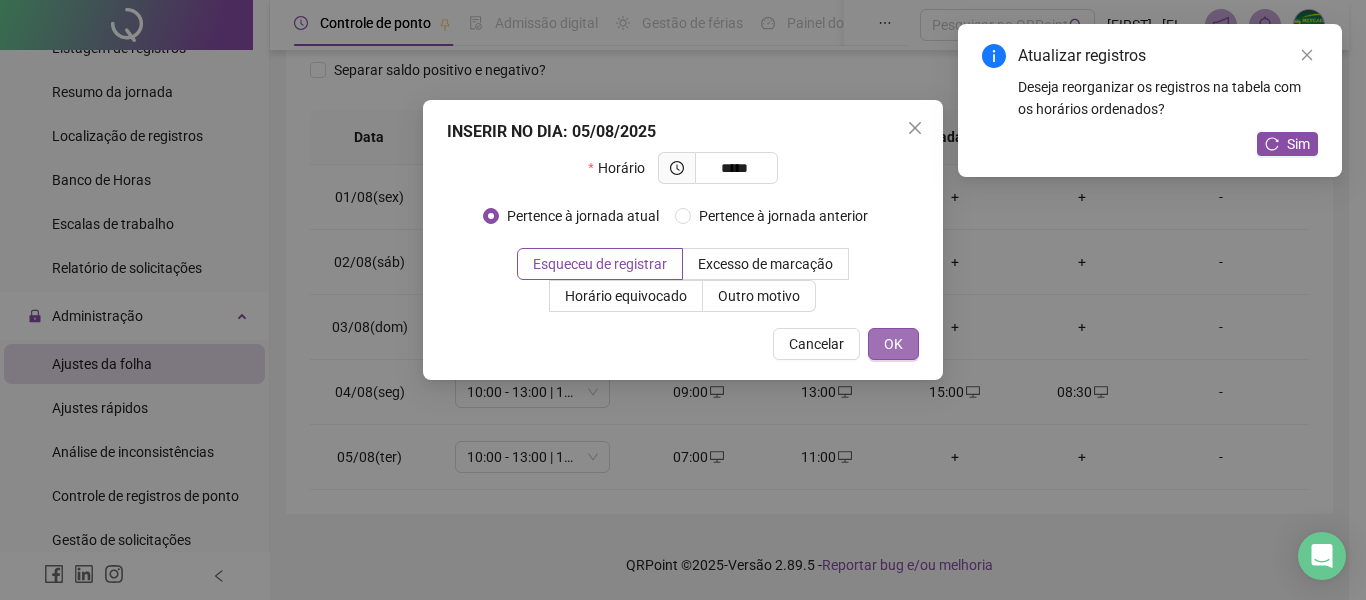 click on "OK" at bounding box center (893, 344) 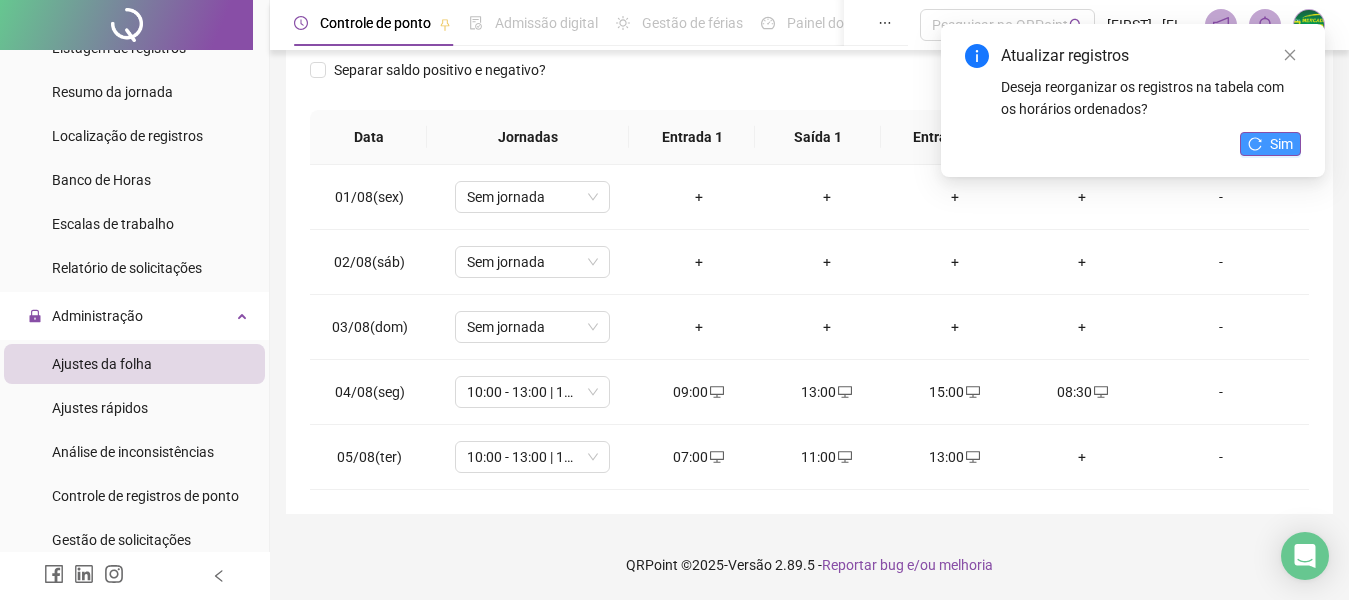 click on "Sim" at bounding box center (1270, 144) 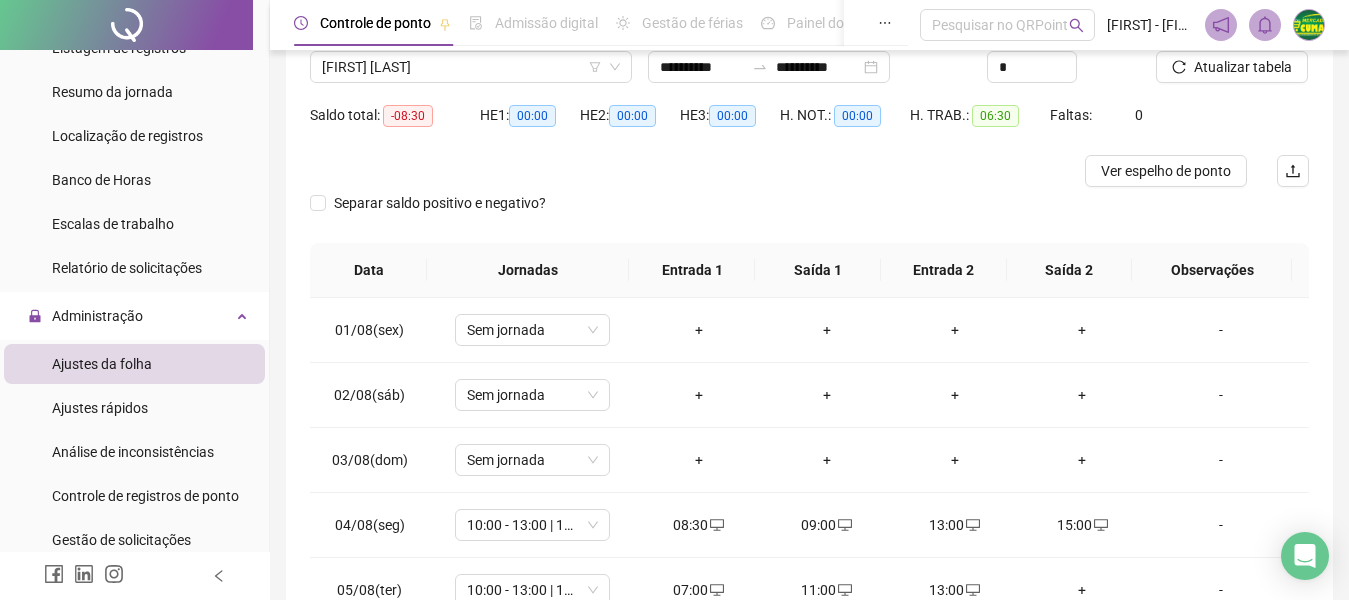 scroll, scrollTop: 131, scrollLeft: 0, axis: vertical 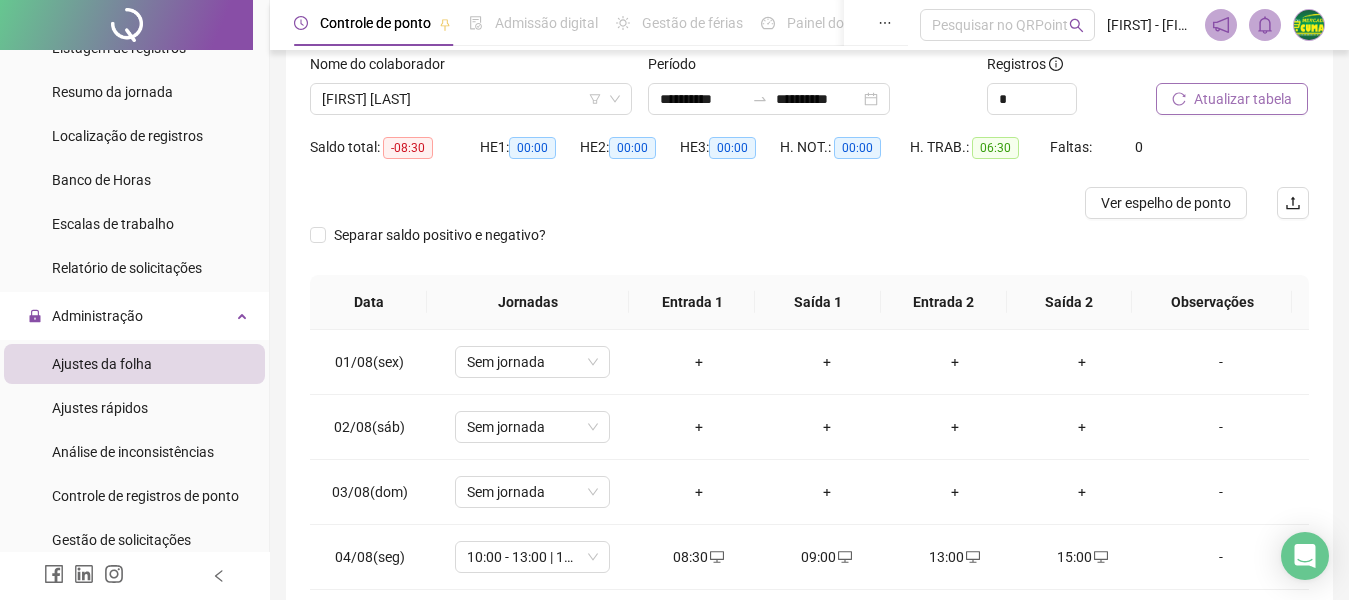 click on "Atualizar tabela" at bounding box center [1243, 99] 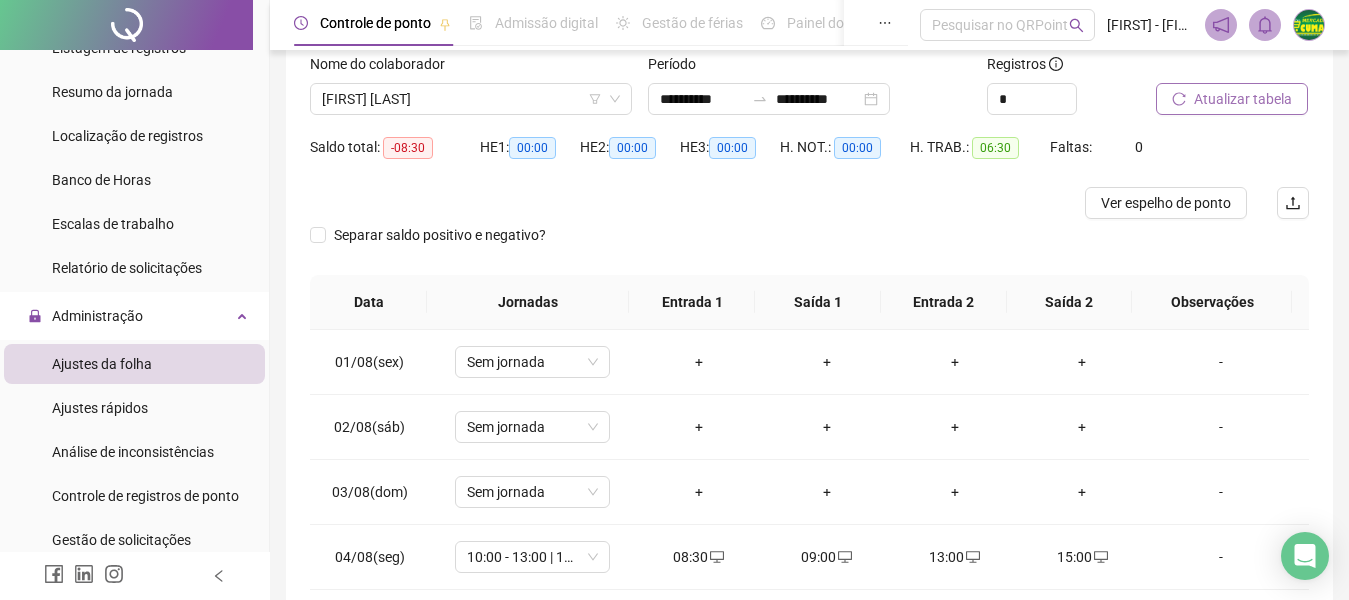 click on "Atualizar tabela" at bounding box center [1243, 99] 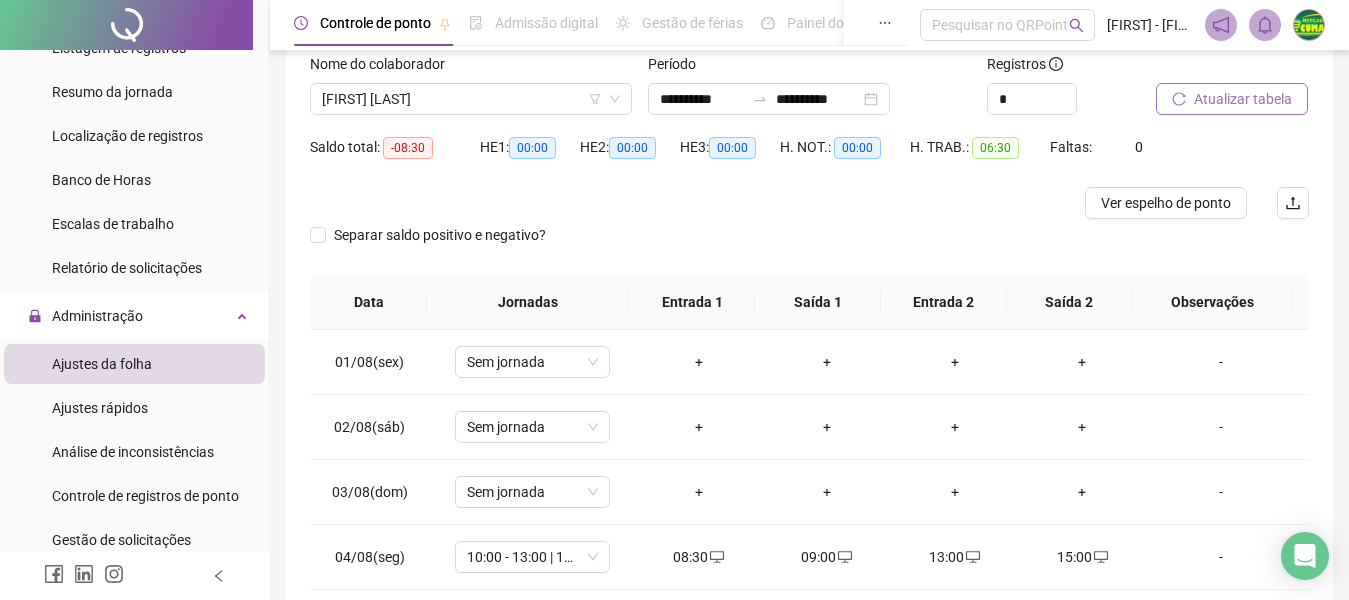 click on "Atualizar tabela" at bounding box center (1243, 99) 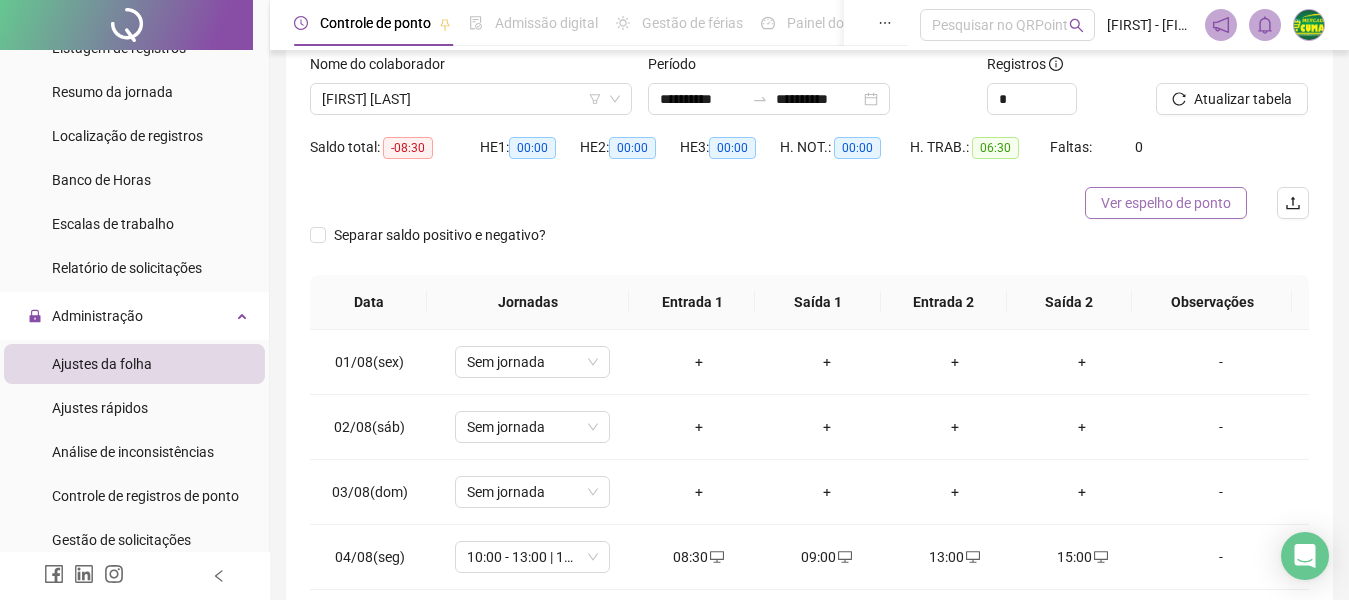 click on "Ver espelho de ponto" at bounding box center [1166, 203] 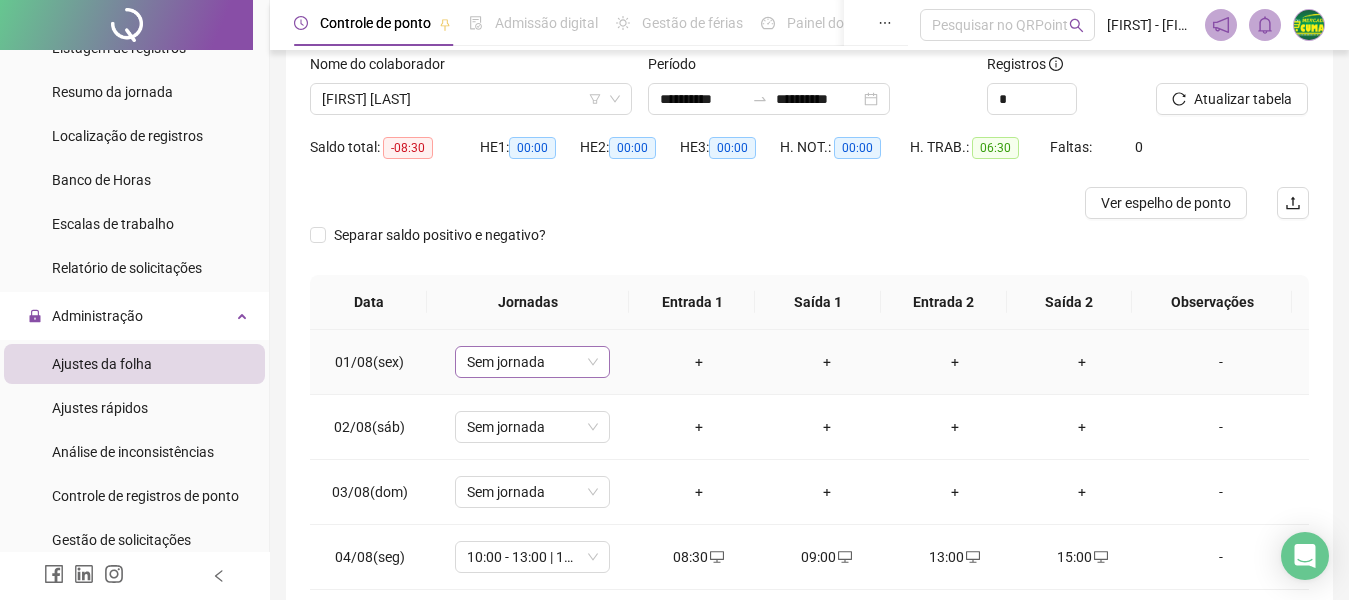 click on "Sem jornada" at bounding box center (532, 362) 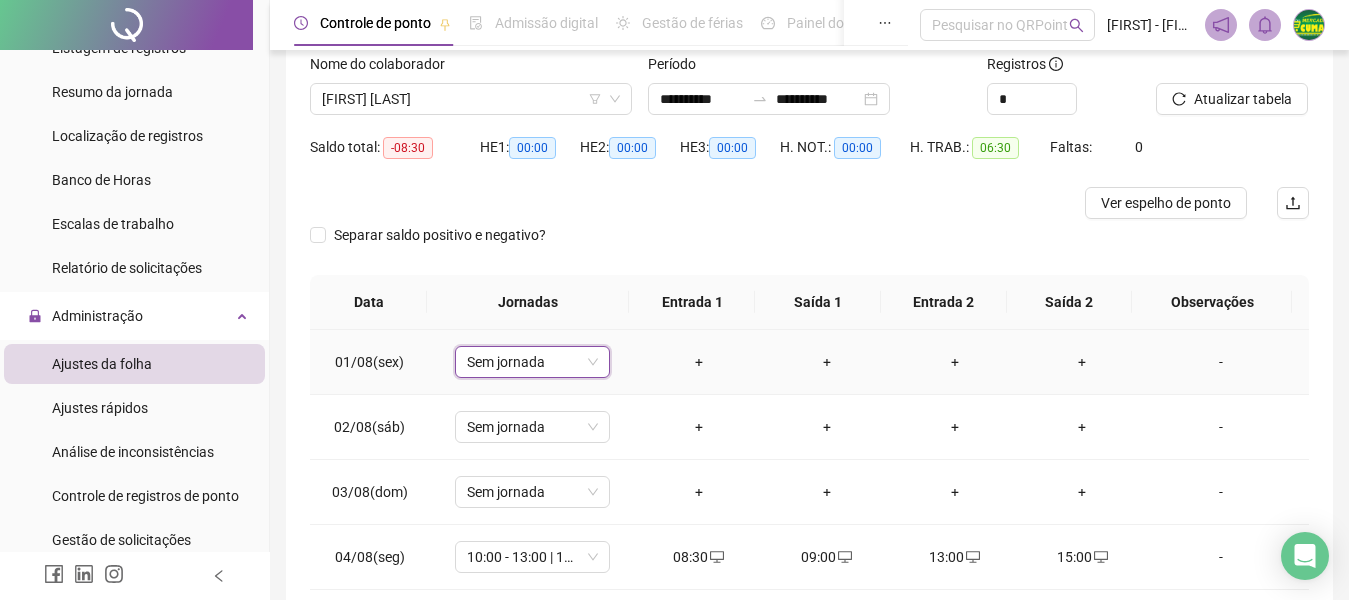 click on "Sem jornada" at bounding box center [532, 362] 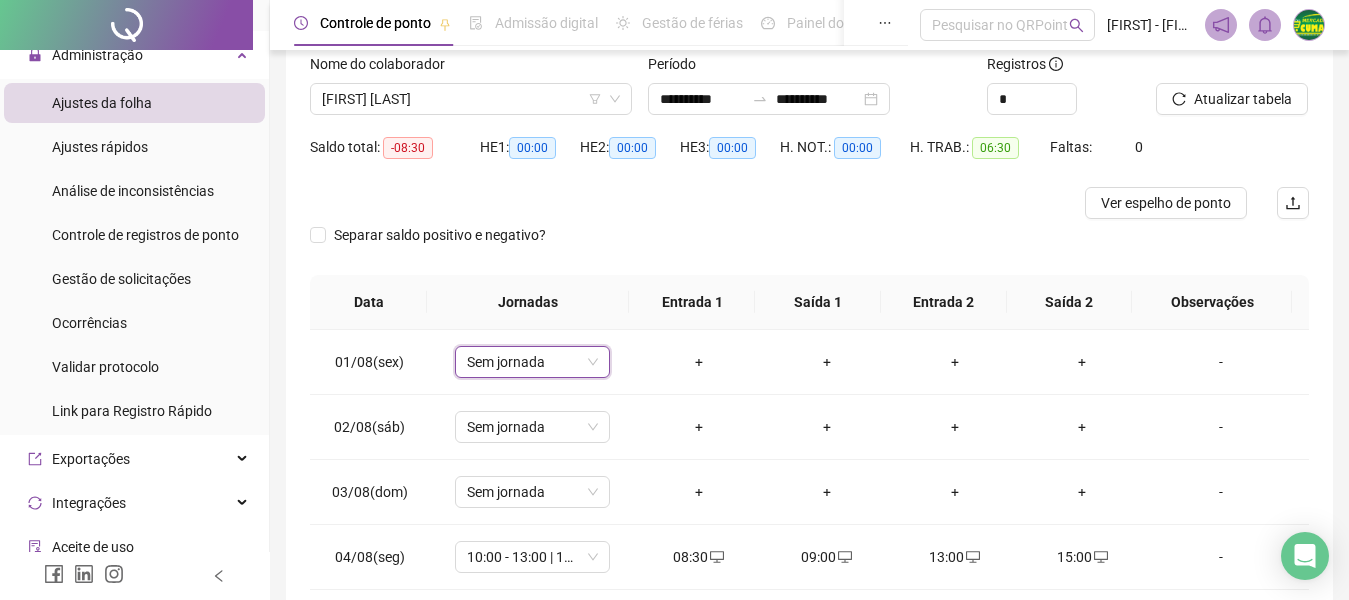 scroll, scrollTop: 880, scrollLeft: 0, axis: vertical 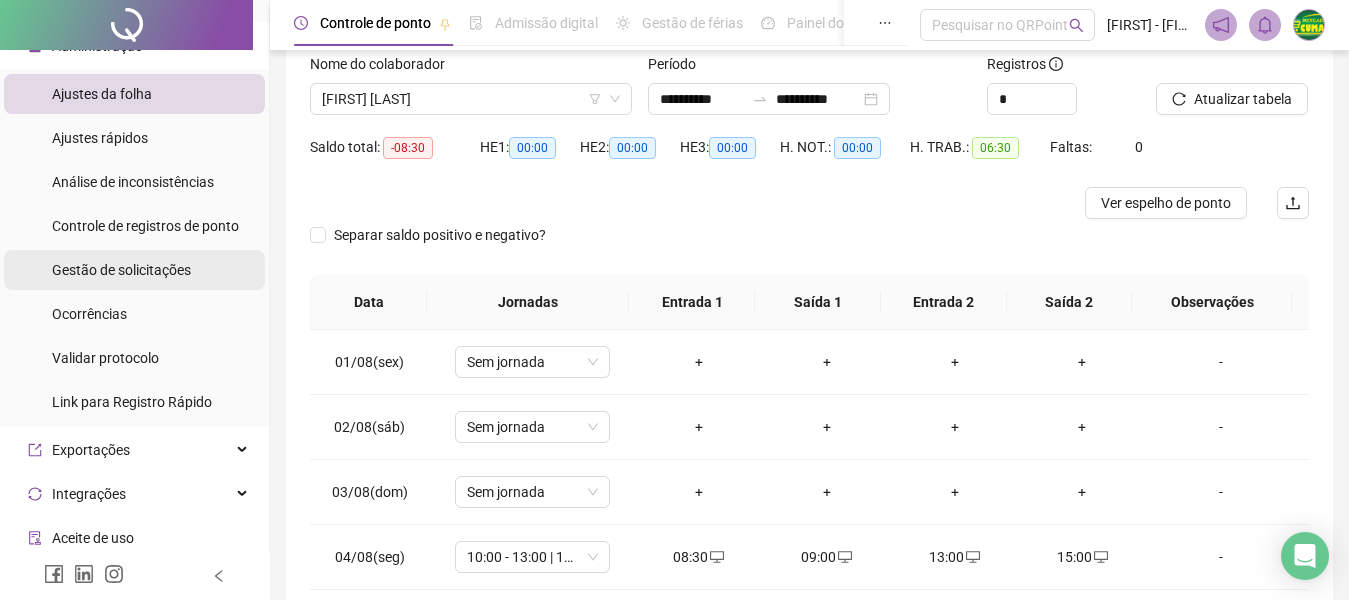 click on "Gestão de solicitações" at bounding box center [121, 270] 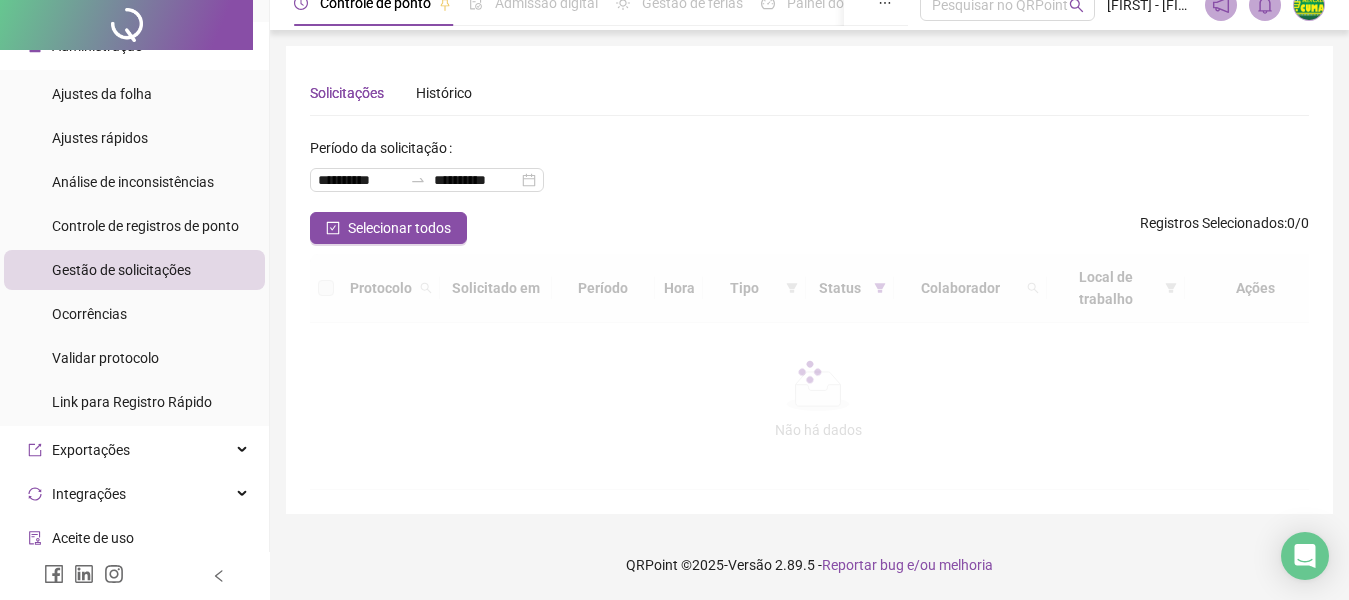 scroll, scrollTop: 0, scrollLeft: 0, axis: both 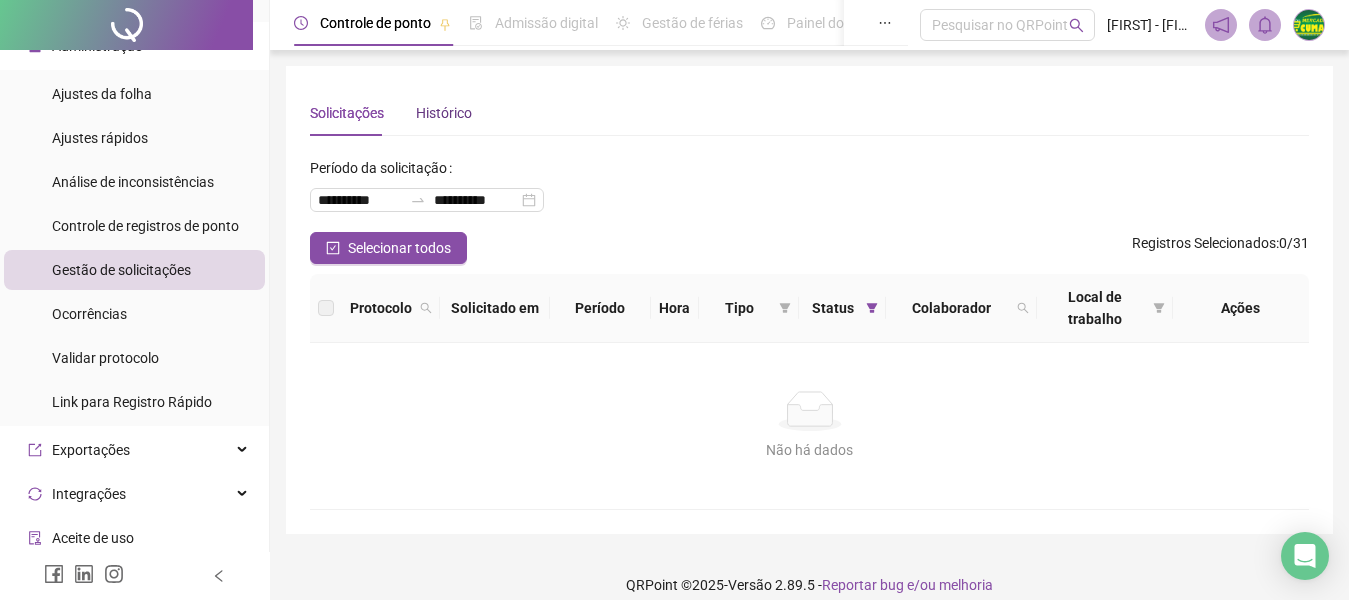 click on "Histórico" at bounding box center (444, 113) 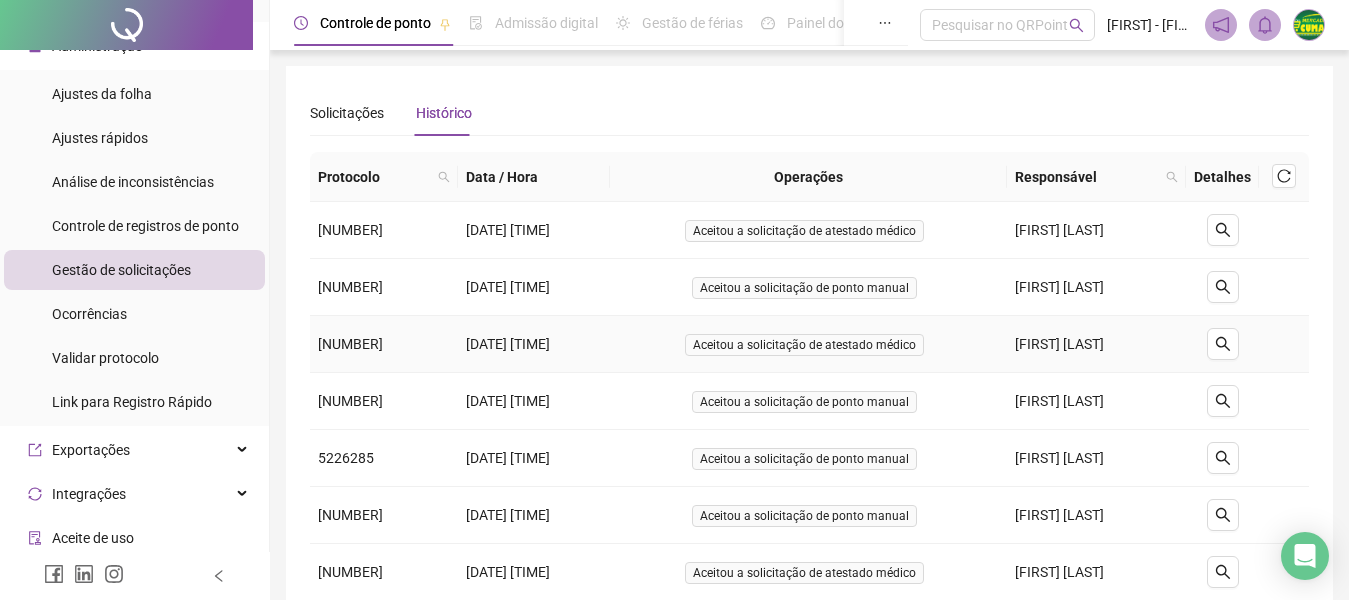 click on "[FIRST] [LAST]" at bounding box center [1096, 344] 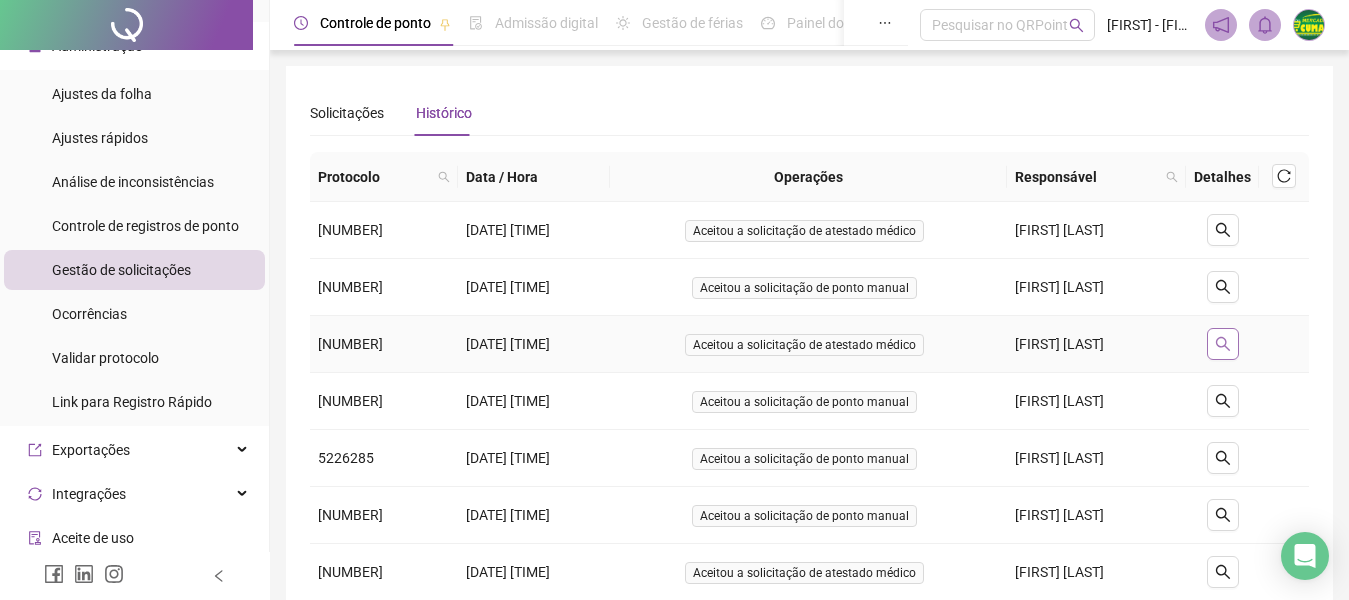 click 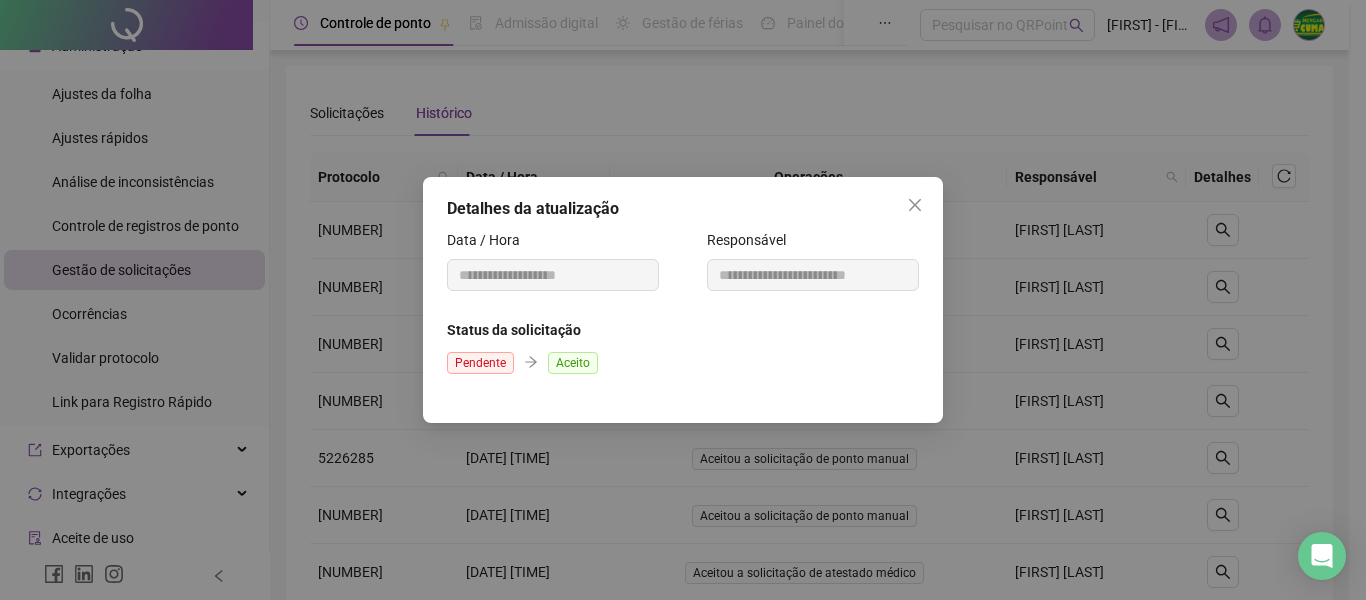 click 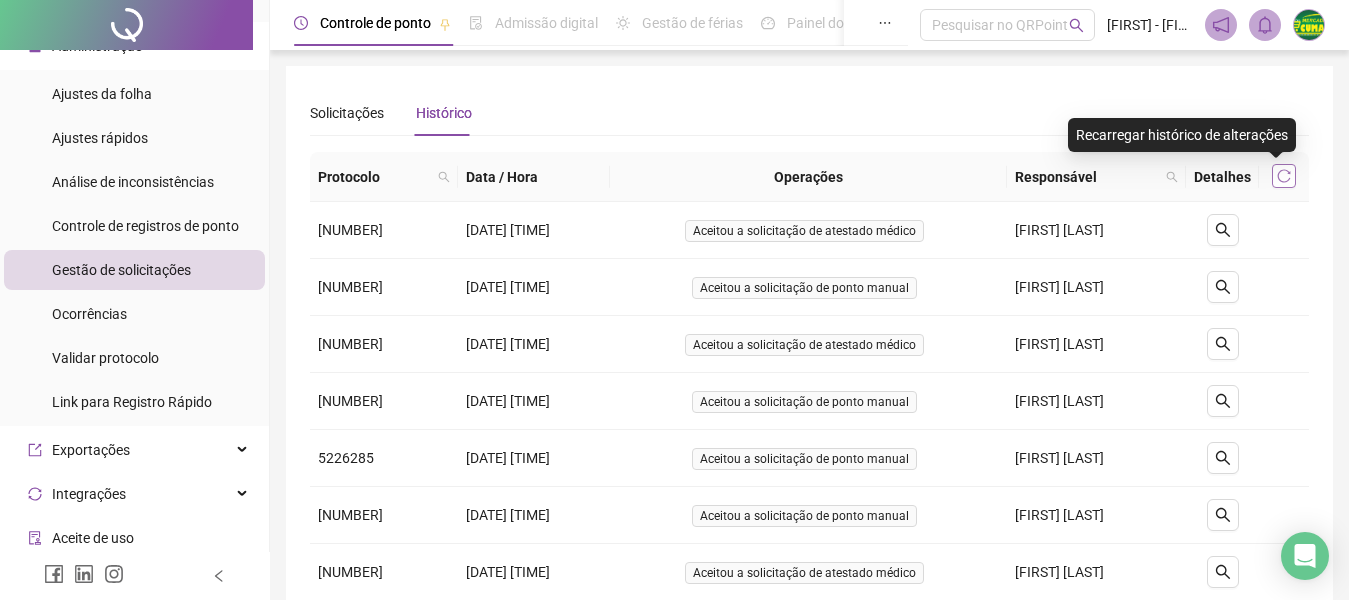 click 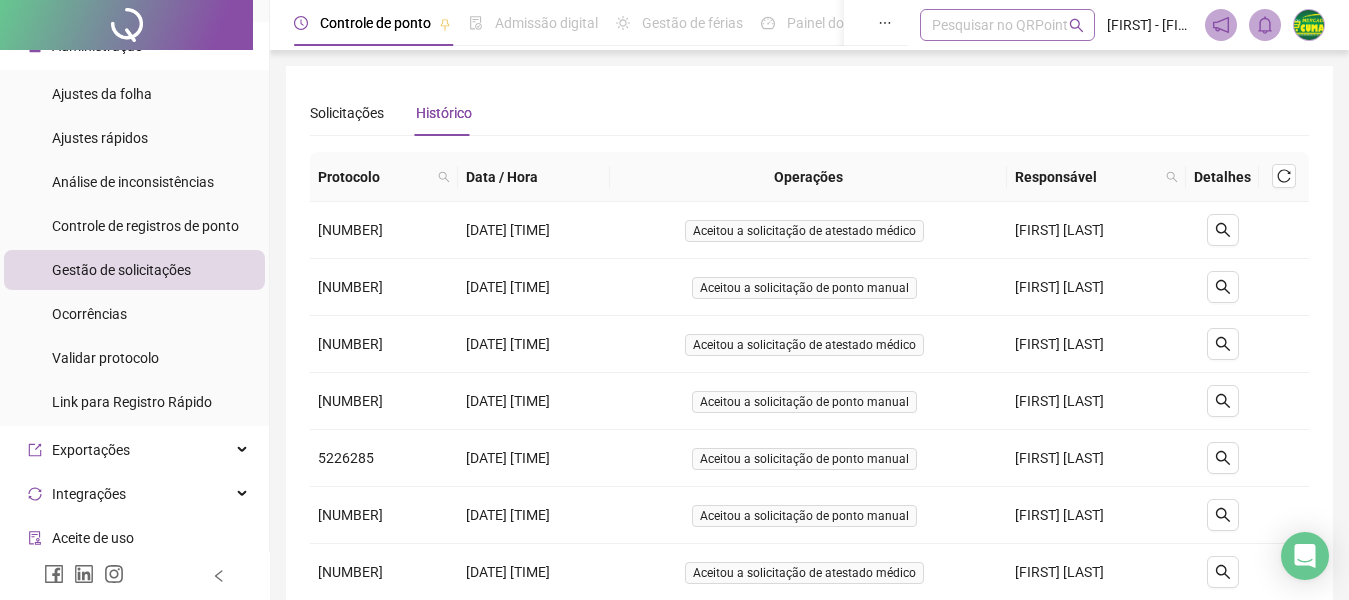 click on "Pesquisar no QRPoint" at bounding box center [1007, 25] 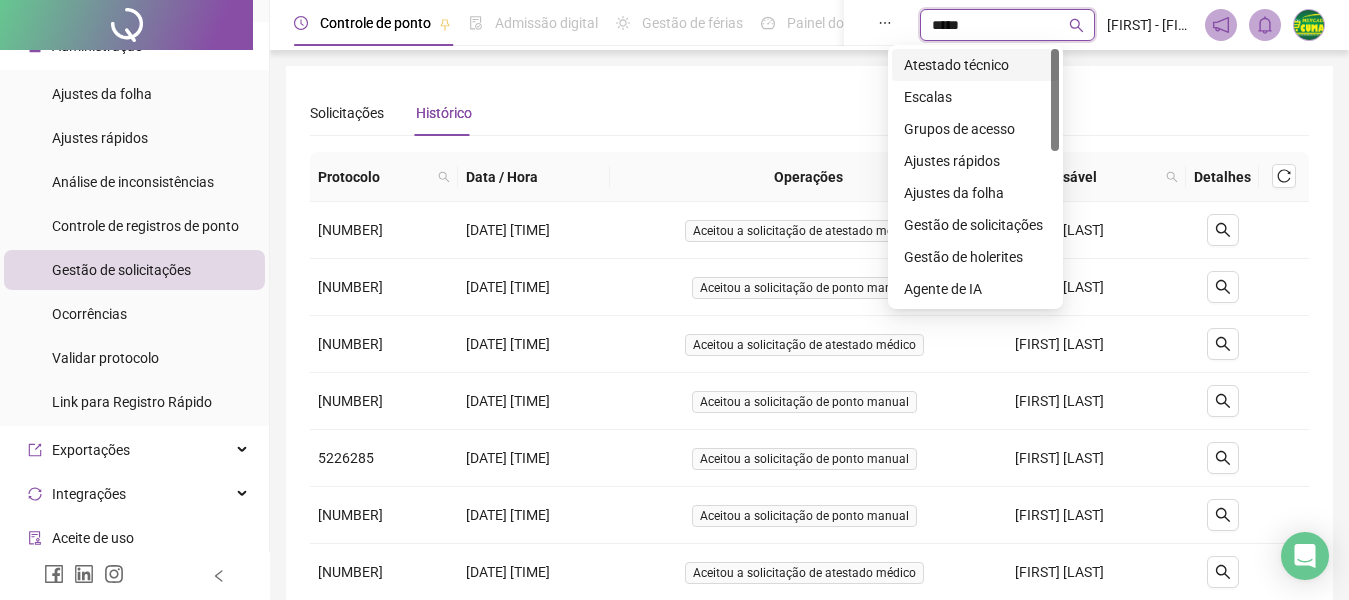 type on "******" 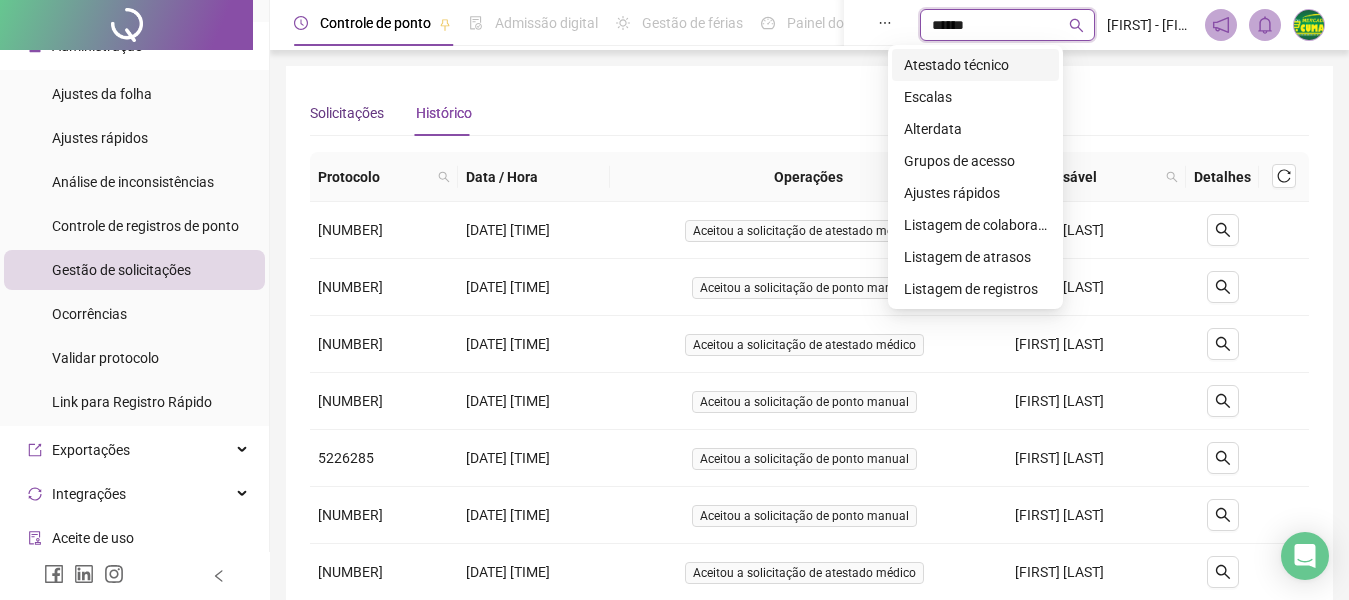 type 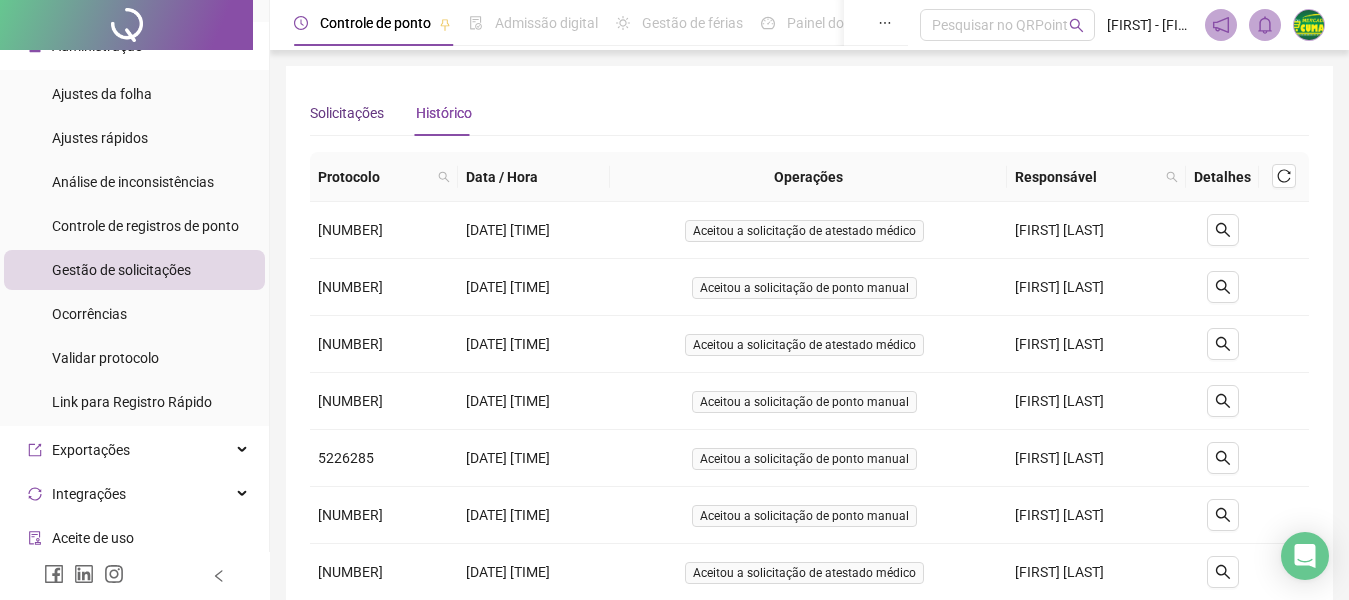 click on "Solicitações" at bounding box center [347, 113] 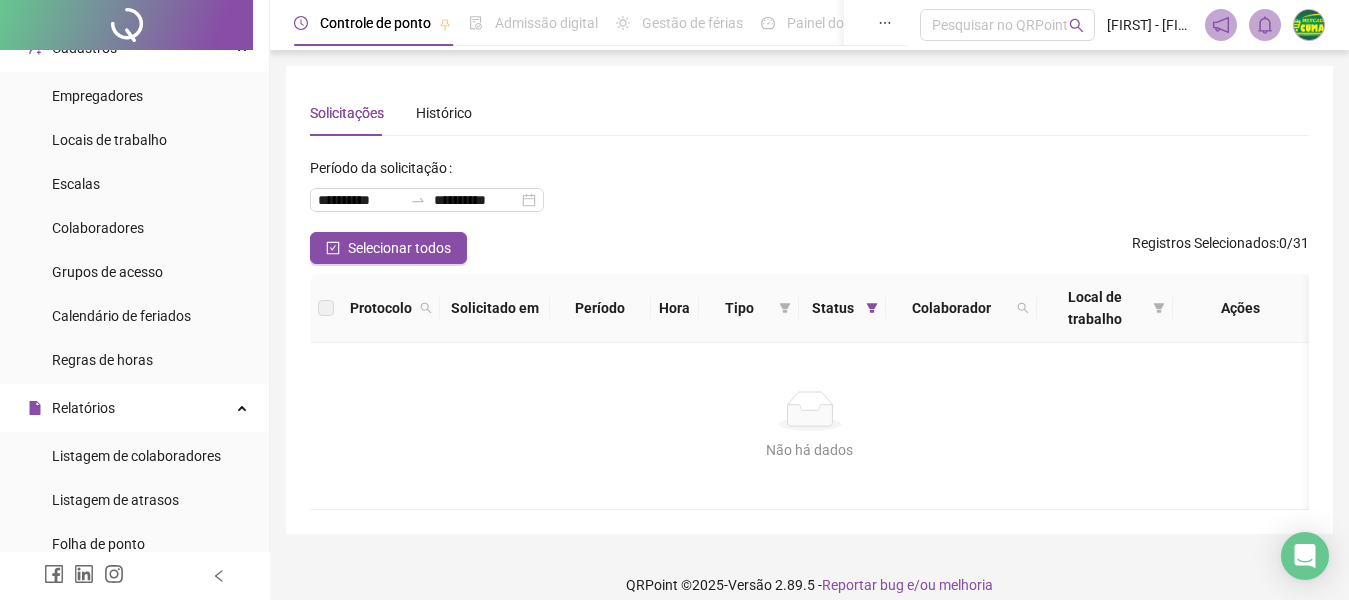 scroll, scrollTop: 0, scrollLeft: 0, axis: both 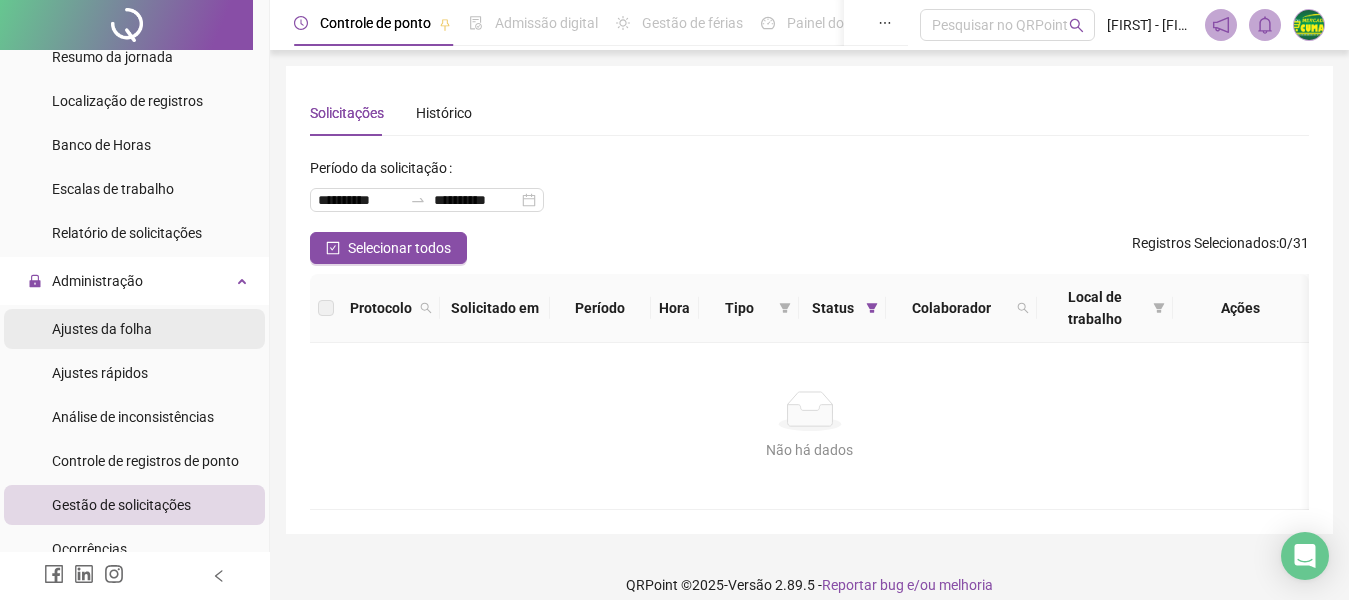 click on "Ajustes da folha" at bounding box center (102, 329) 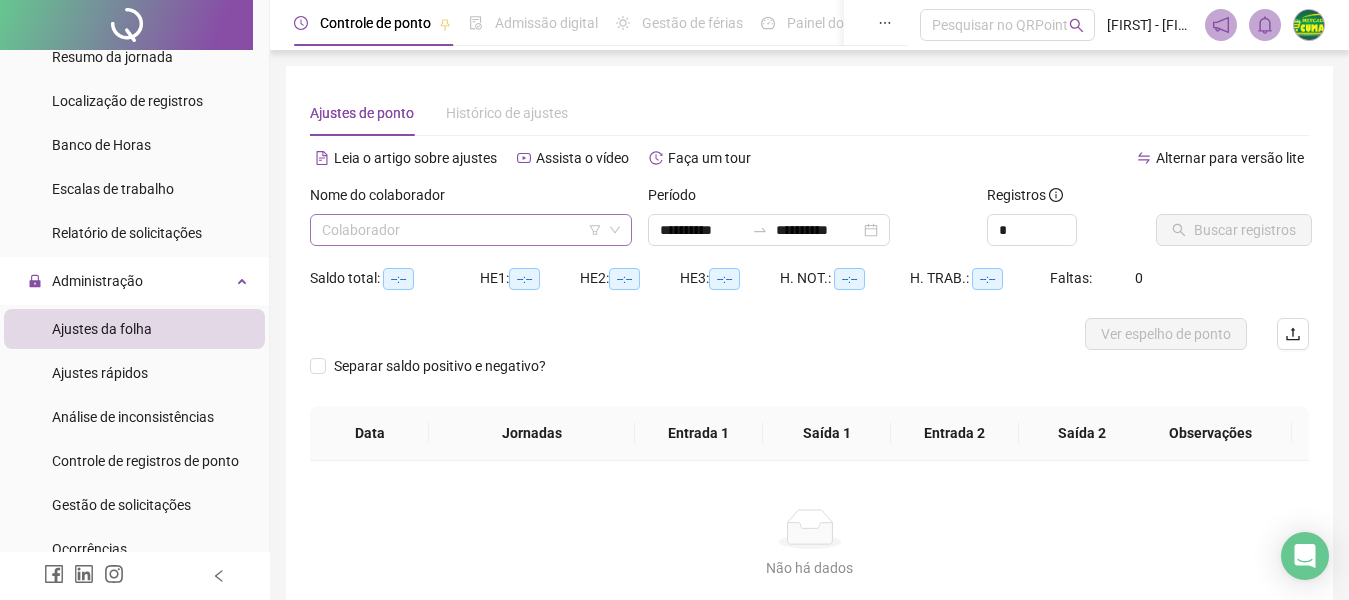click at bounding box center [462, 230] 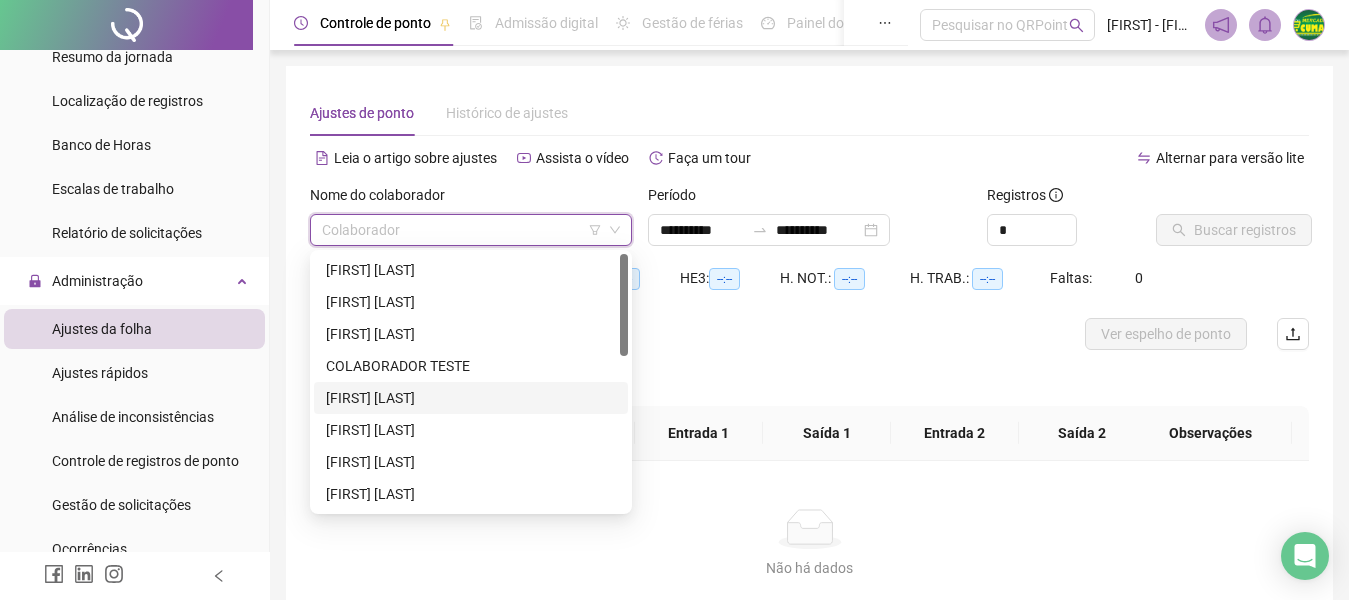 click on "[FIRST] [LAST]" at bounding box center (471, 398) 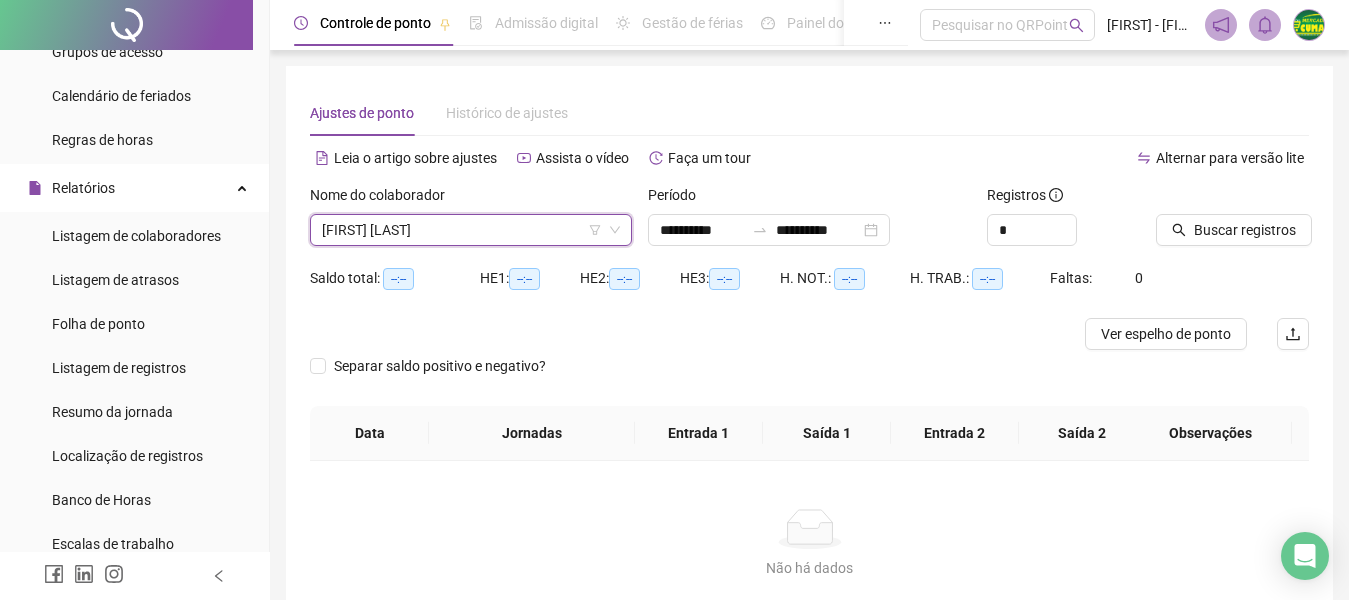 scroll, scrollTop: 182, scrollLeft: 0, axis: vertical 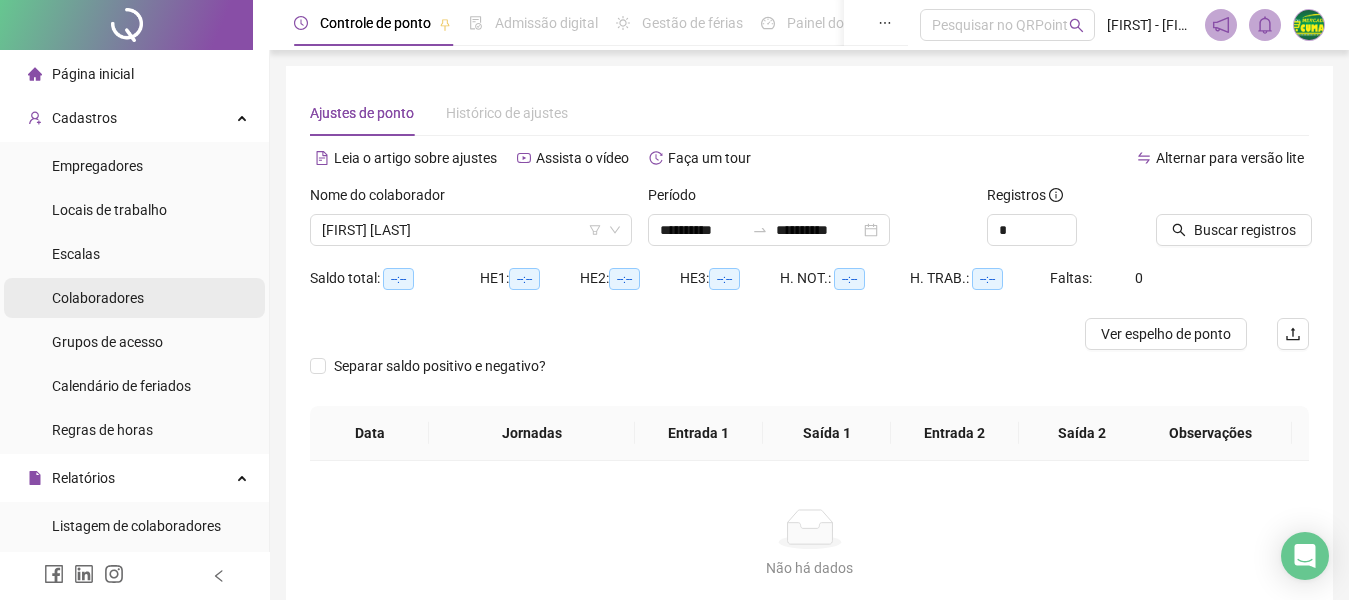 click on "Colaboradores" at bounding box center (98, 298) 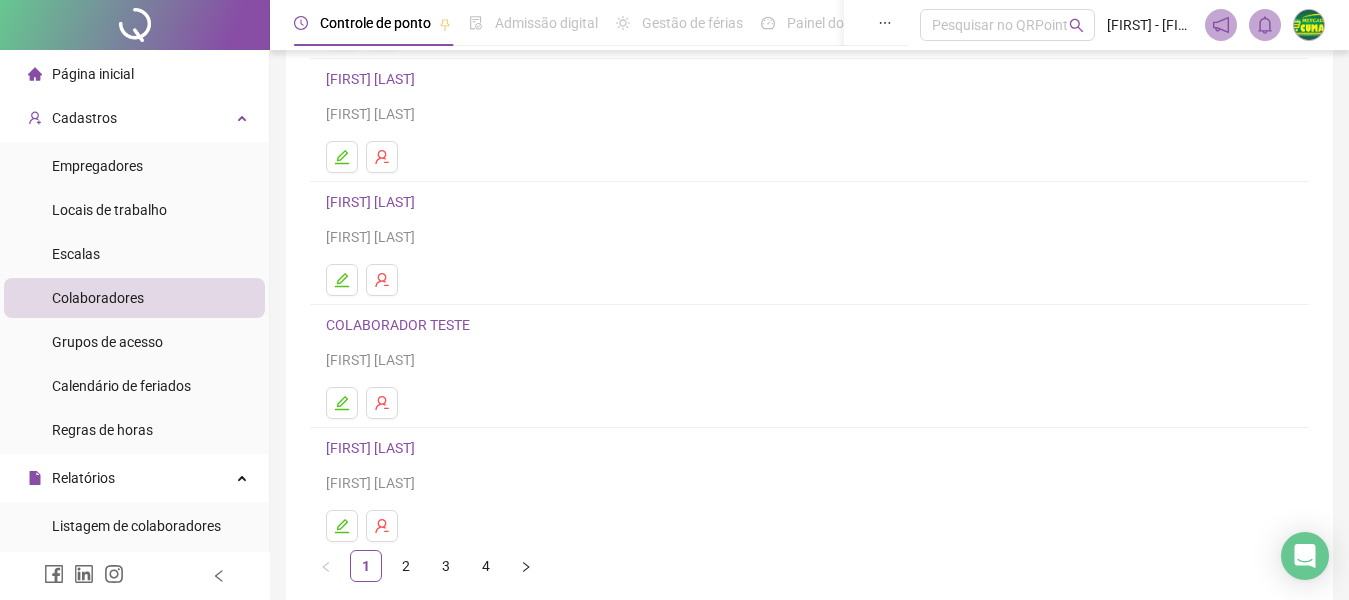 scroll, scrollTop: 367, scrollLeft: 0, axis: vertical 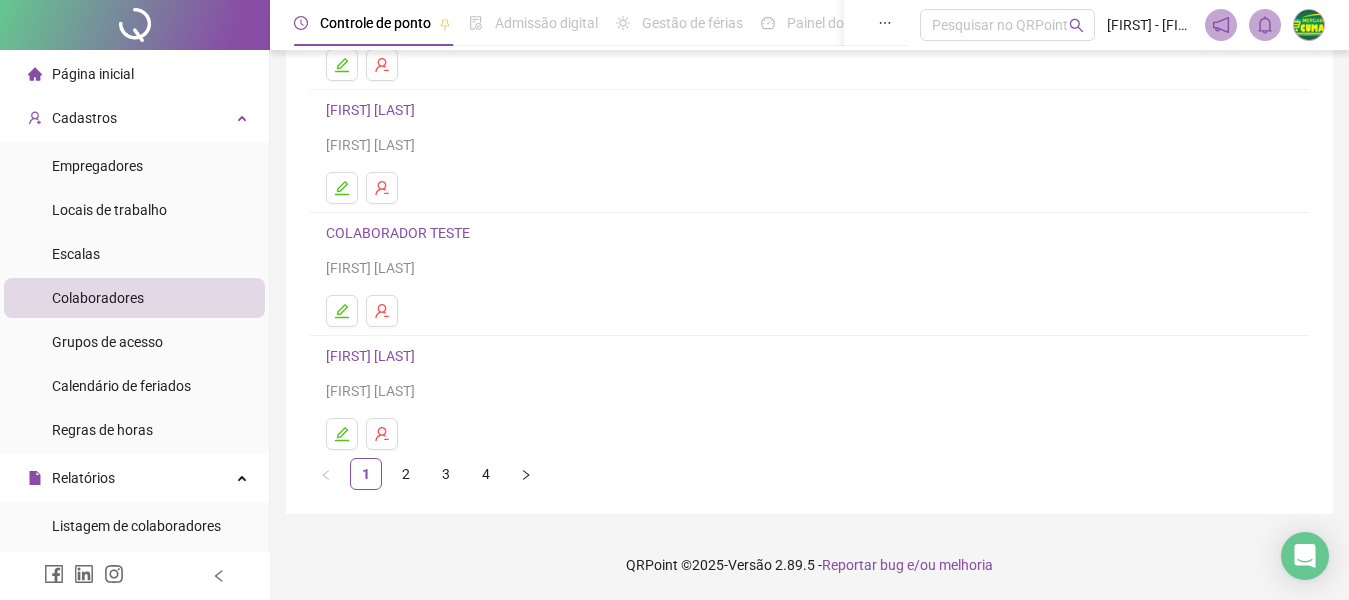 click on "[FIRST] [LAST]" at bounding box center [373, 356] 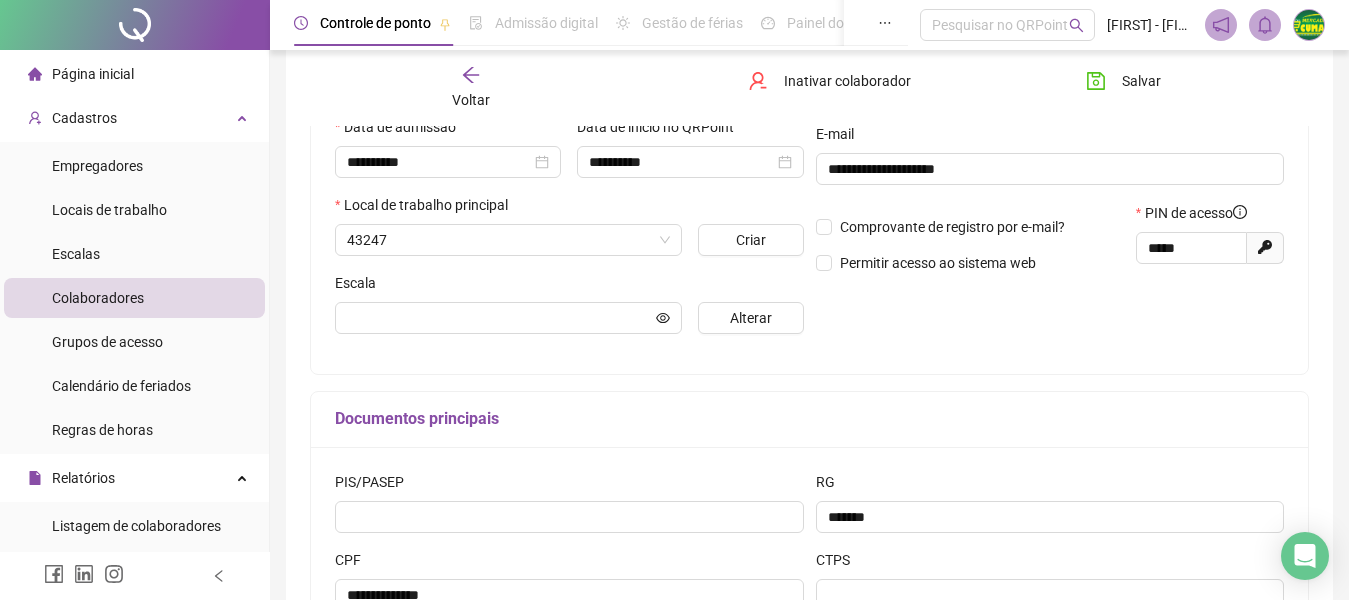 scroll, scrollTop: 377, scrollLeft: 0, axis: vertical 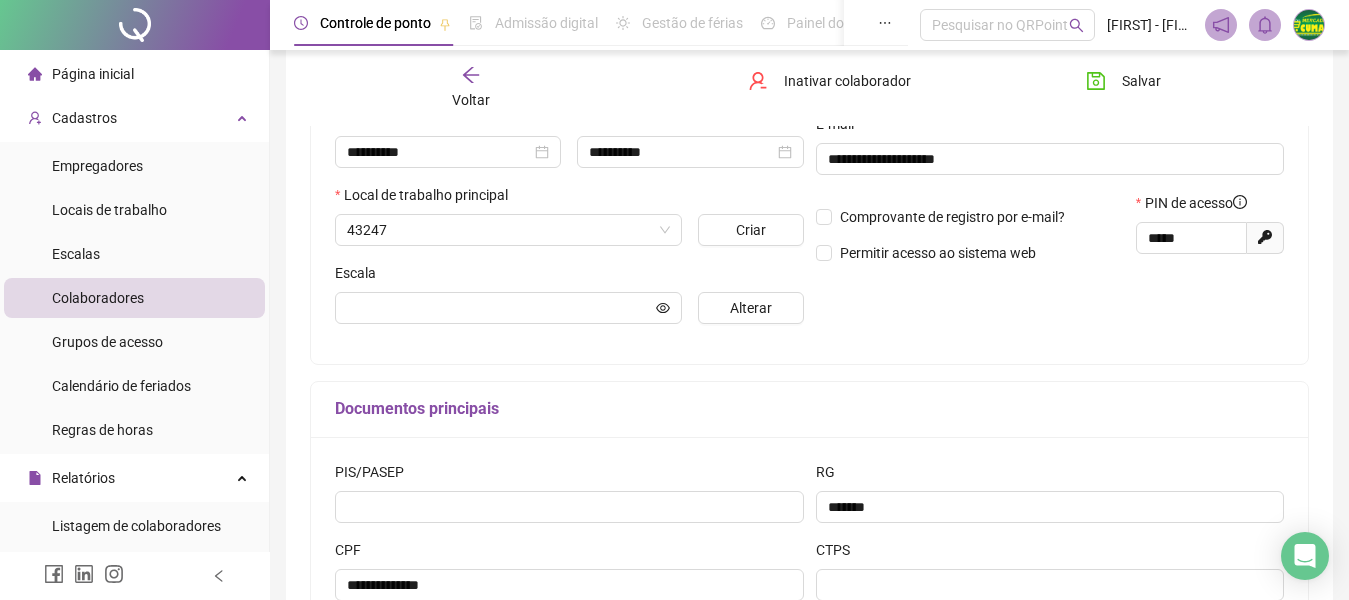 type on "********" 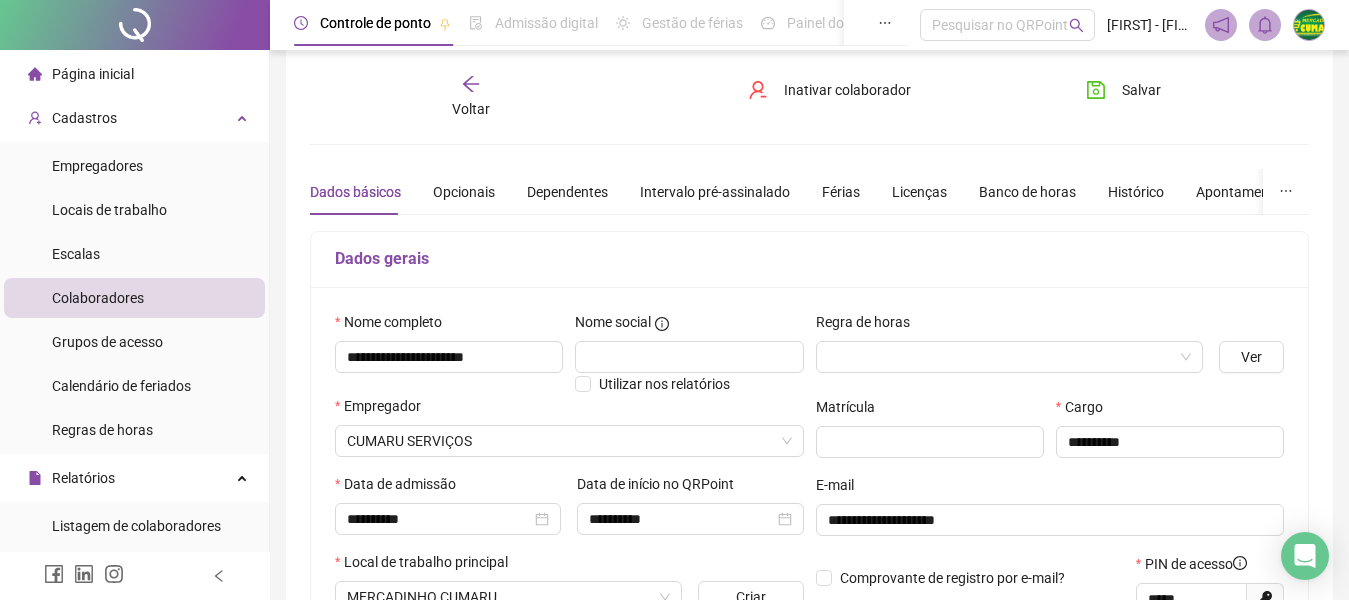 scroll, scrollTop: 0, scrollLeft: 0, axis: both 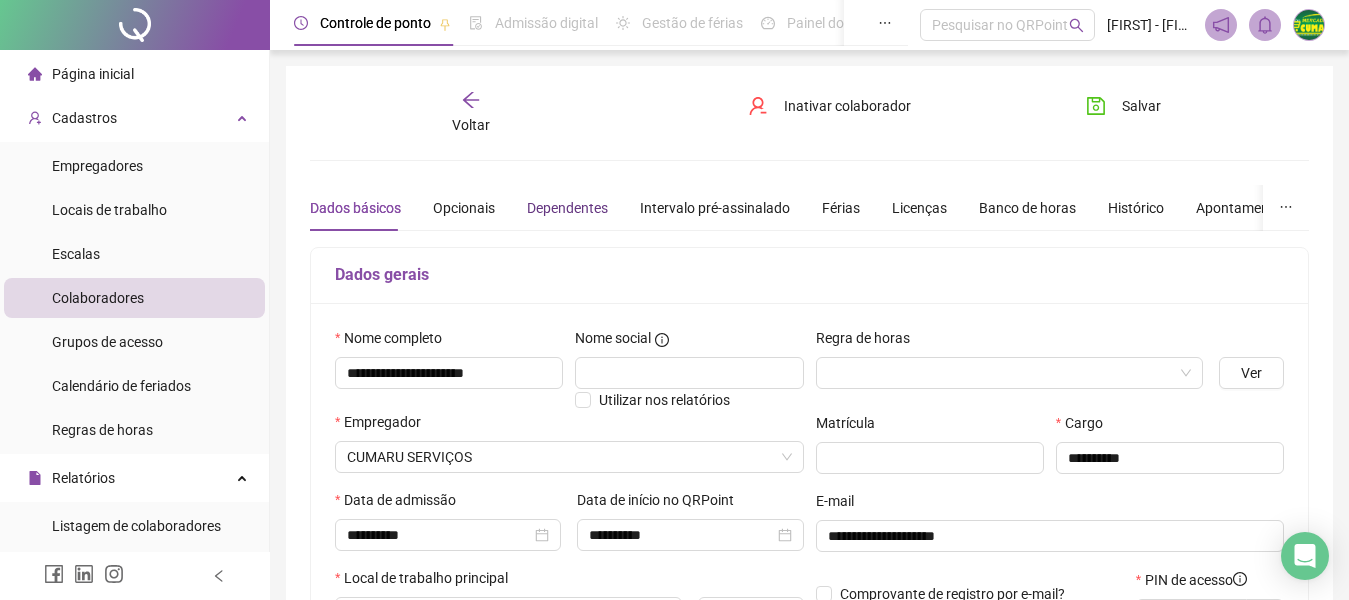 click on "Dependentes" at bounding box center (567, 208) 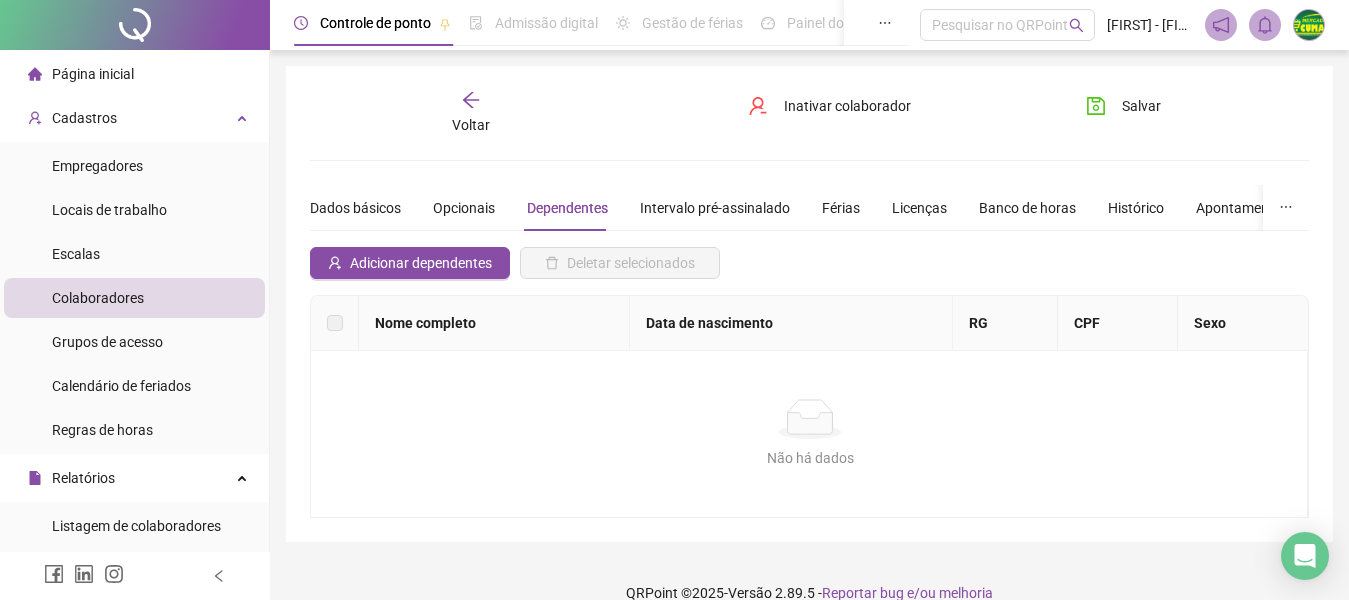 click on "Dados básicos Opcionais Dependentes Intervalo pré-assinalado Férias Licenças Banco de horas Histórico Apontamentos Integrações Preferências" at bounding box center (907, 208) 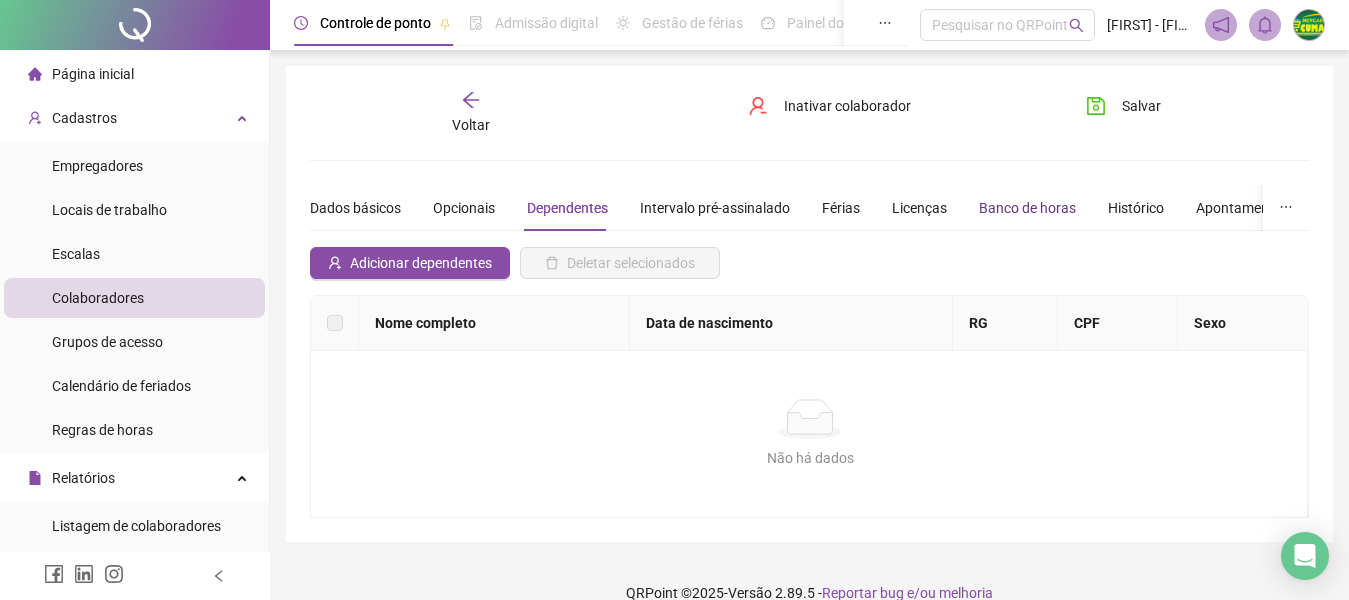 click on "Banco de horas" at bounding box center [1027, 208] 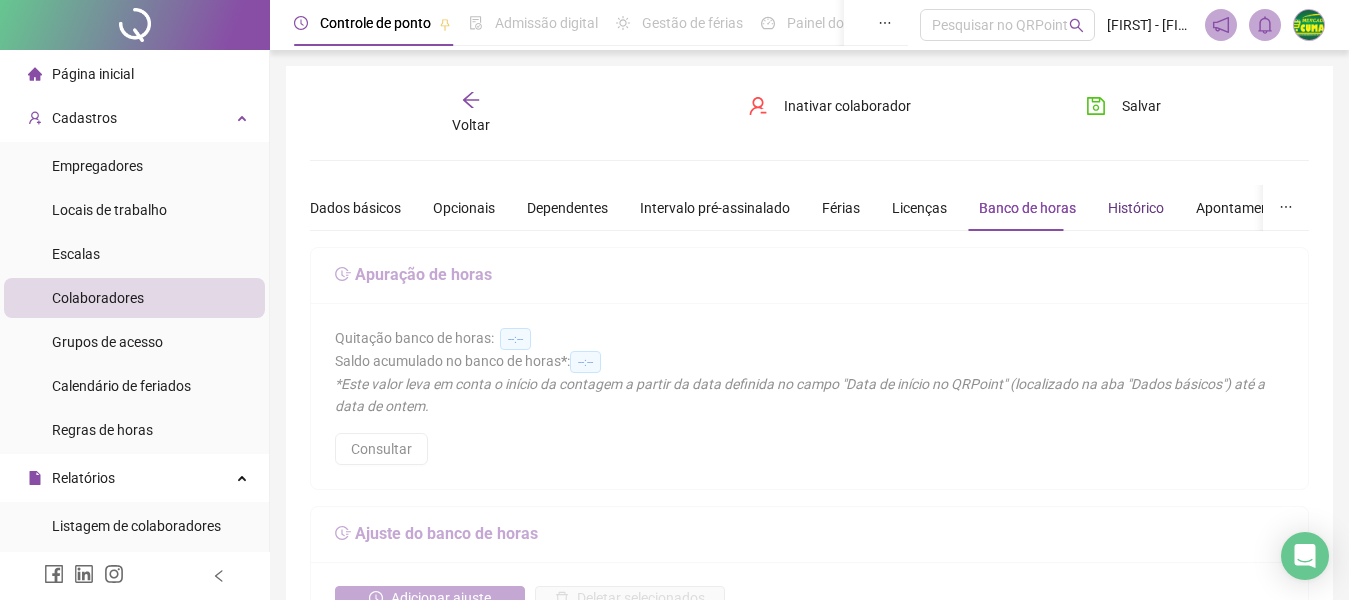 click on "Histórico" at bounding box center [1136, 208] 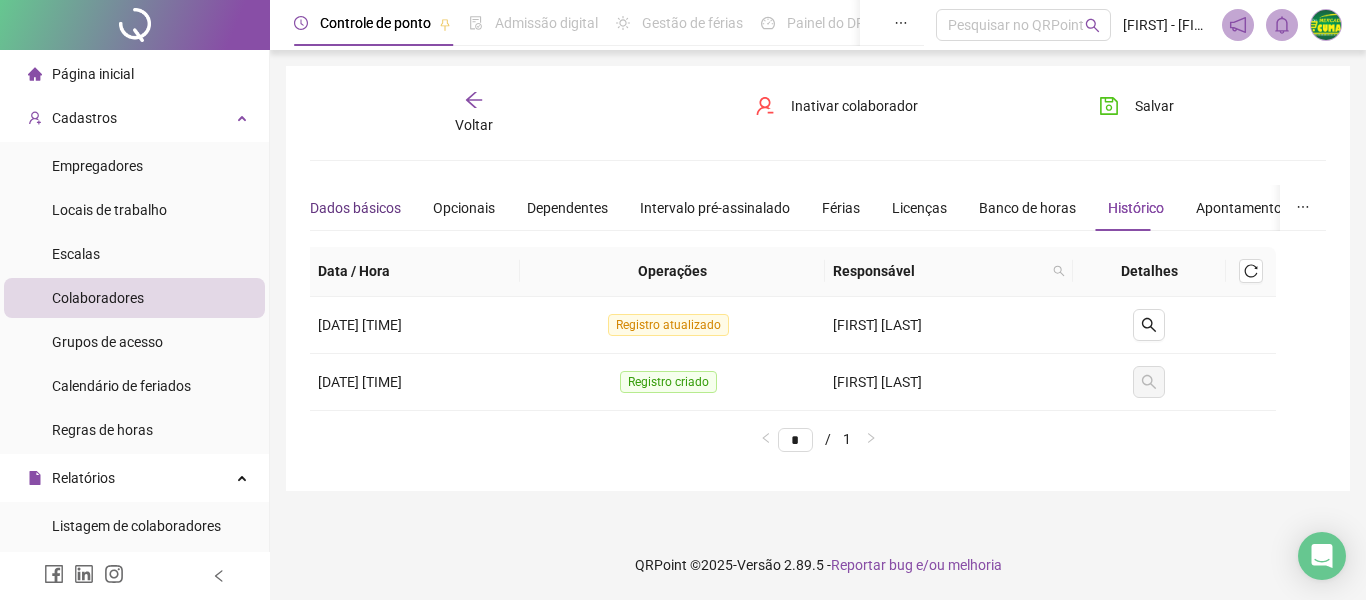 click on "Dados básicos" at bounding box center (355, 208) 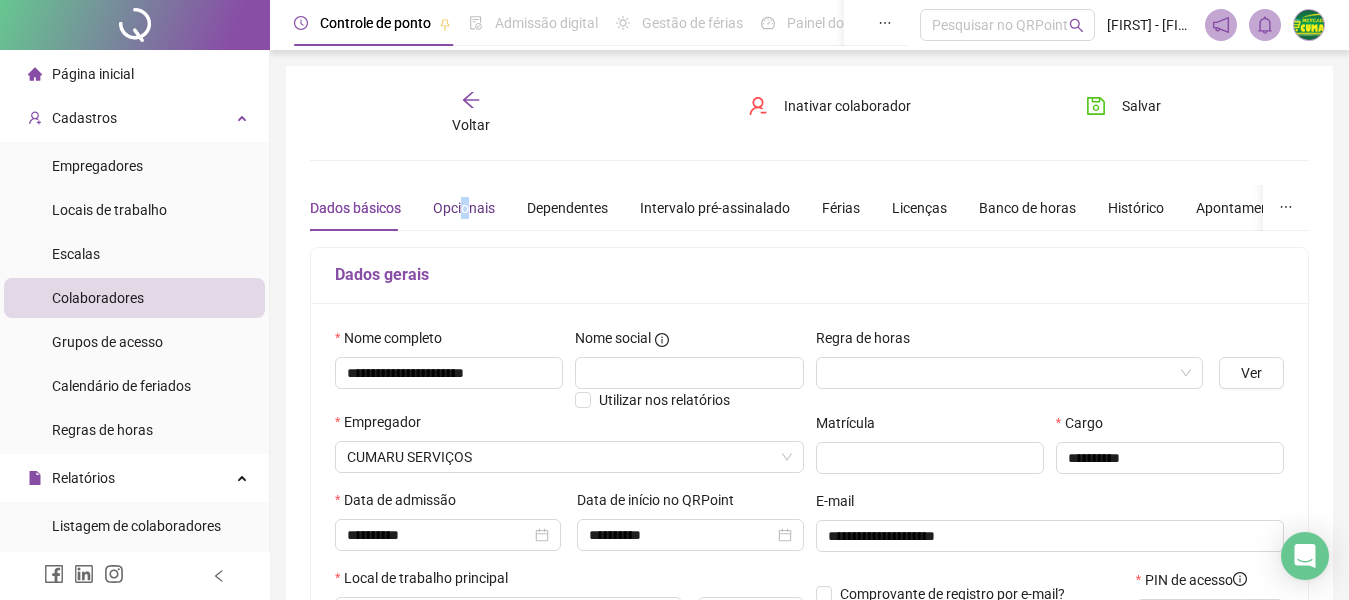 drag, startPoint x: 471, startPoint y: 211, endPoint x: 458, endPoint y: 225, distance: 19.104973 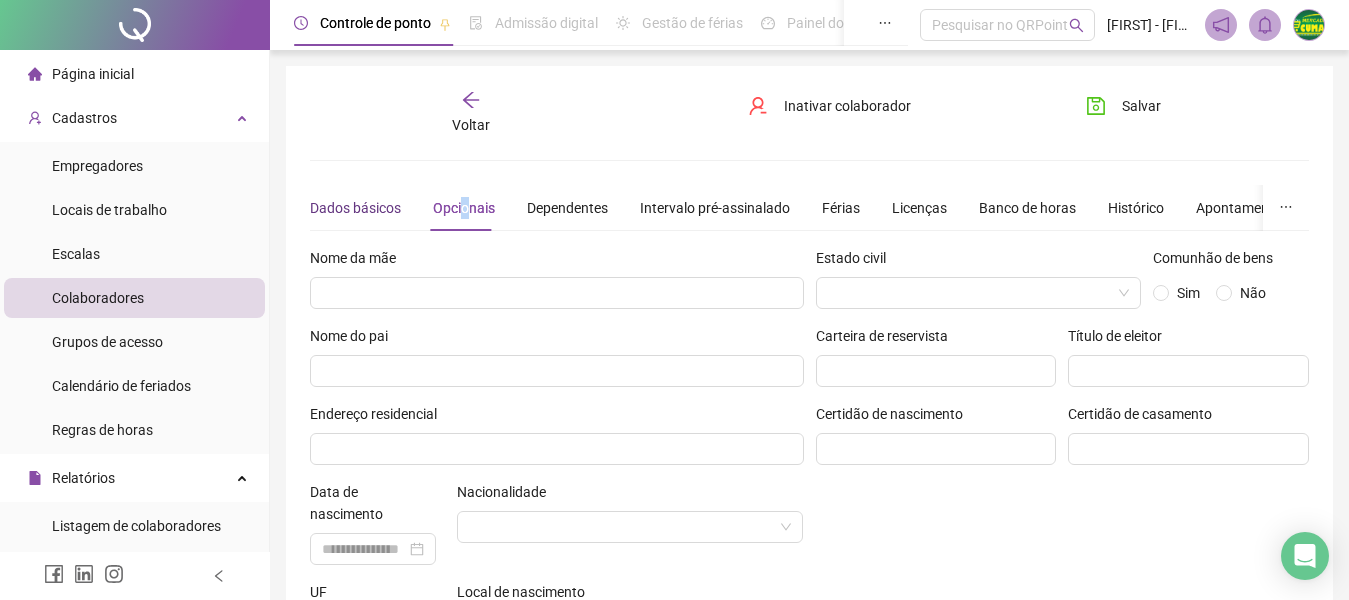 click on "Dados básicos" at bounding box center (355, 208) 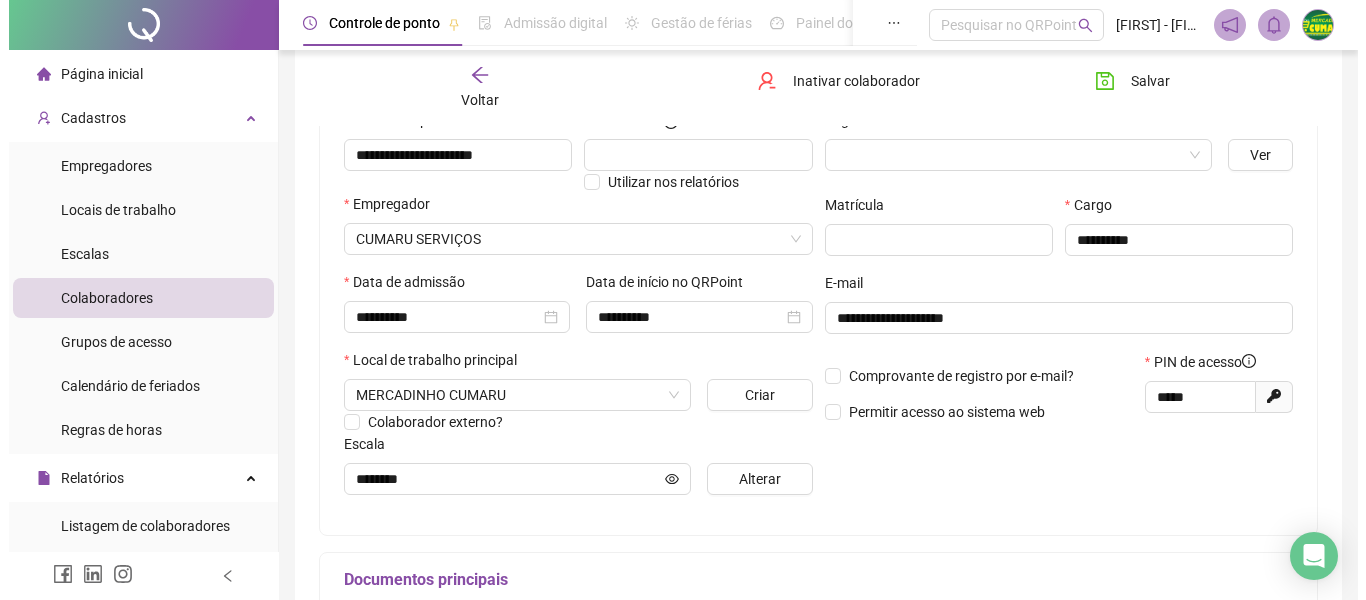 scroll, scrollTop: 236, scrollLeft: 0, axis: vertical 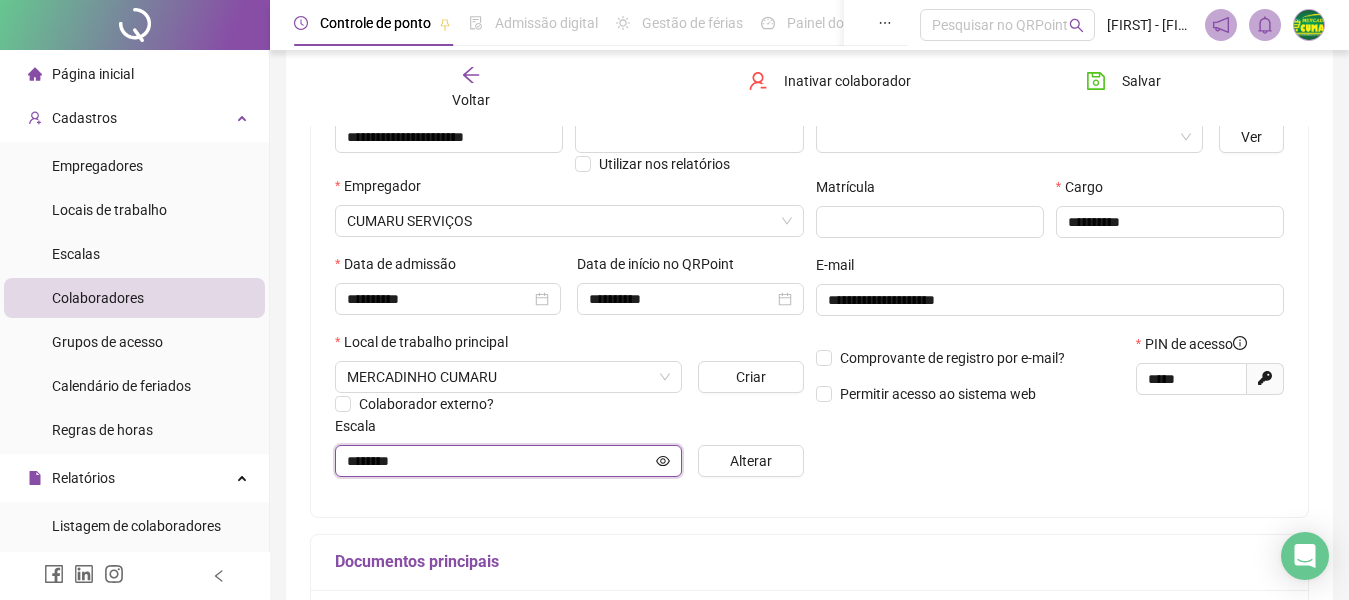 click 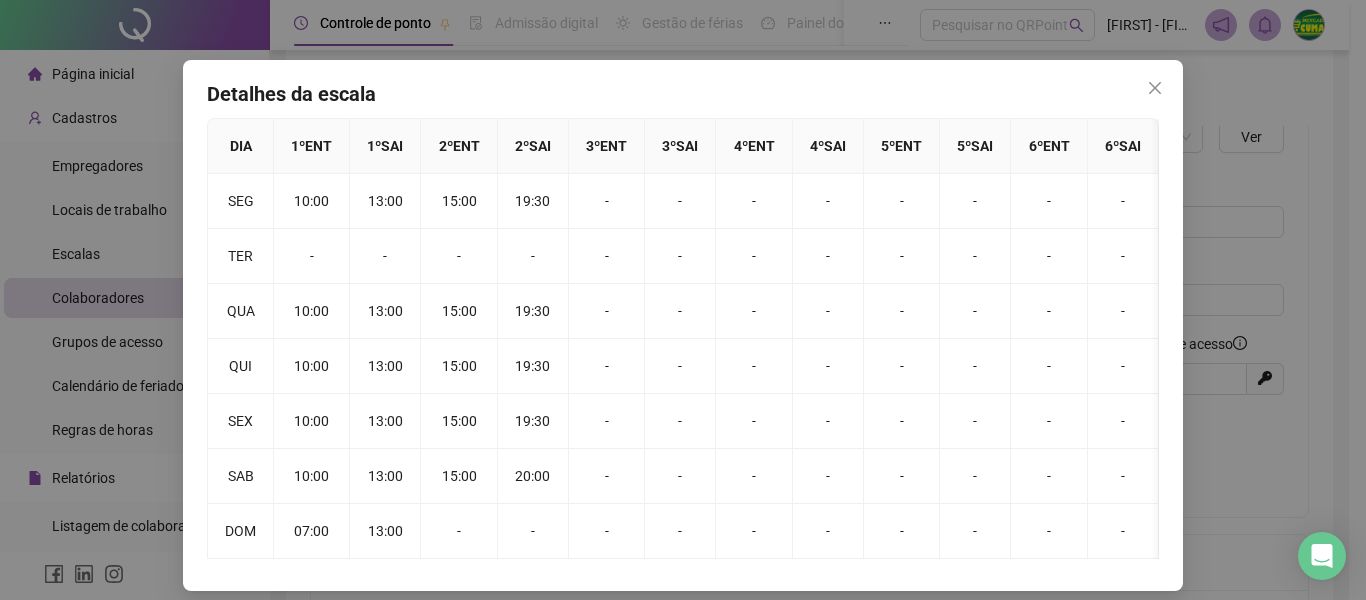 scroll, scrollTop: 72, scrollLeft: 0, axis: vertical 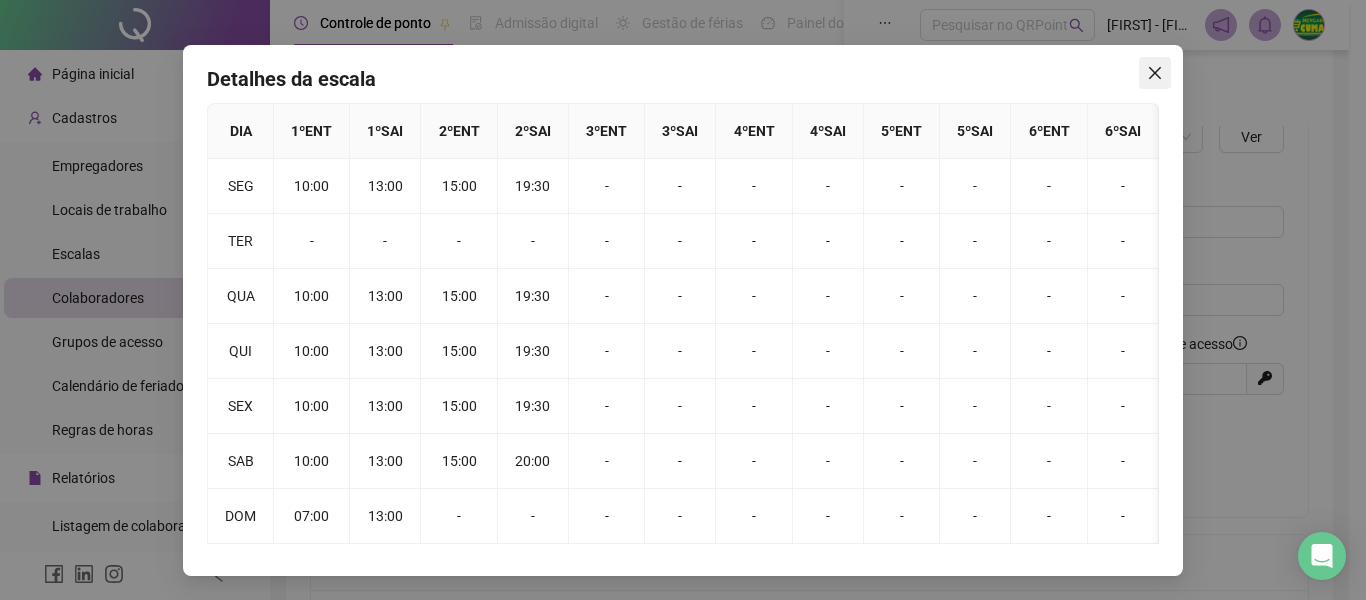 click 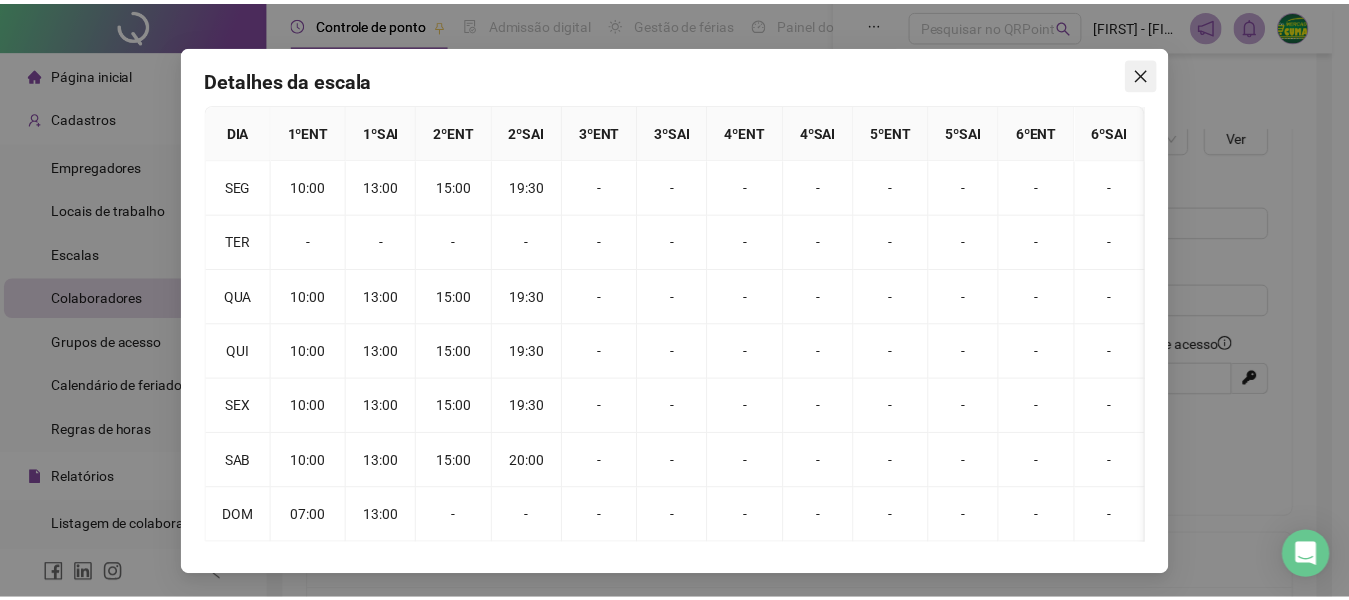 scroll, scrollTop: 0, scrollLeft: 0, axis: both 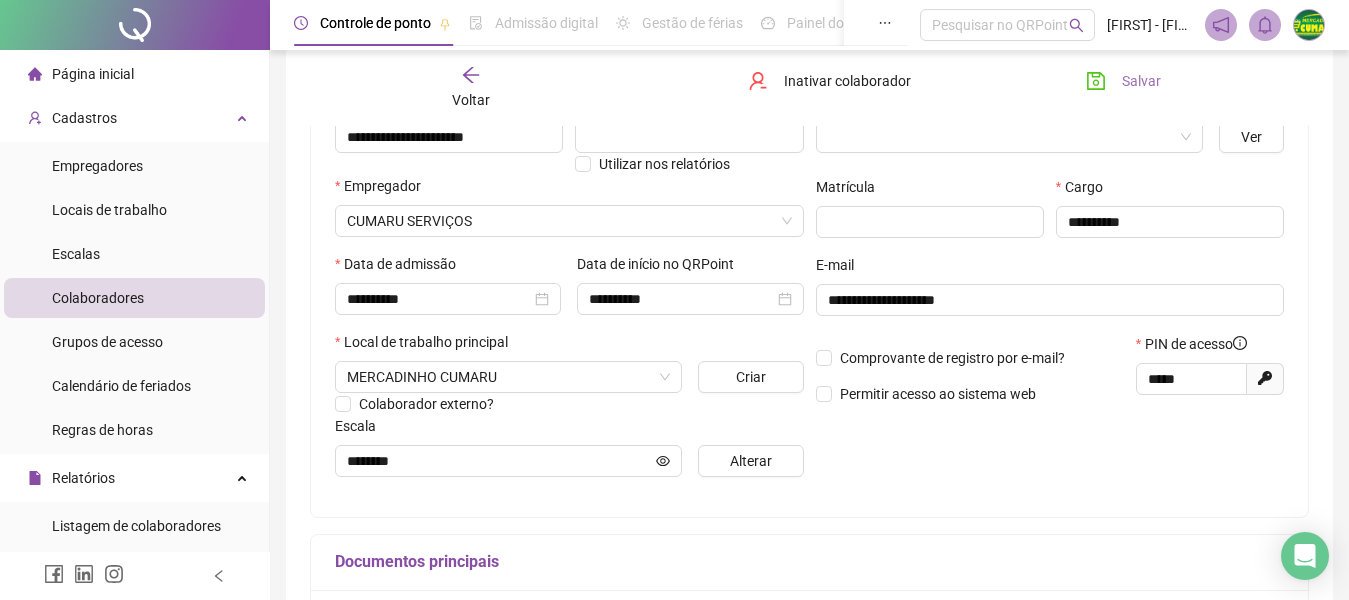click on "Salvar" at bounding box center (1123, 81) 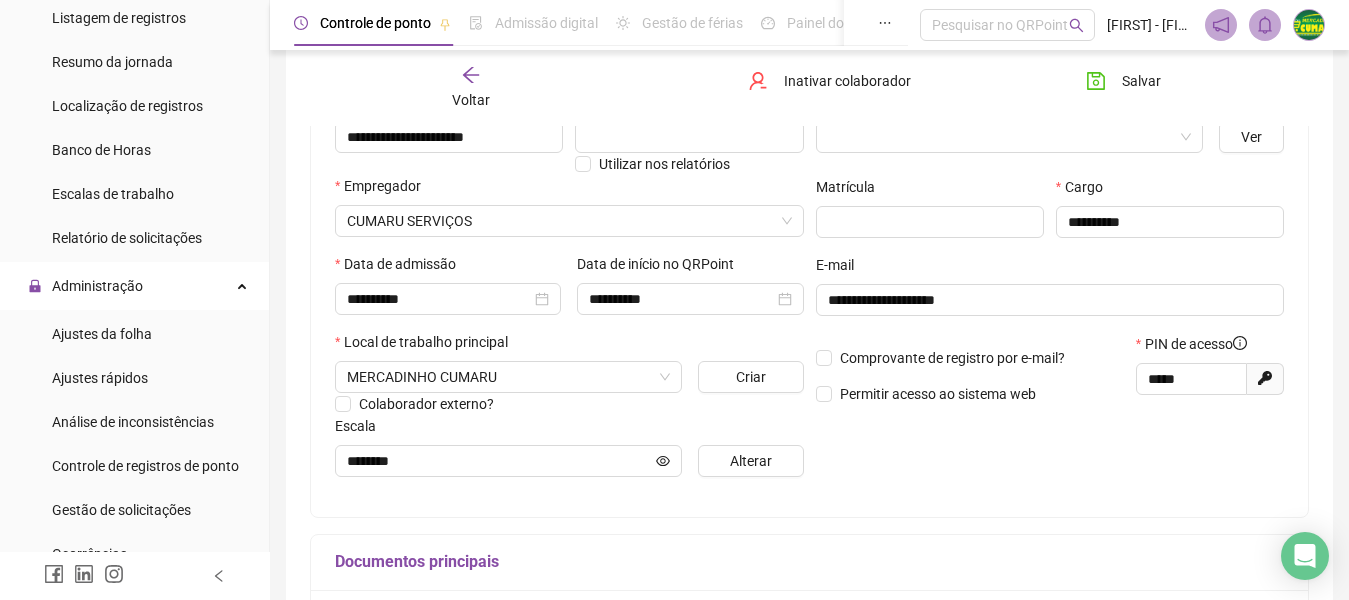 scroll, scrollTop: 675, scrollLeft: 0, axis: vertical 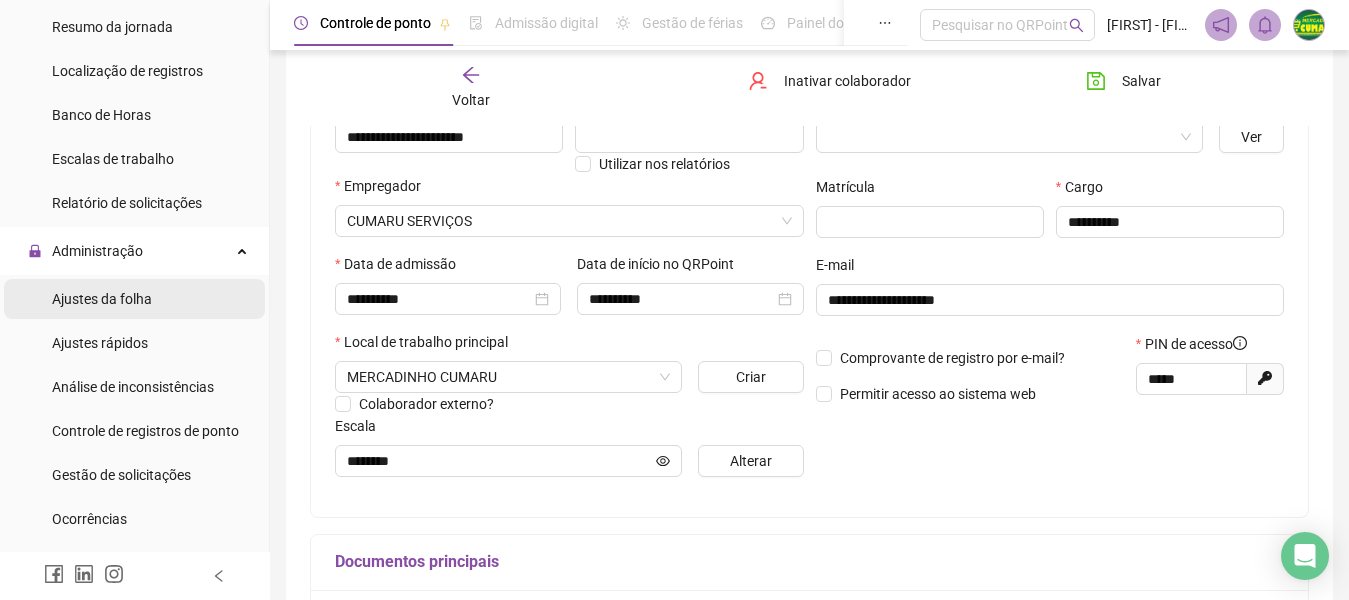 click on "Ajustes da folha" at bounding box center (102, 299) 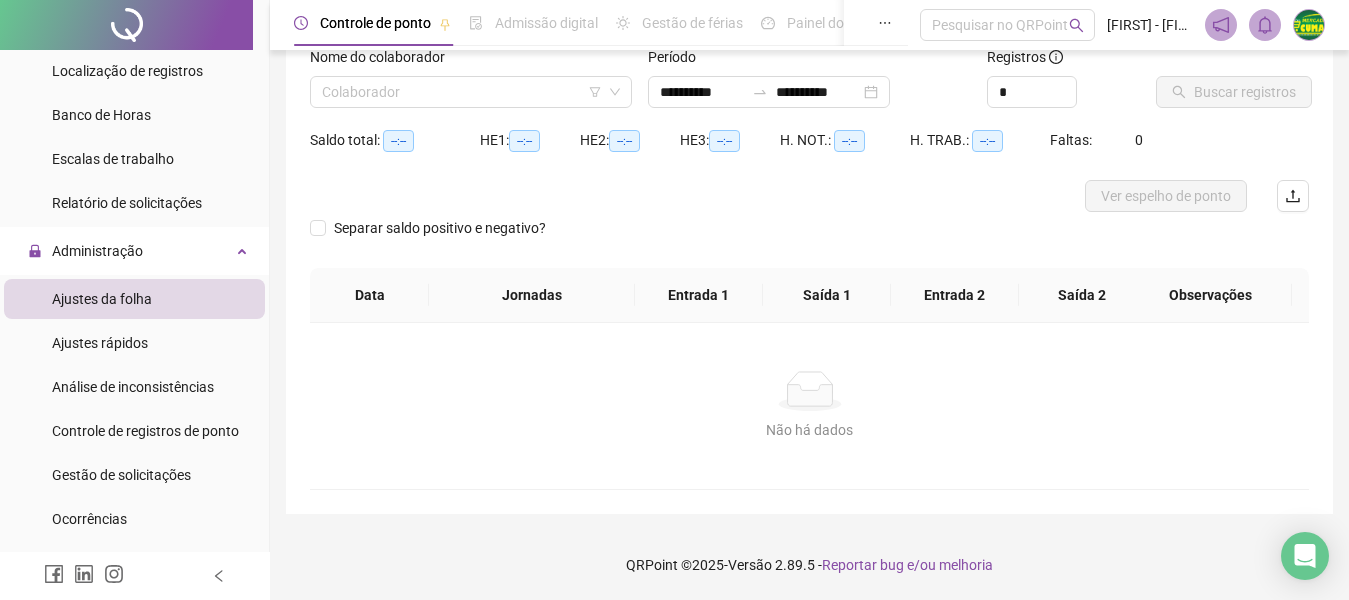 scroll, scrollTop: 138, scrollLeft: 0, axis: vertical 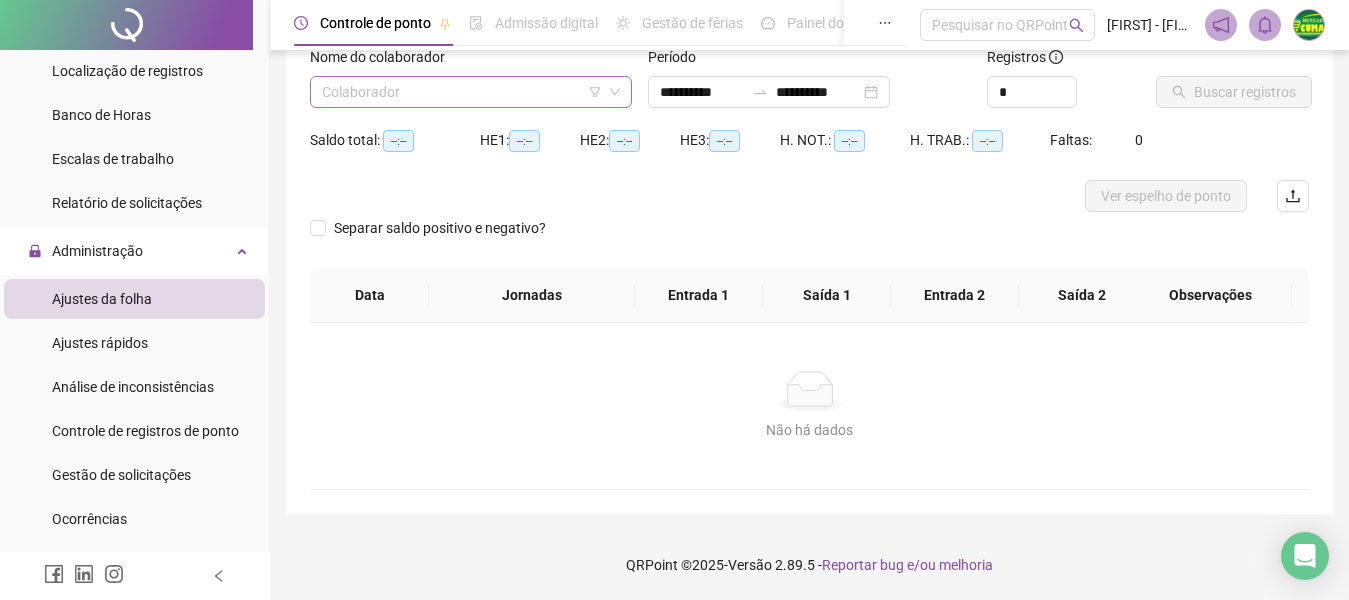 click at bounding box center [462, 92] 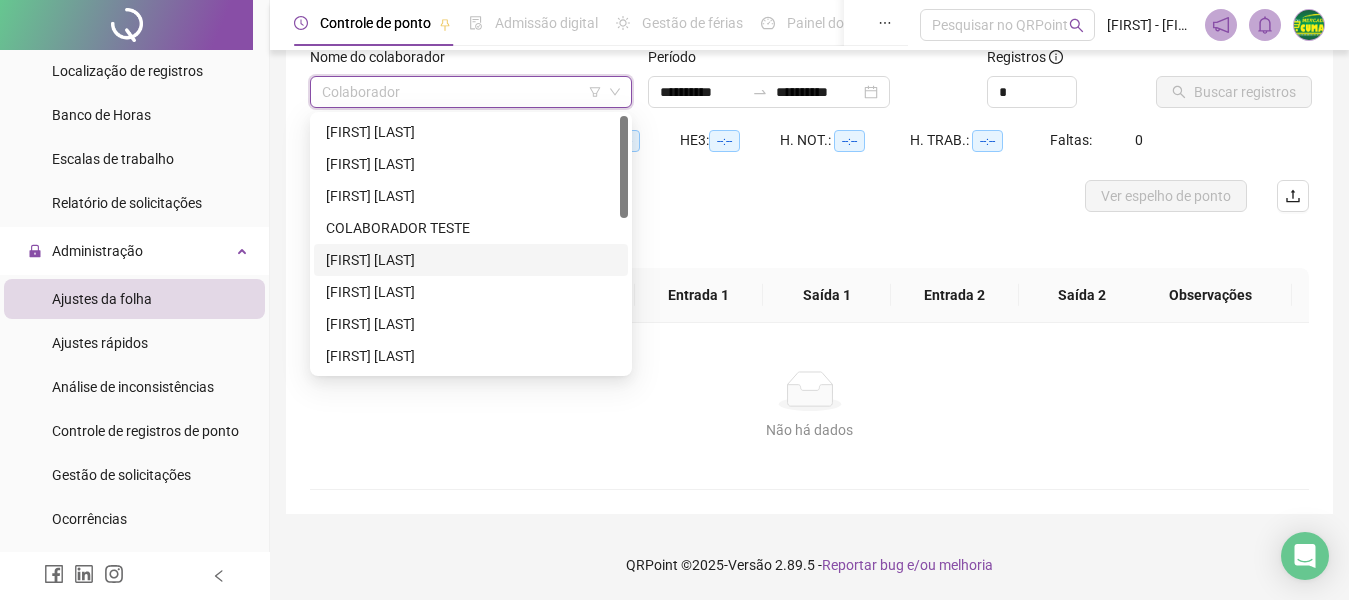 click on "[FIRST] [LAST]" at bounding box center (471, 260) 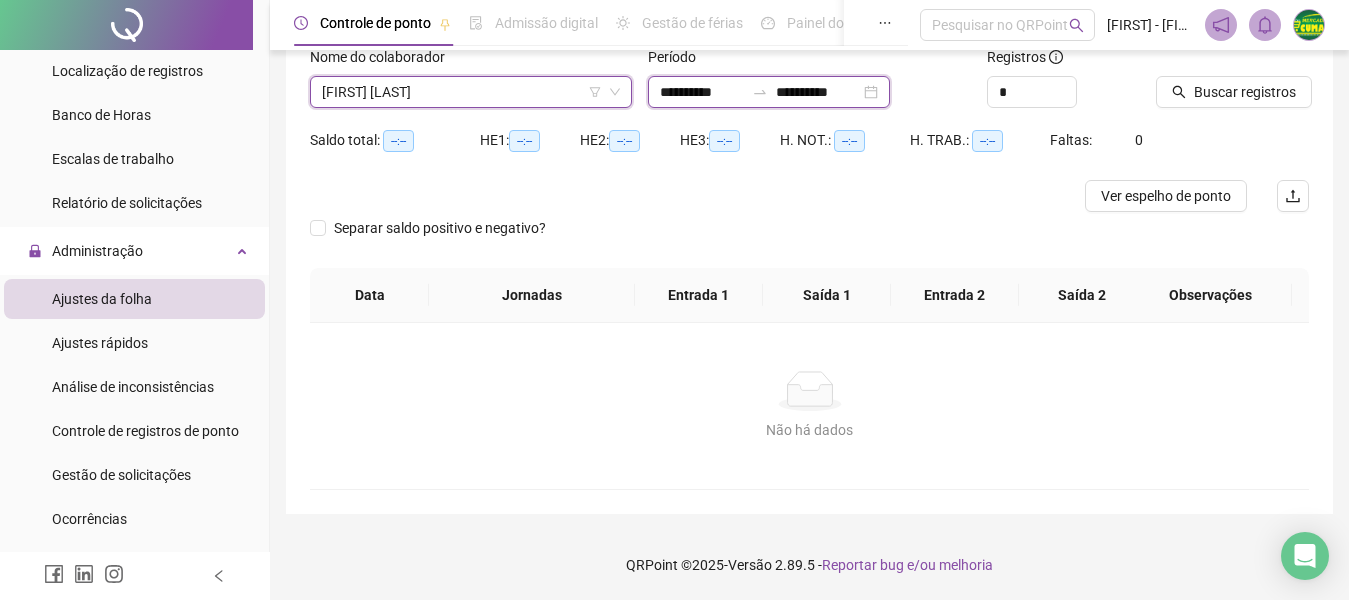 click on "**********" at bounding box center [702, 92] 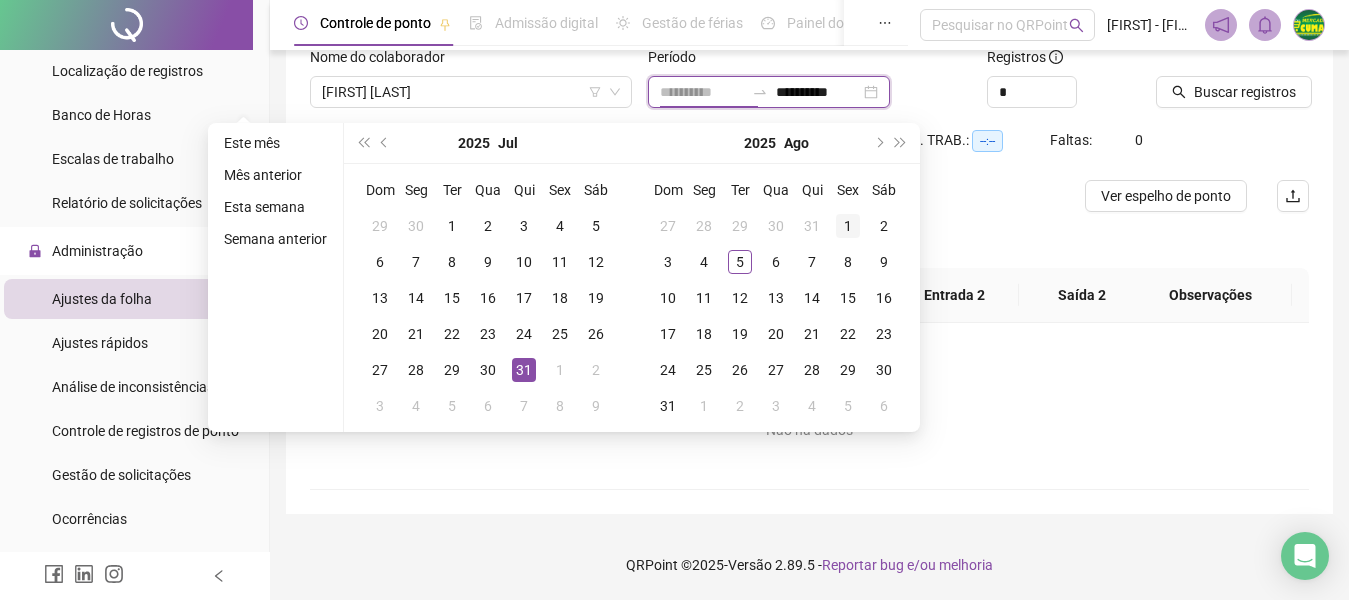type on "**********" 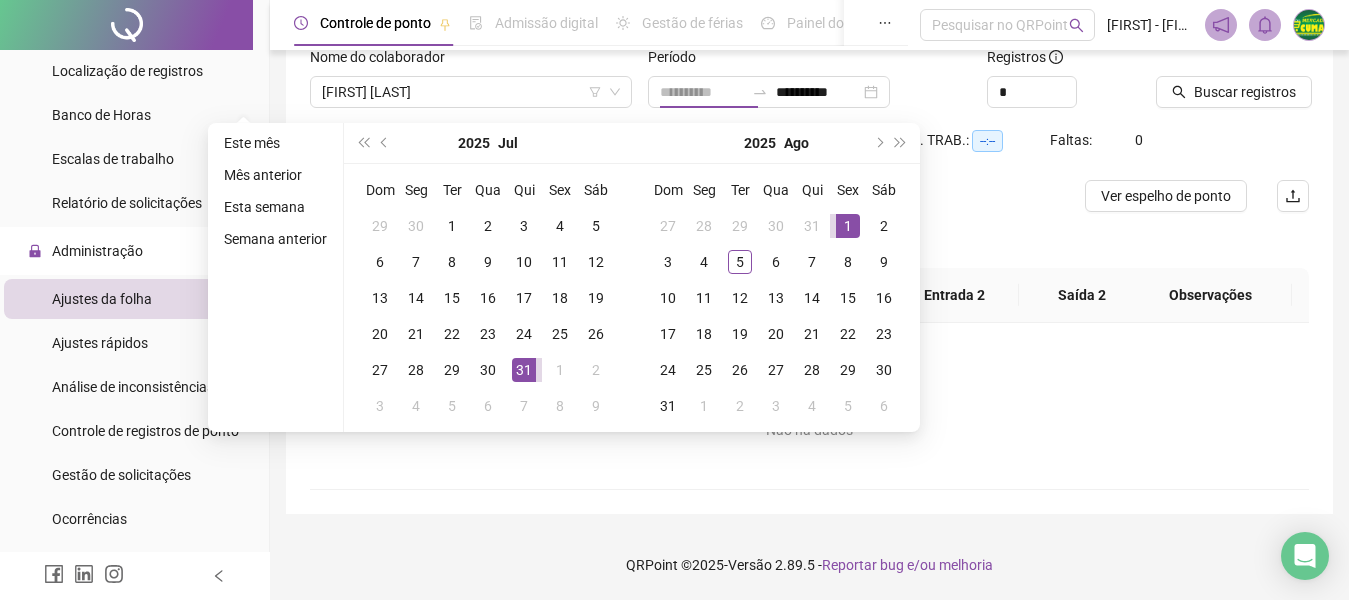 click on "1" at bounding box center (848, 226) 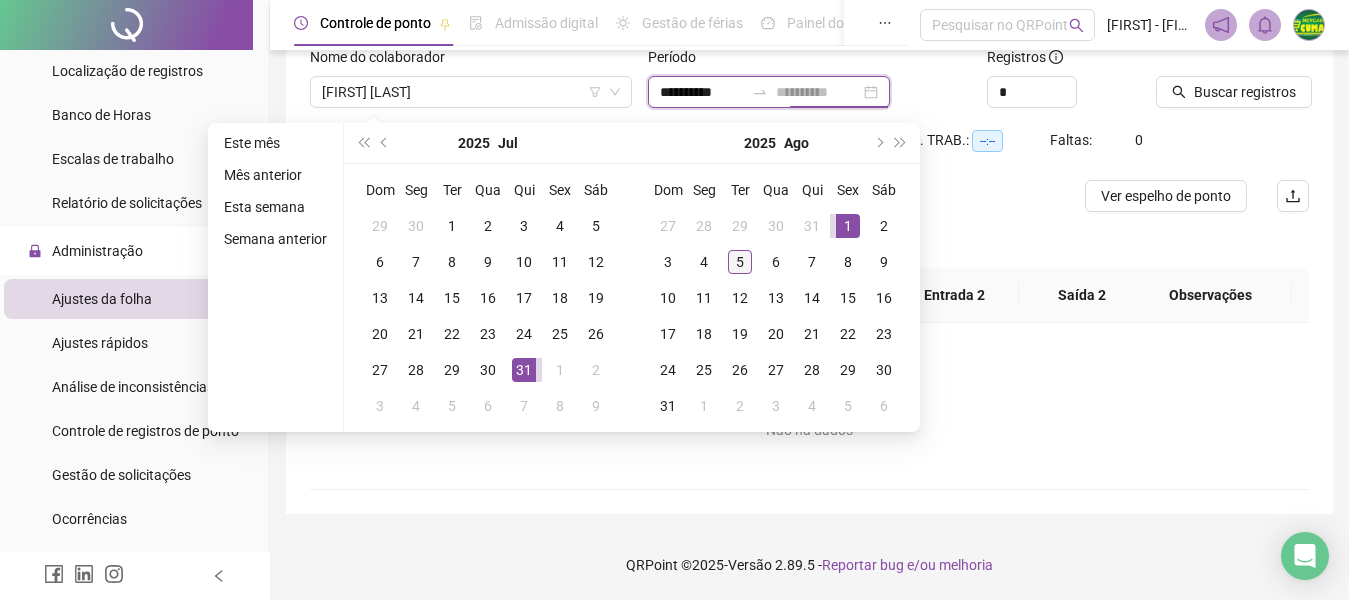 type on "**********" 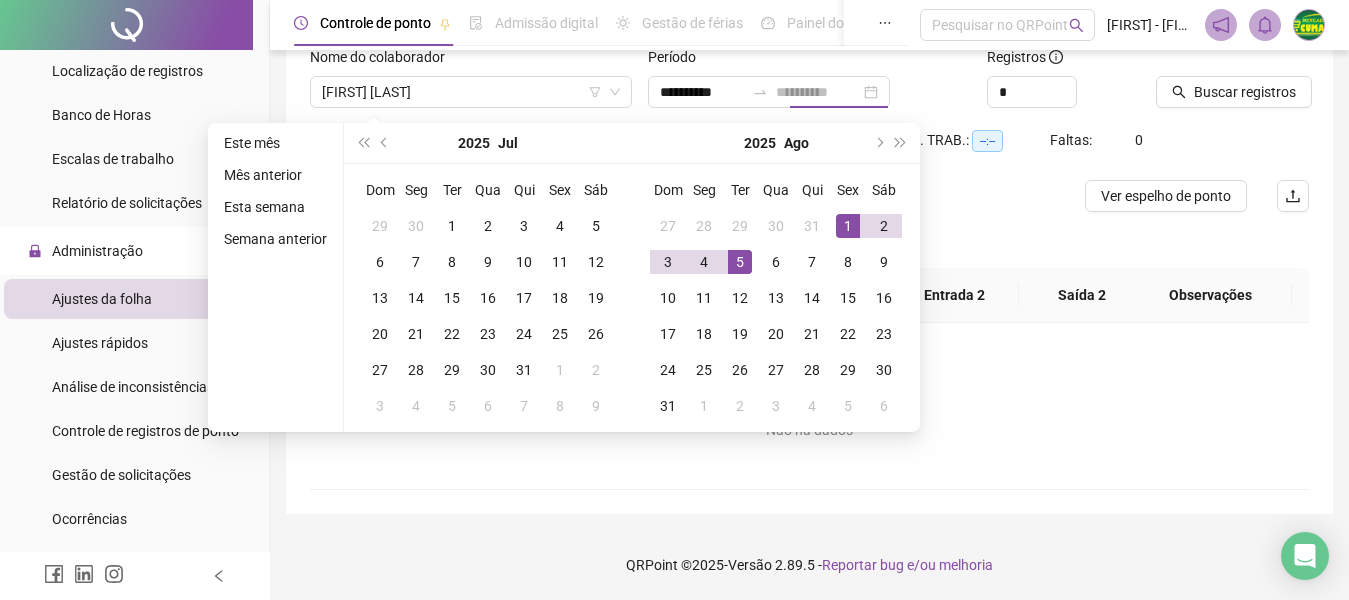 click on "5" at bounding box center (740, 262) 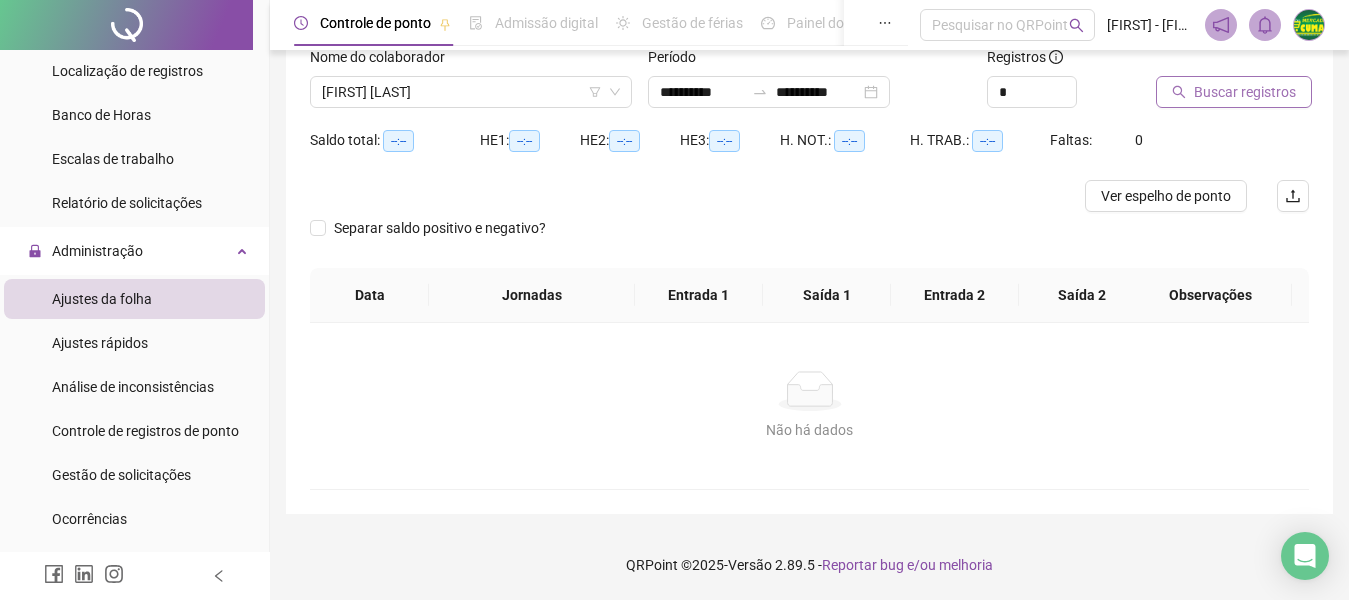 click on "Buscar registros" at bounding box center (1245, 92) 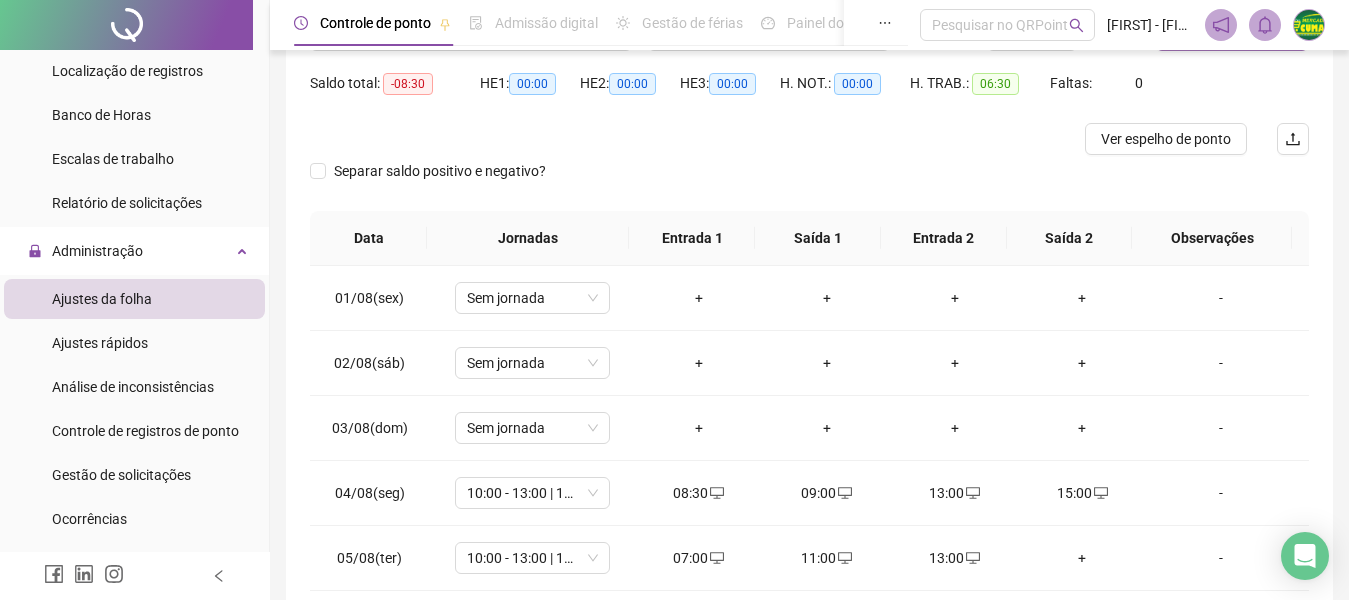 scroll, scrollTop: 157, scrollLeft: 0, axis: vertical 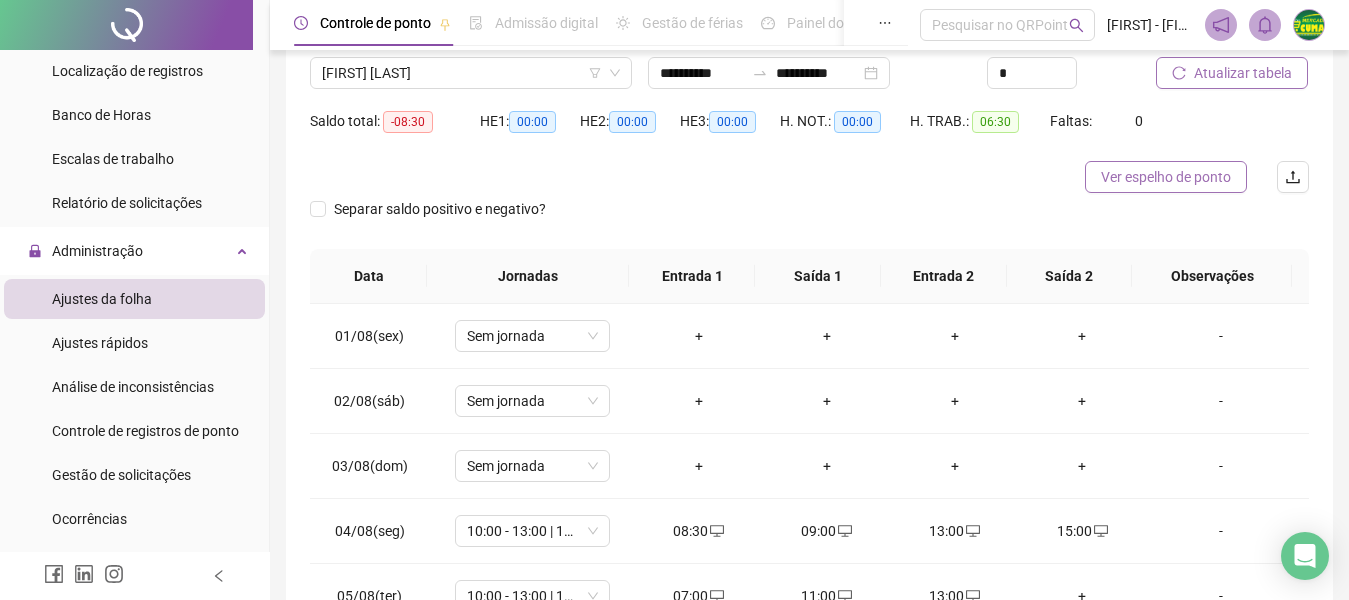 click on "Ver espelho de ponto" at bounding box center (1166, 177) 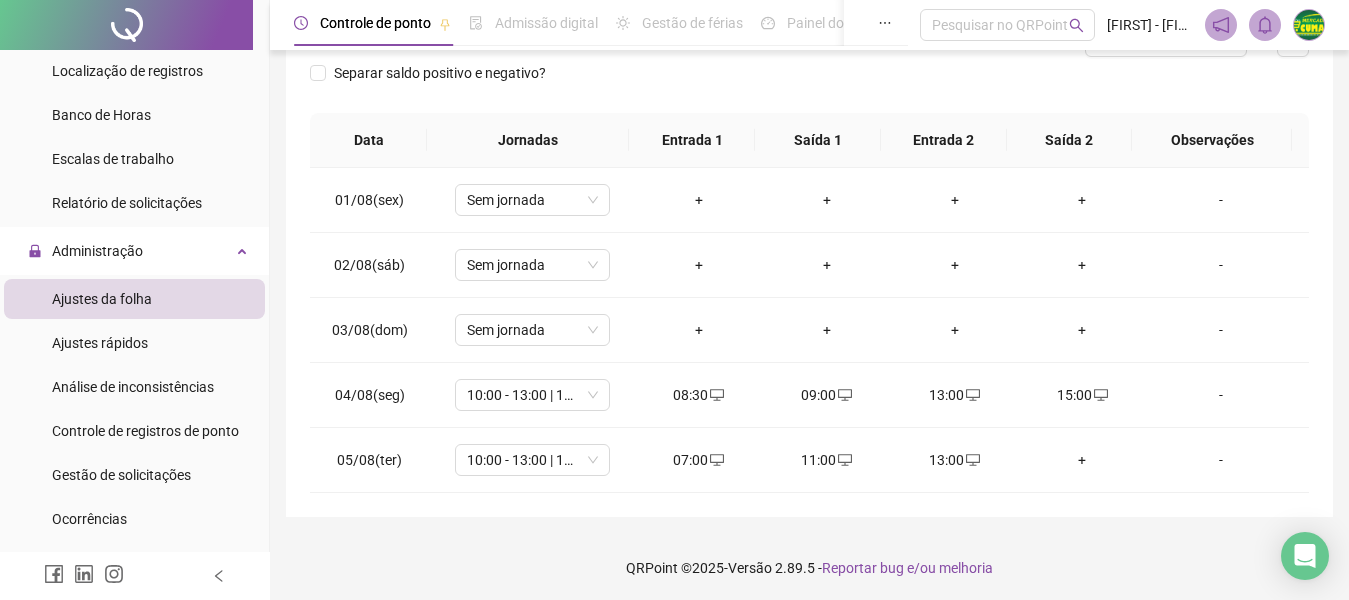 scroll, scrollTop: 296, scrollLeft: 0, axis: vertical 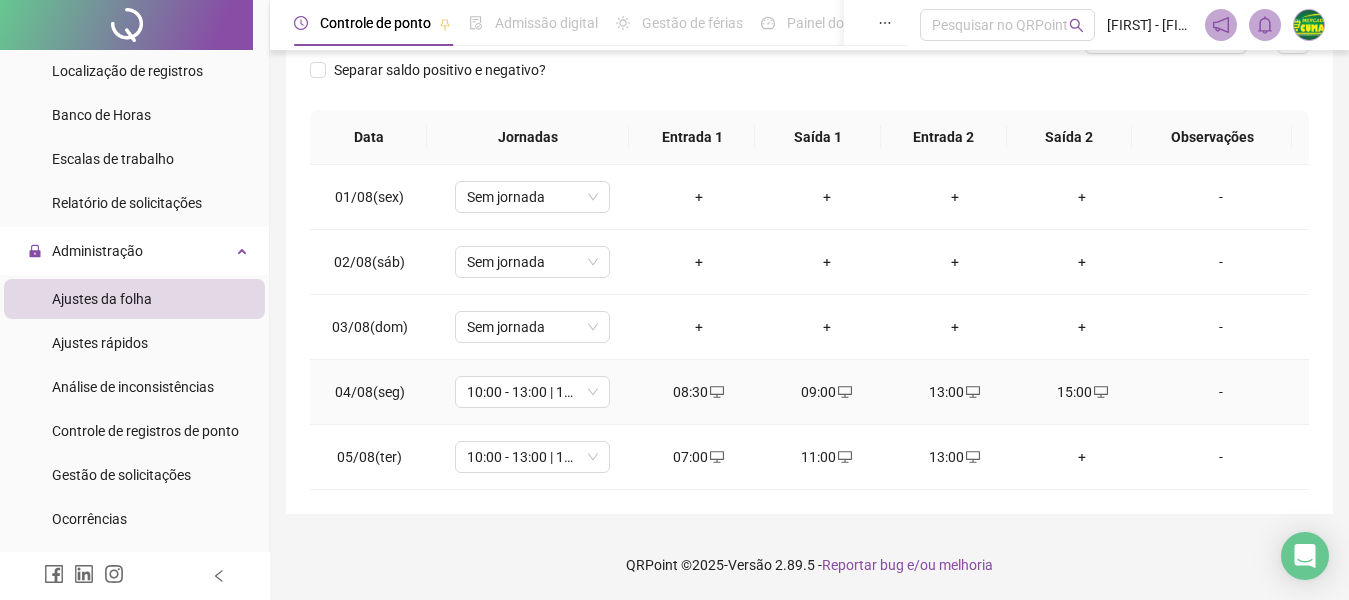 click on "09:00" at bounding box center [827, 392] 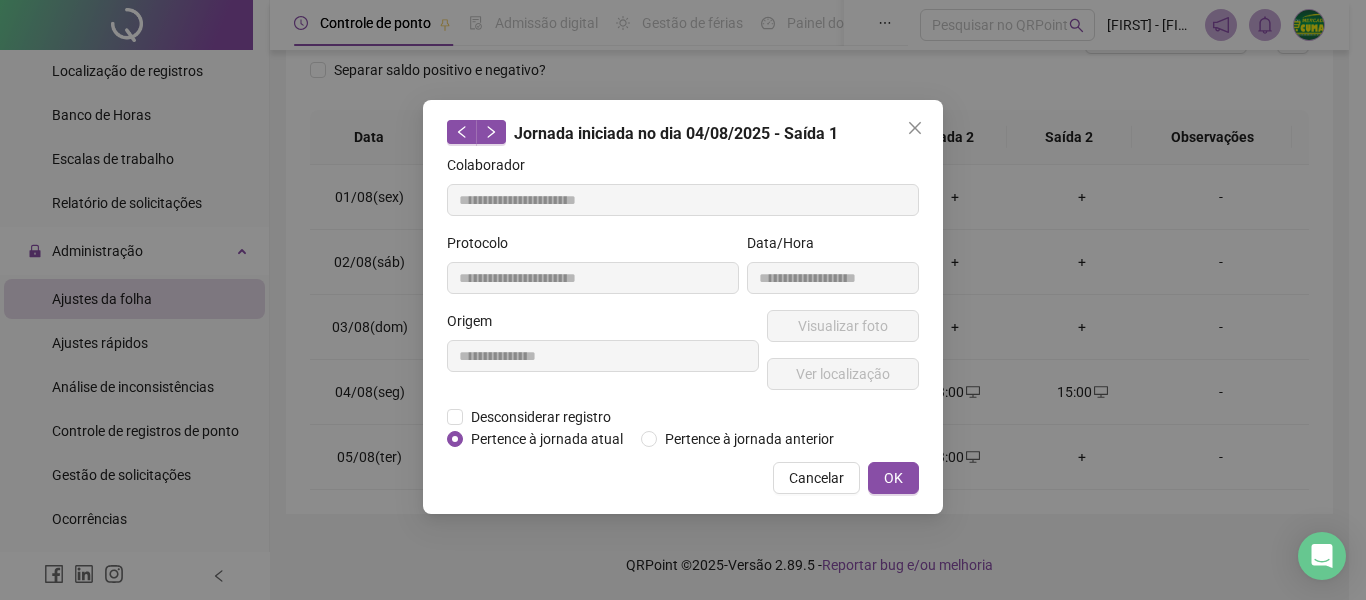 type on "**********" 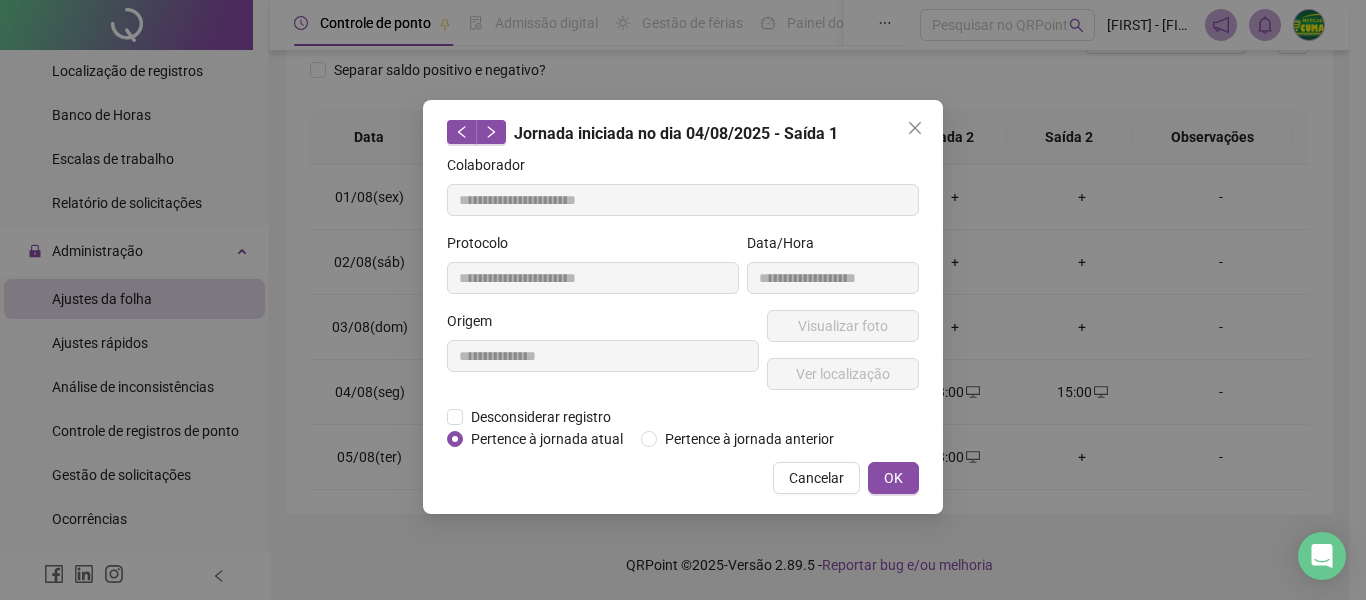 click 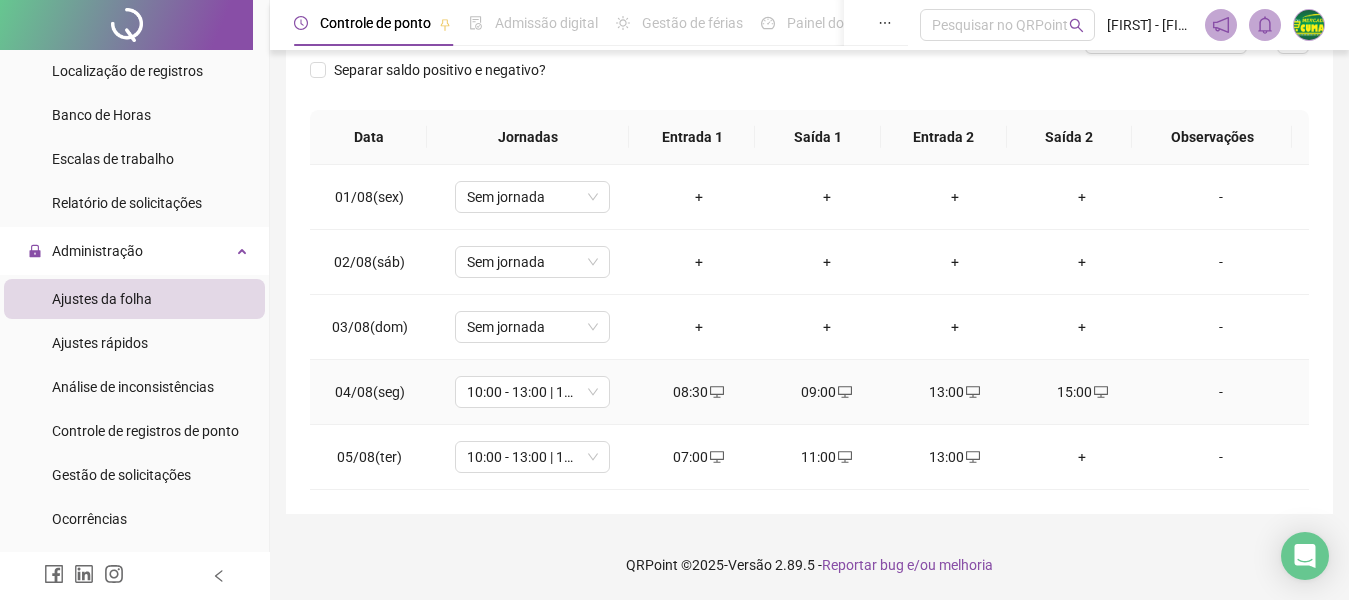 click on "08:30" at bounding box center [699, 392] 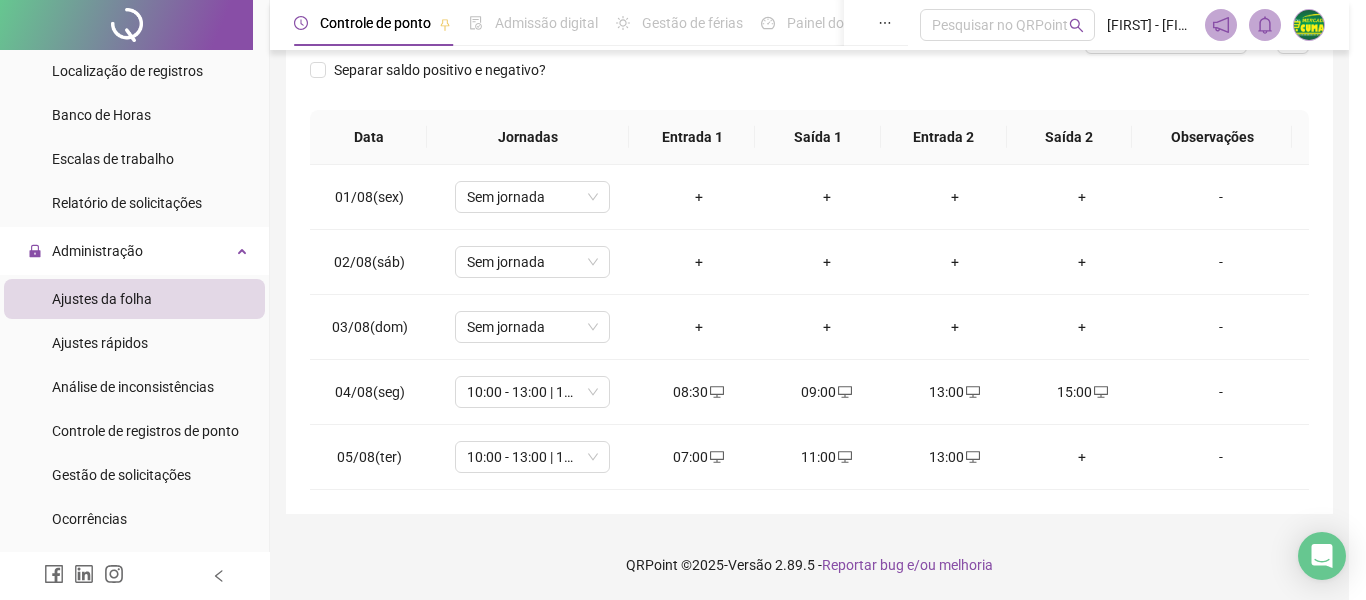 type on "**********" 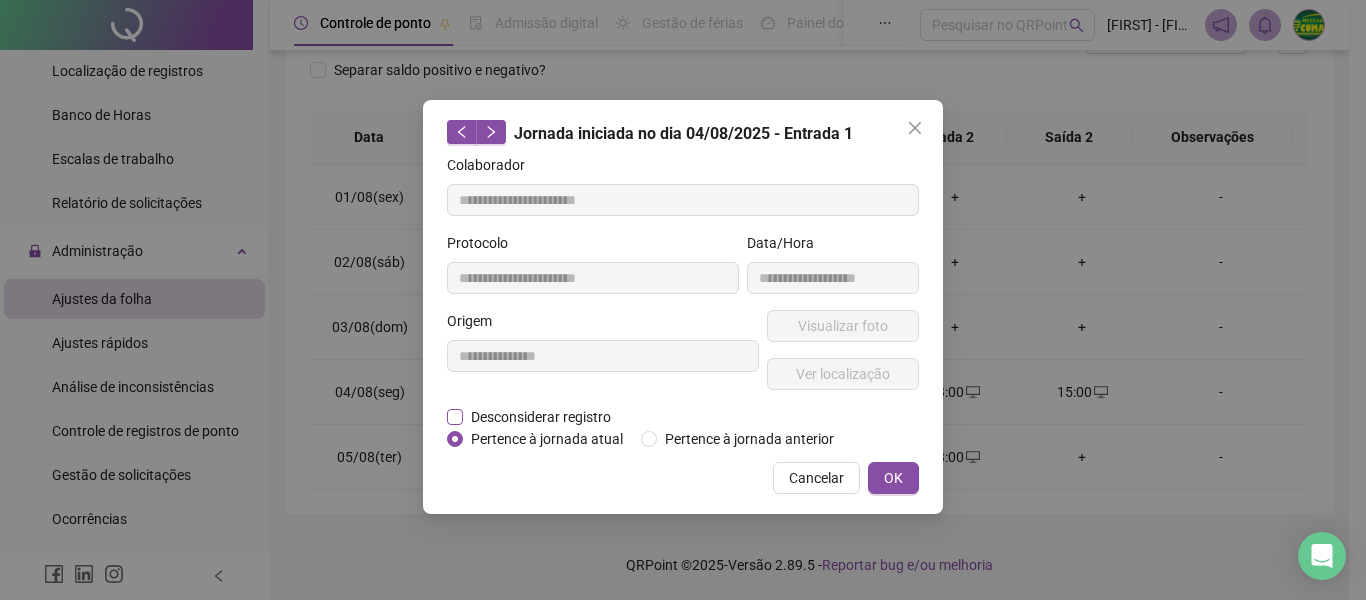 click on "Desconsiderar registro" at bounding box center [541, 417] 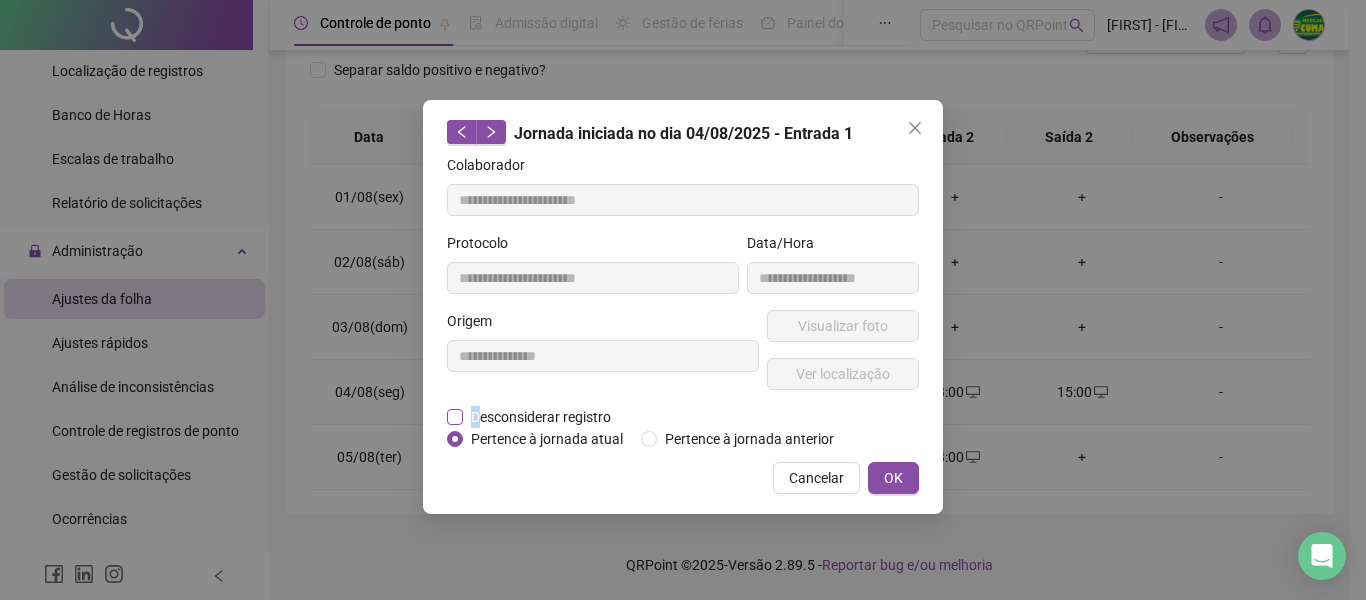 click on "Desconsiderar registro" at bounding box center (541, 417) 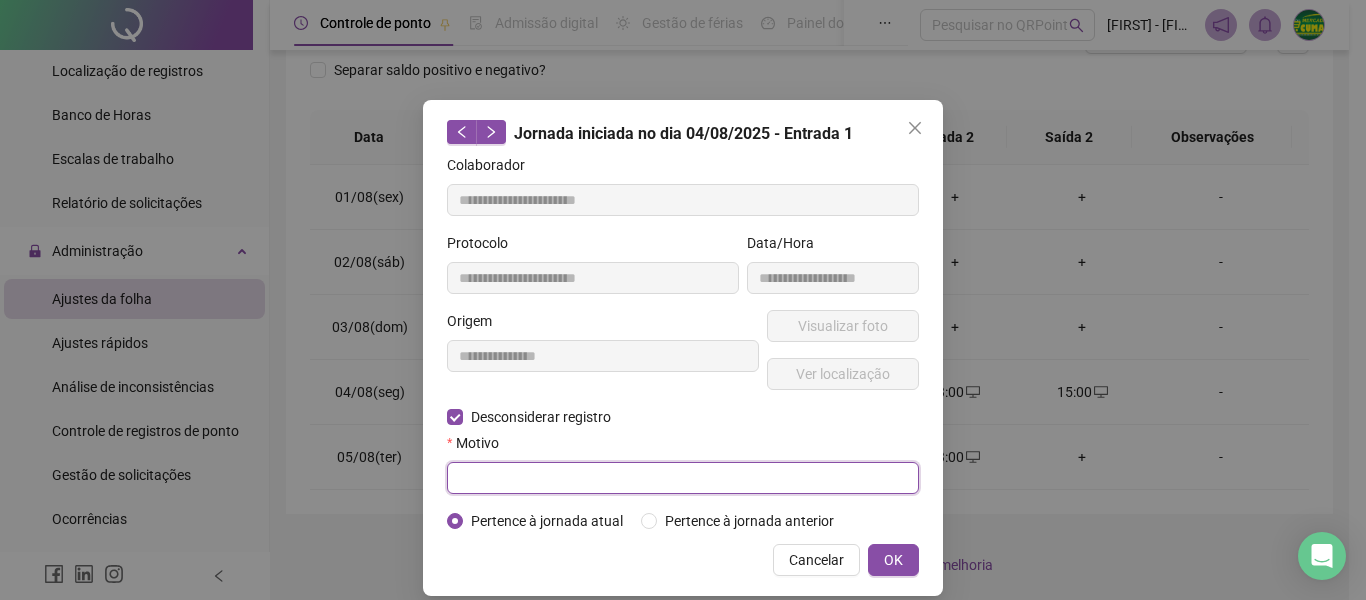 click at bounding box center [683, 478] 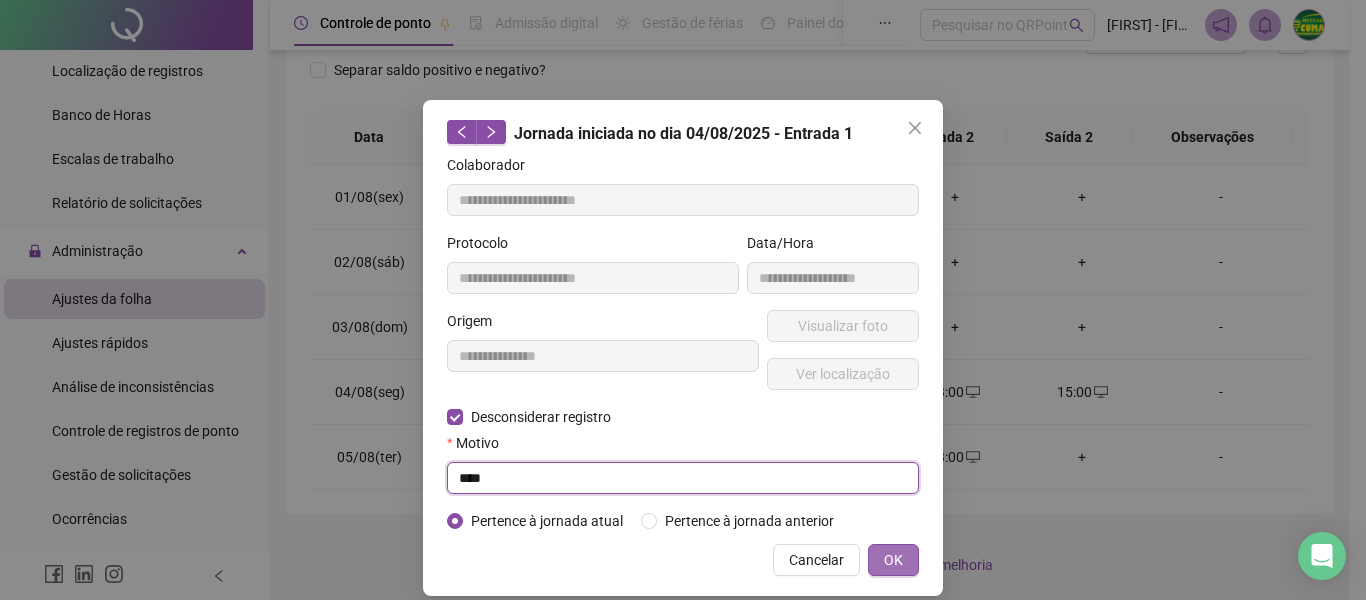type on "****" 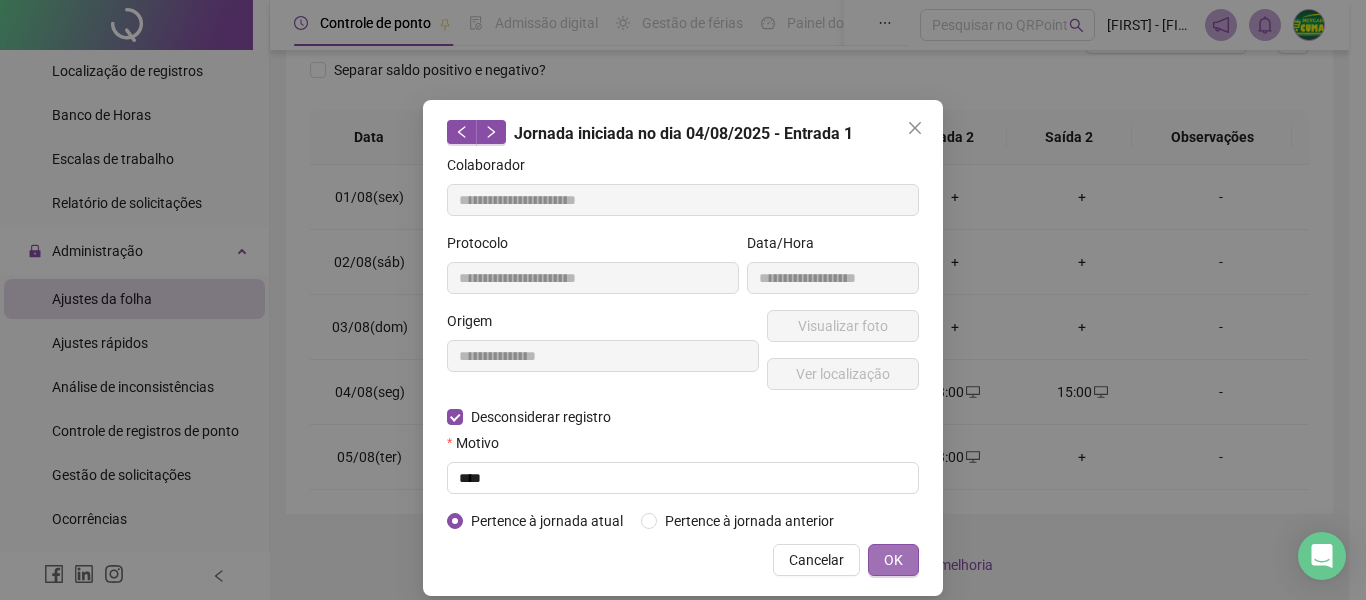 click on "OK" at bounding box center [893, 560] 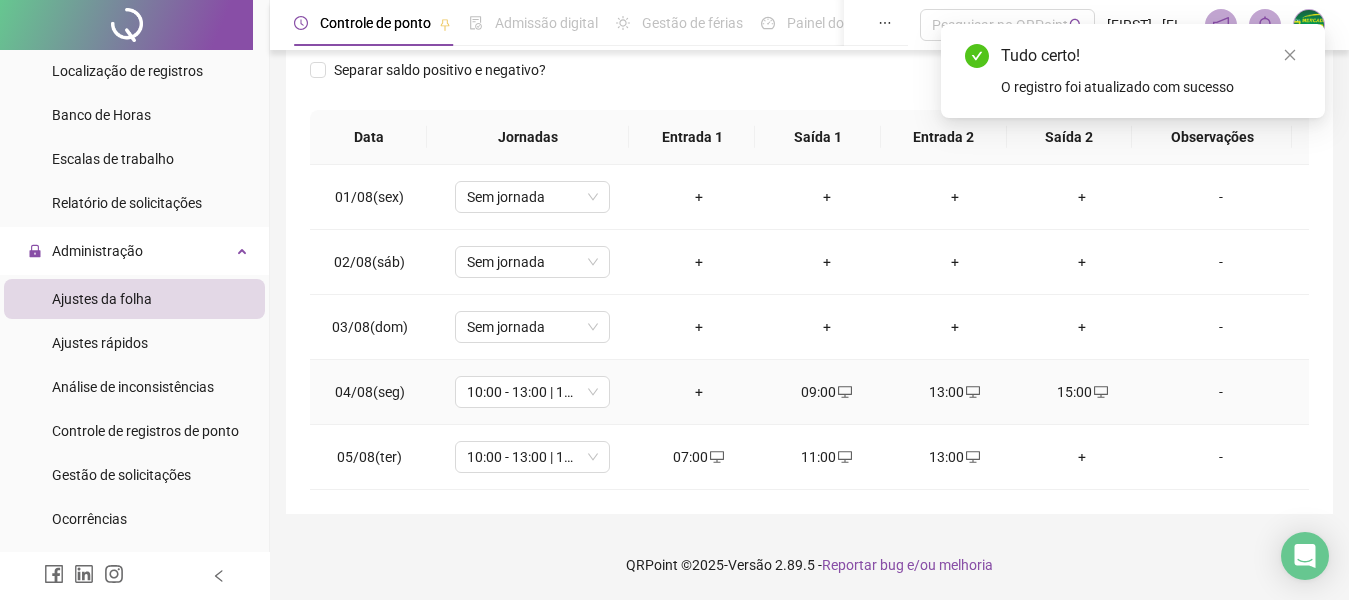 click on "+" at bounding box center [699, 392] 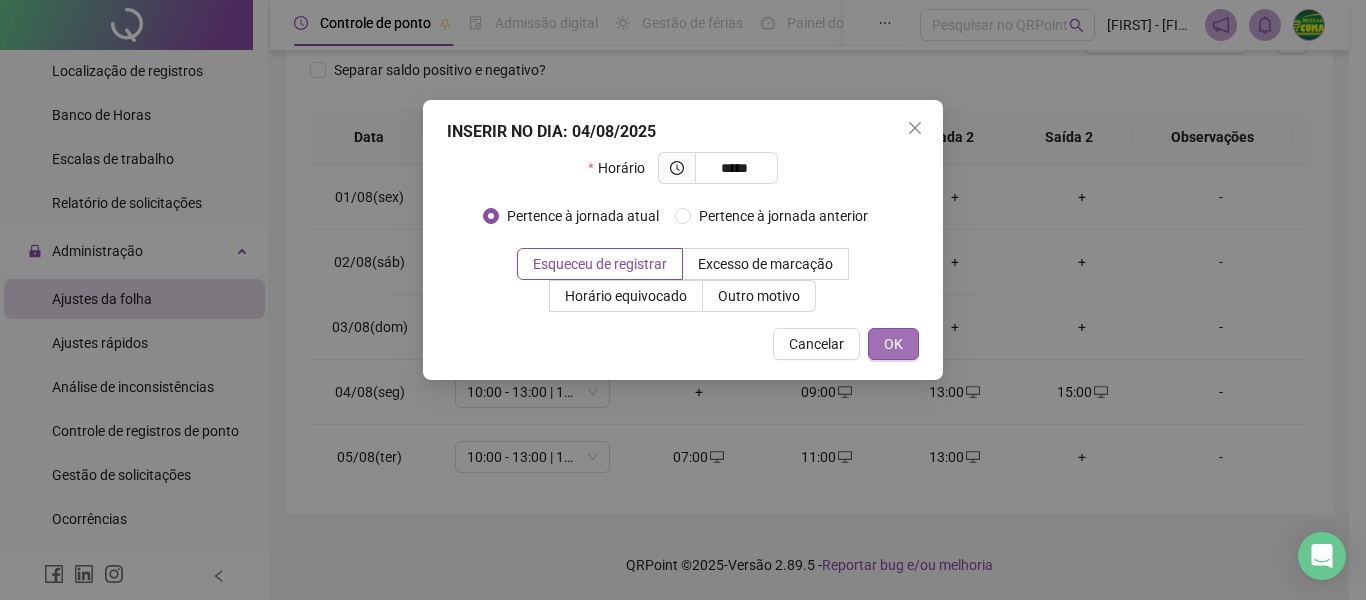 type on "*****" 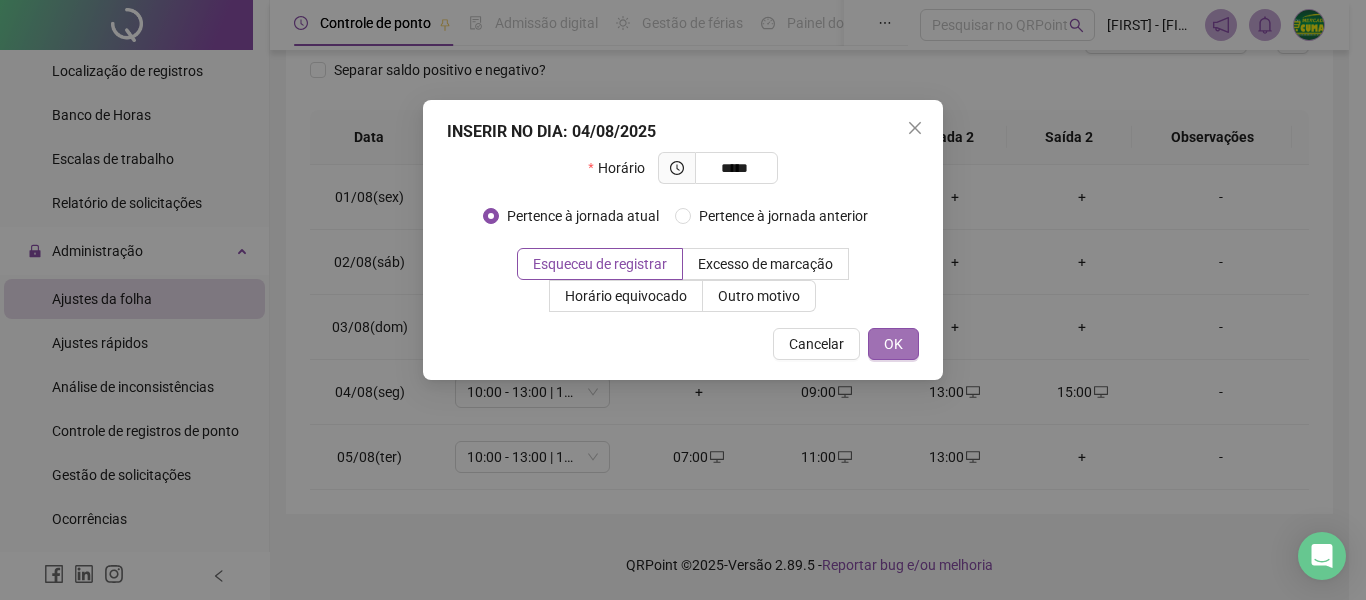 click on "OK" at bounding box center [893, 344] 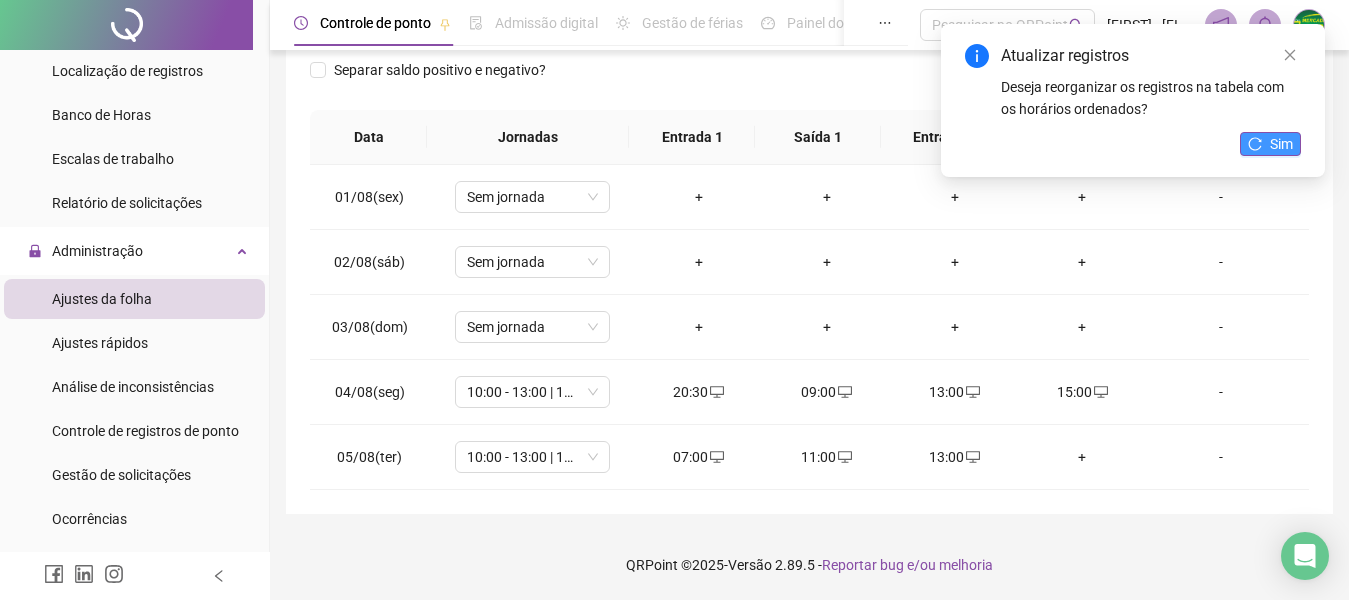 click 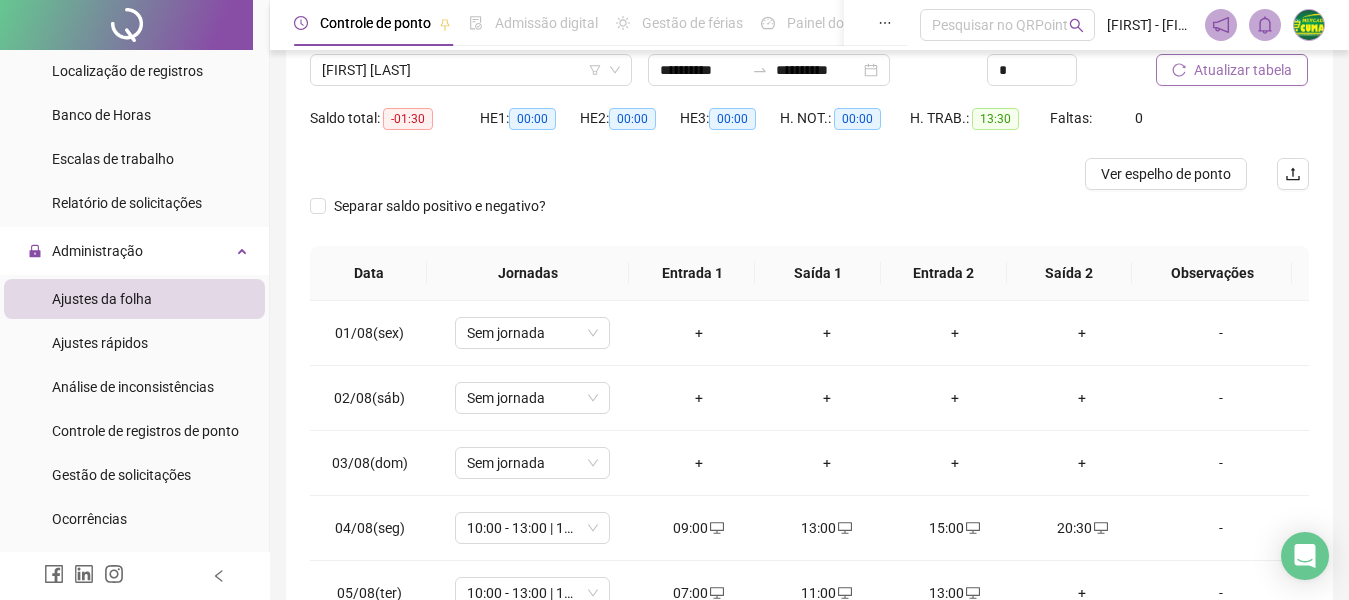 scroll, scrollTop: 120, scrollLeft: 0, axis: vertical 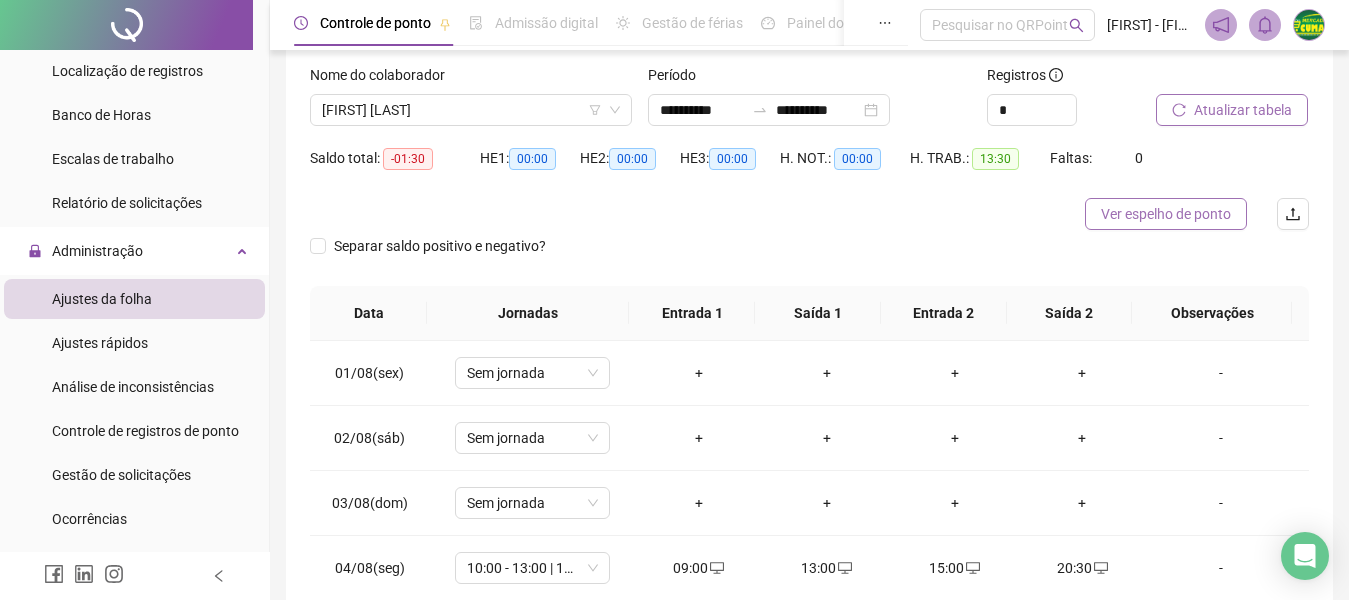 click on "Ver espelho de ponto" at bounding box center [1166, 214] 